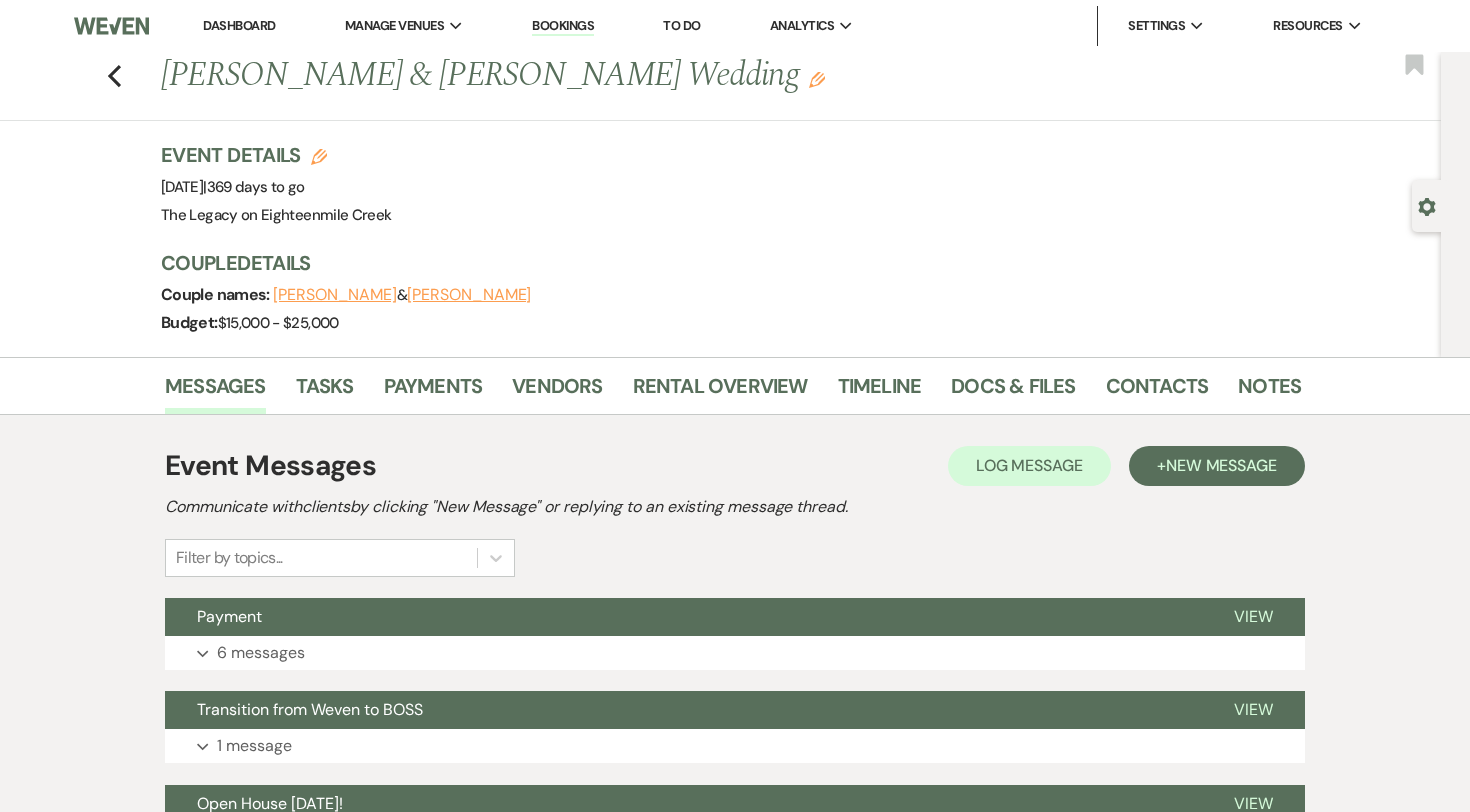 scroll, scrollTop: 172, scrollLeft: 0, axis: vertical 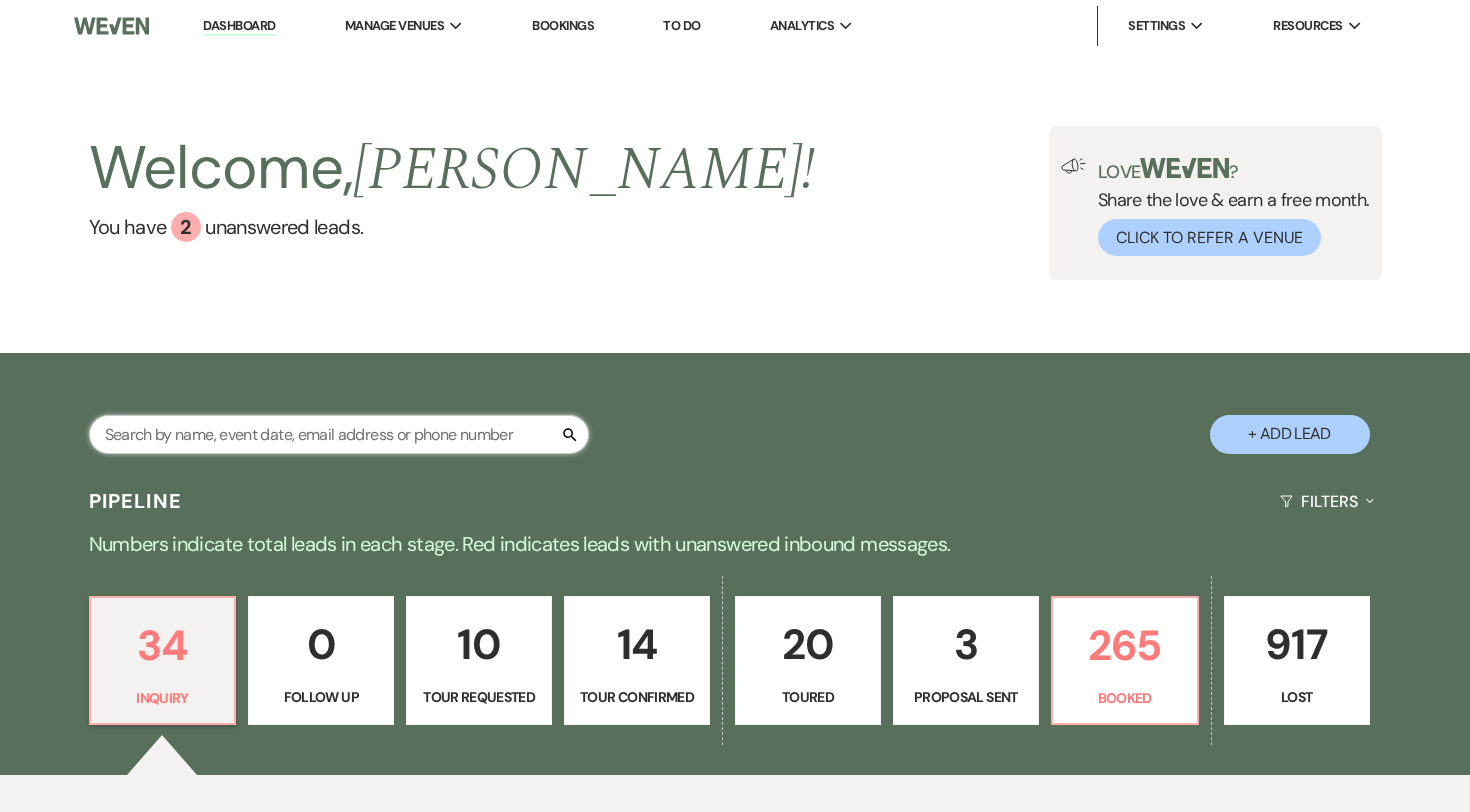 click at bounding box center [339, 434] 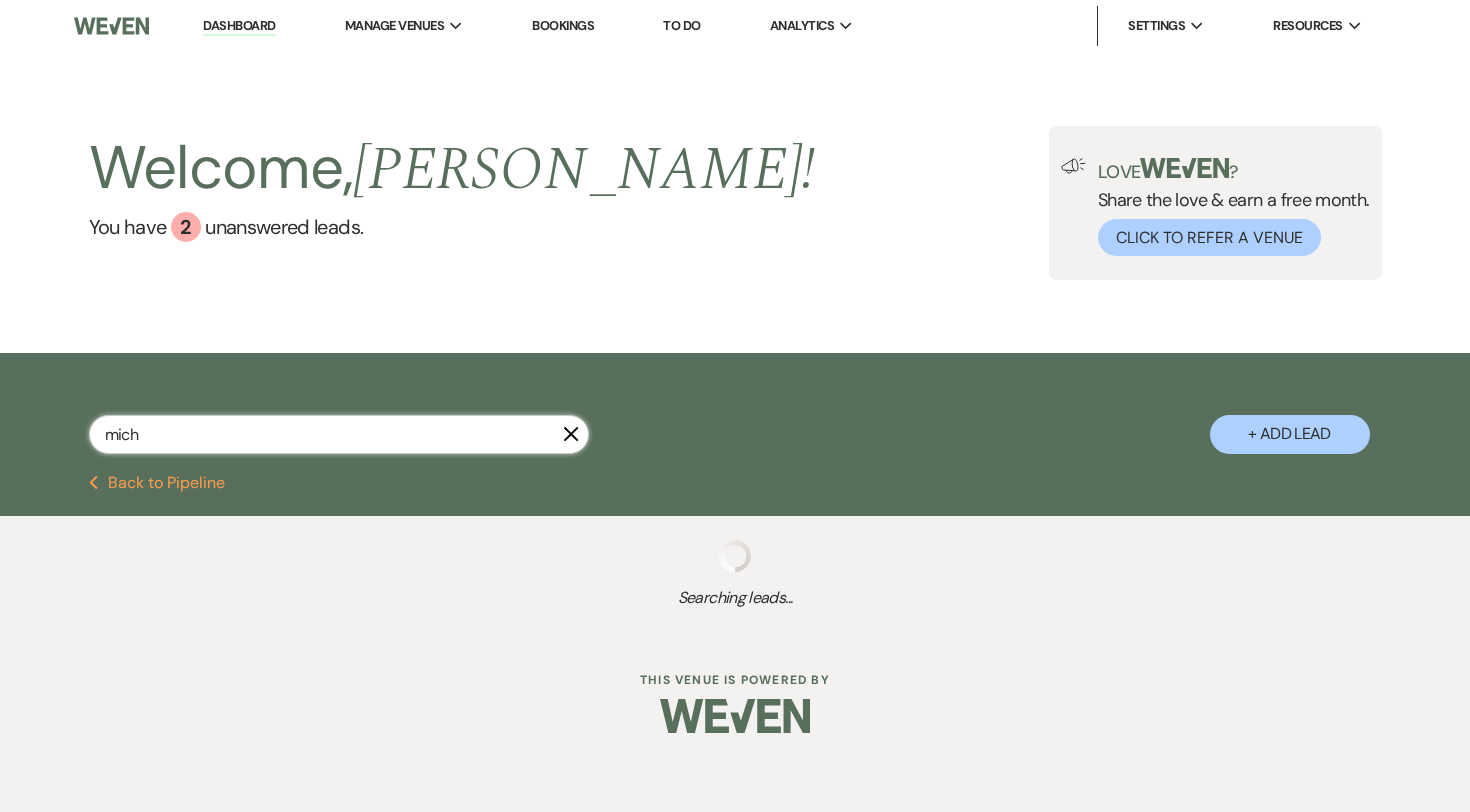 type on "miche" 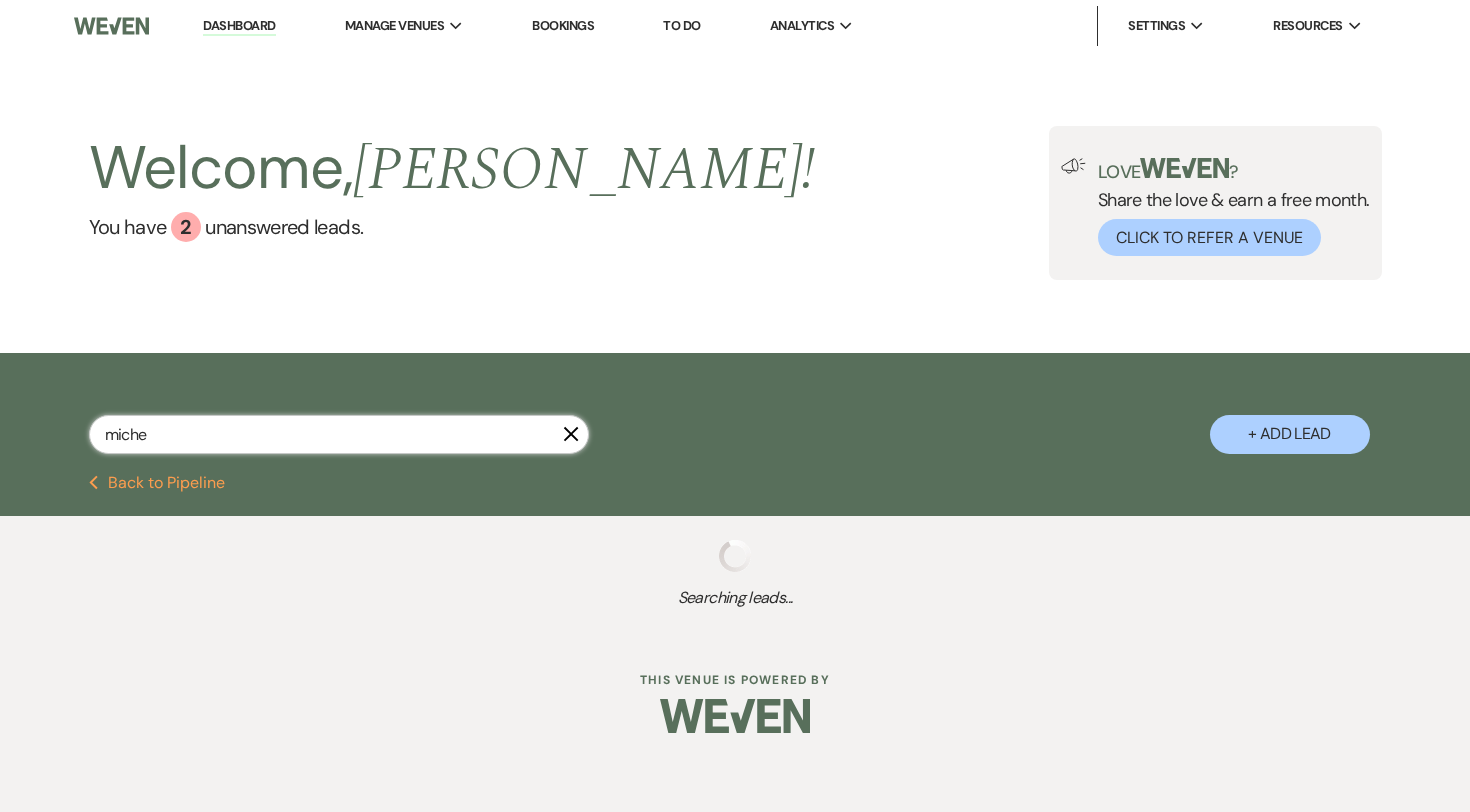 select on "5" 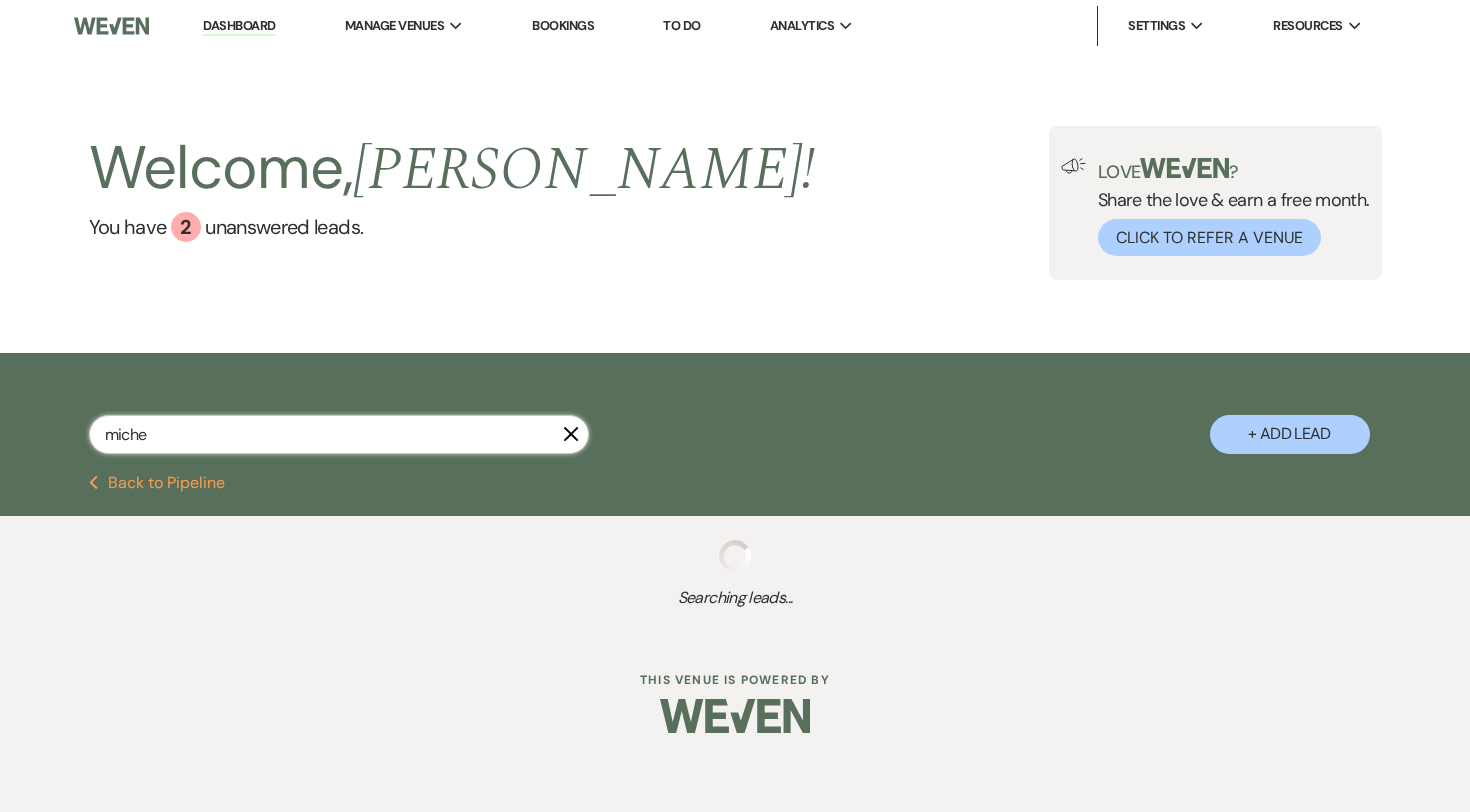 select on "5" 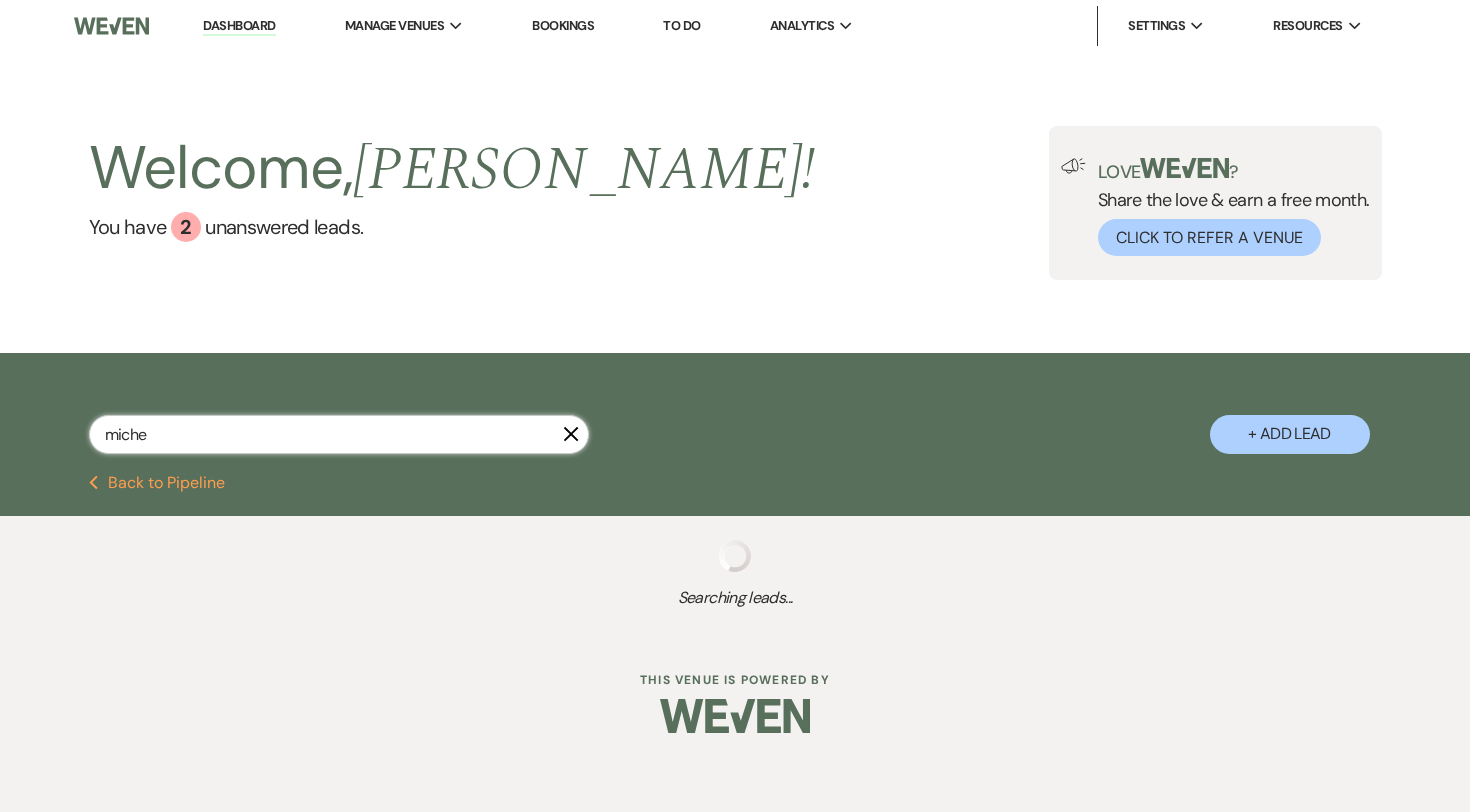 select on "8" 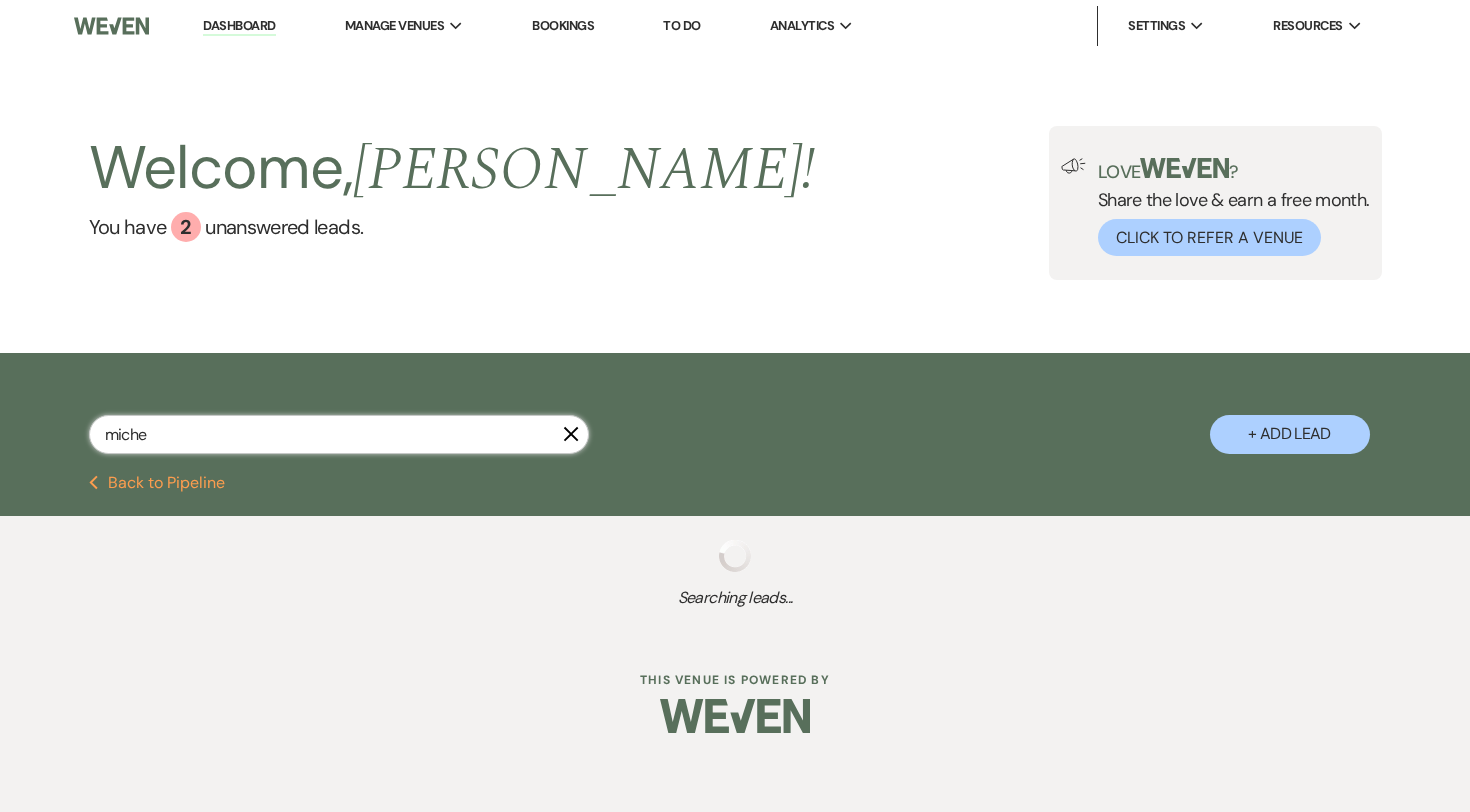 select on "4" 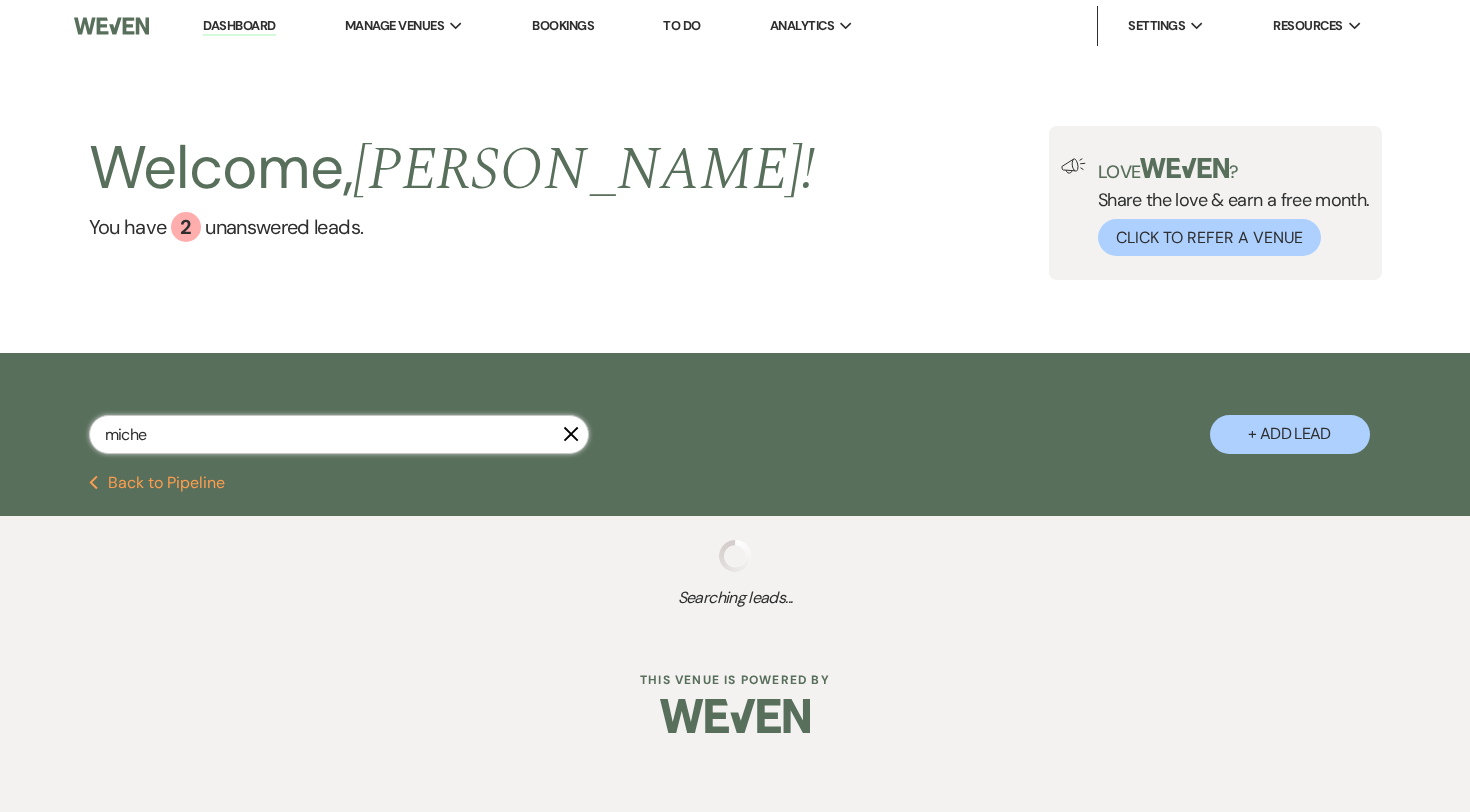 select on "8" 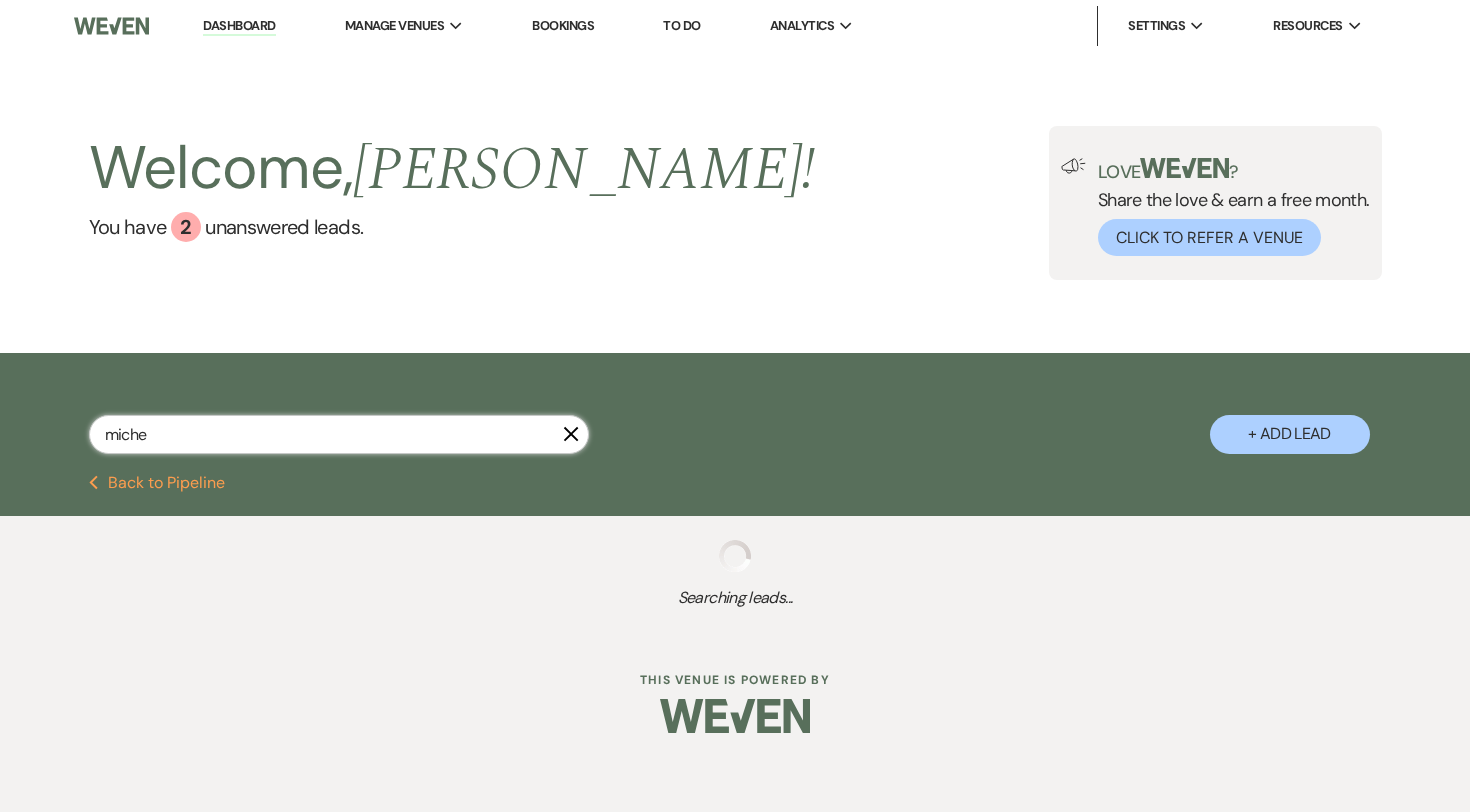 select on "5" 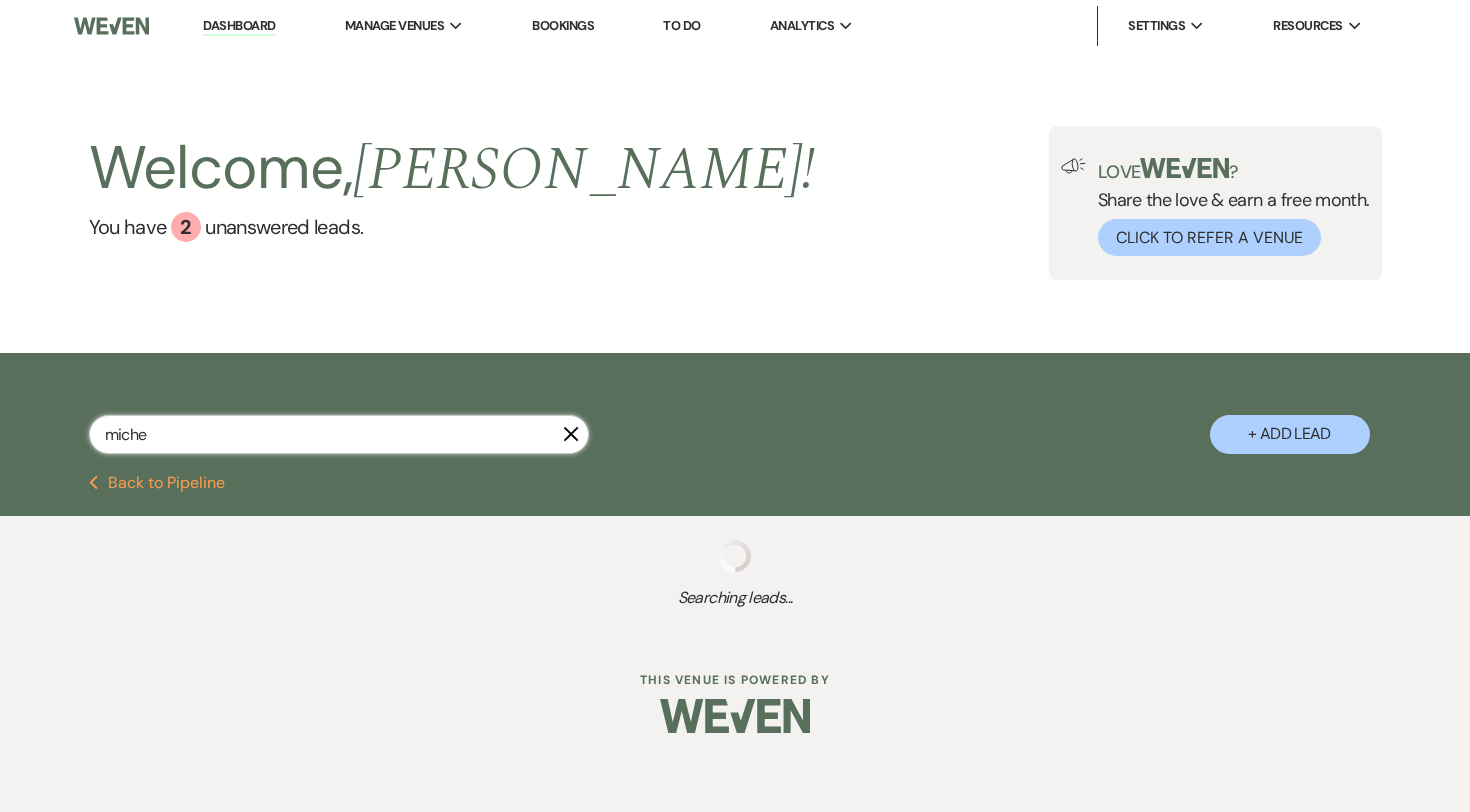 select on "8" 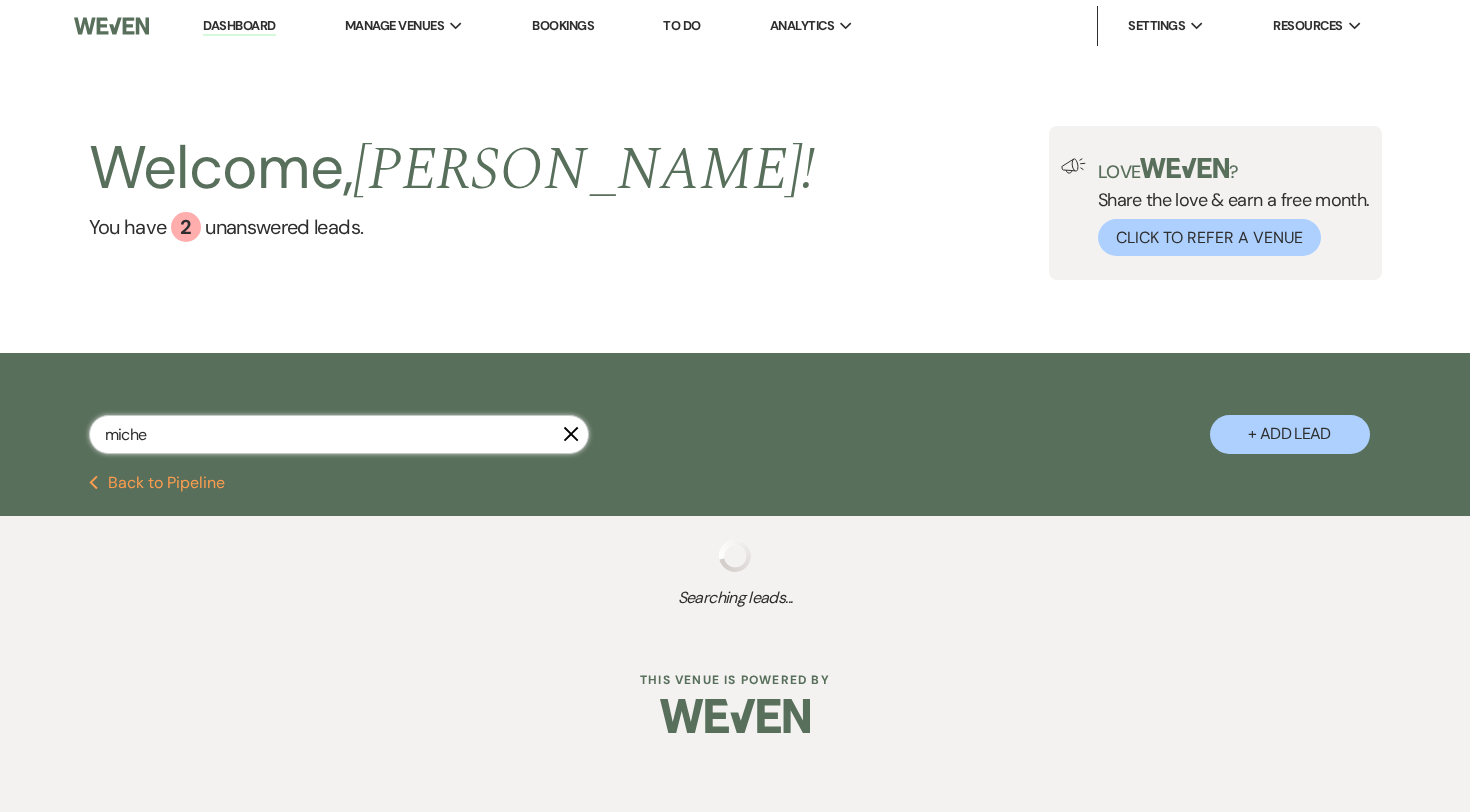 select on "6" 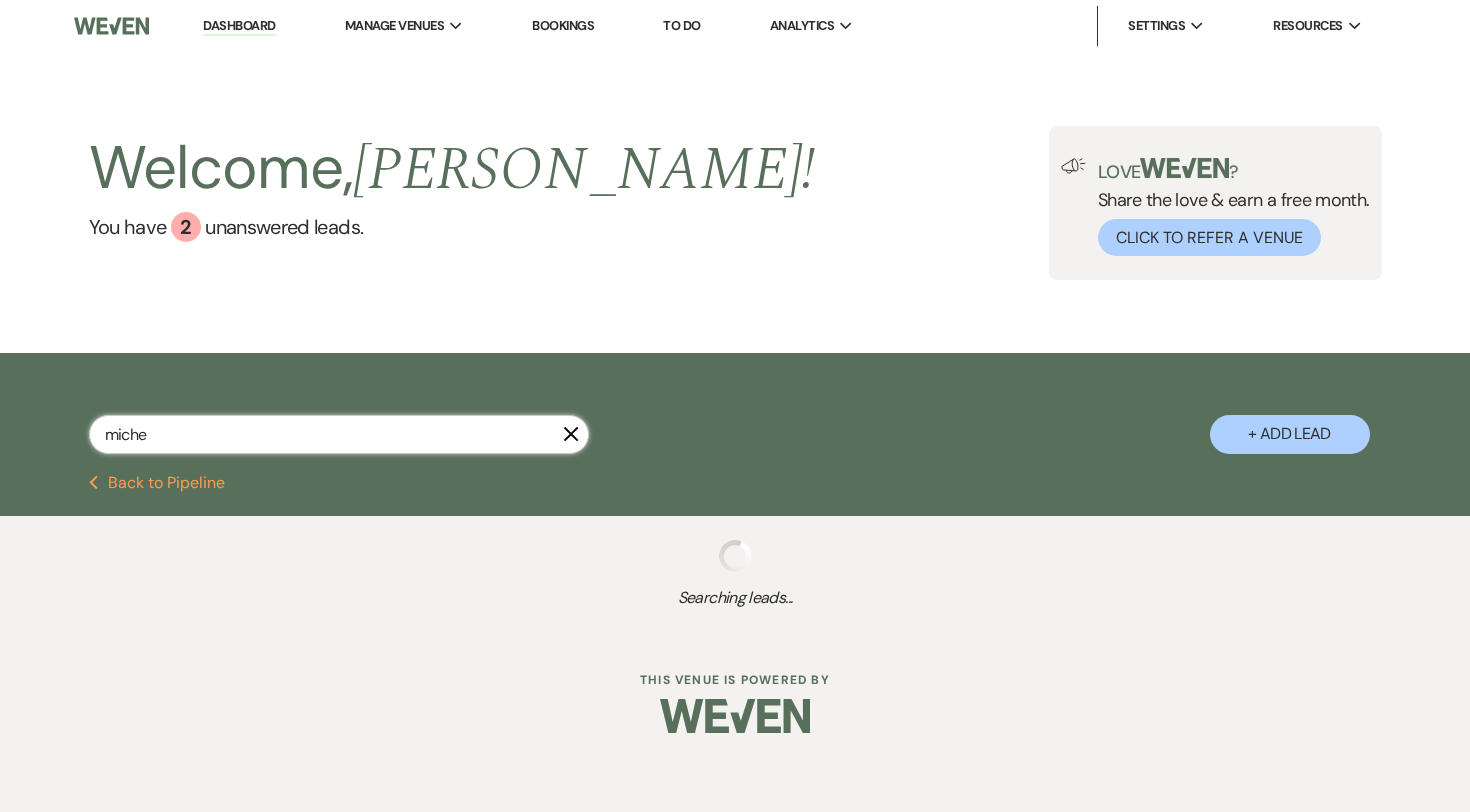 select on "8" 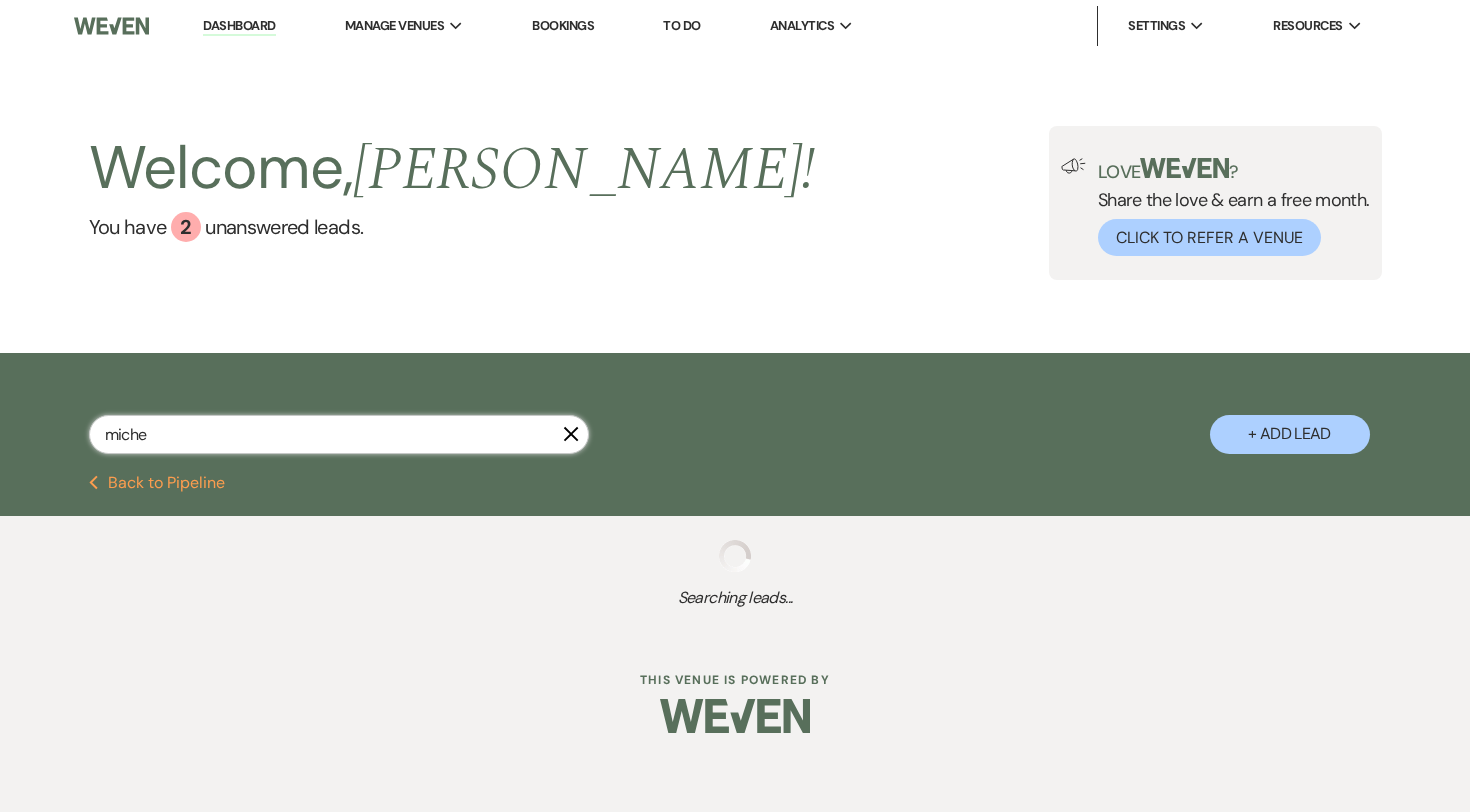 select on "8" 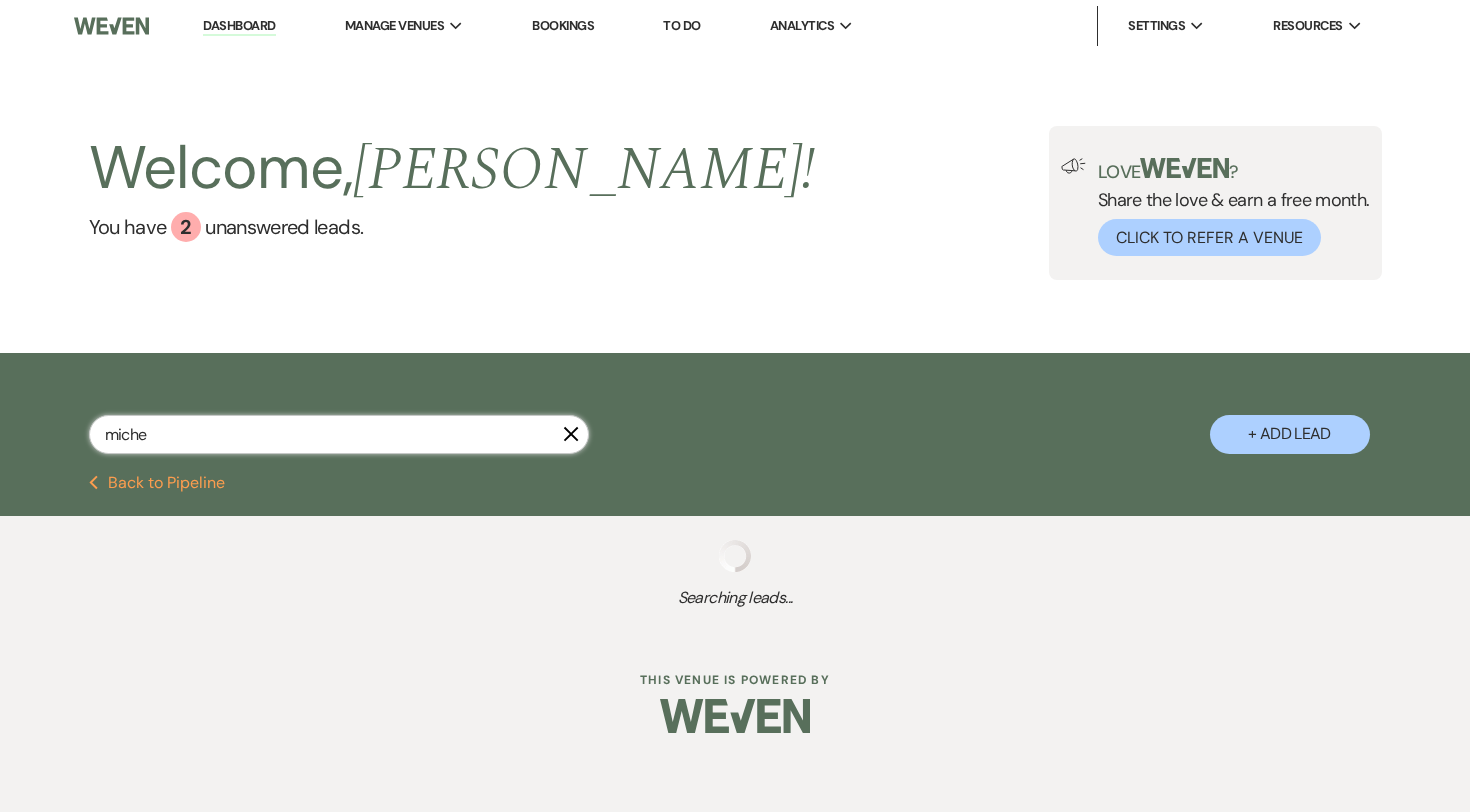 select on "10" 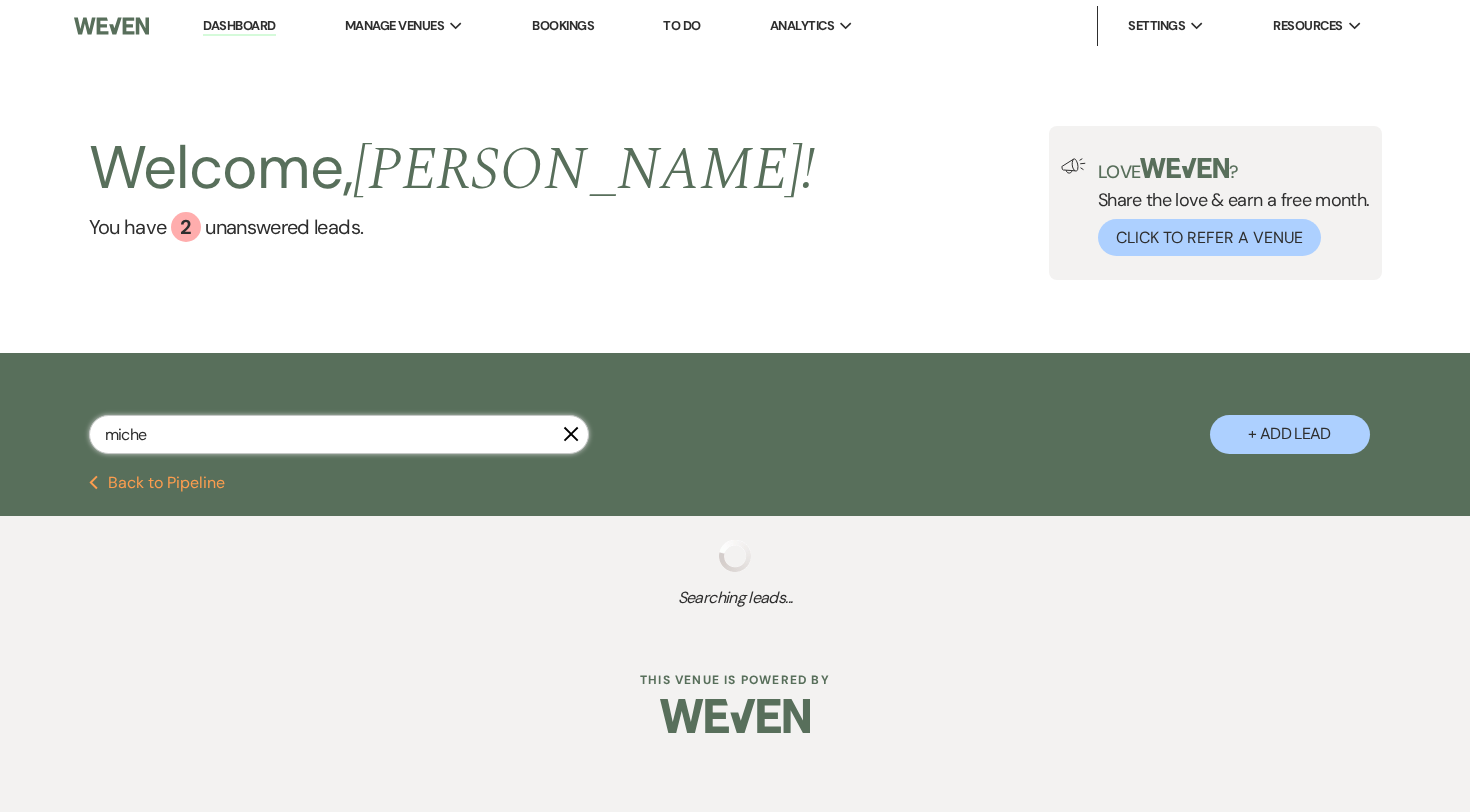 select on "8" 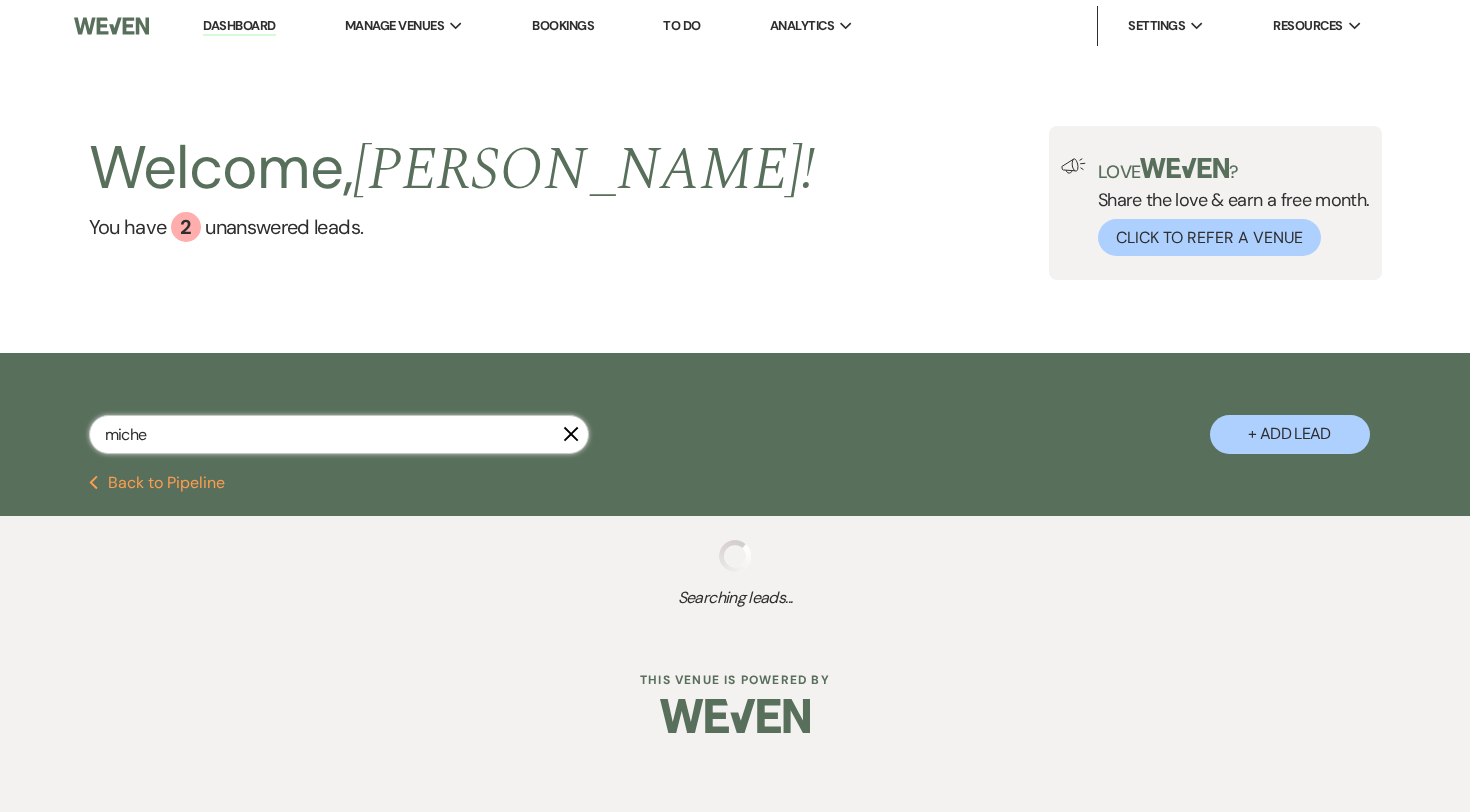 select on "10" 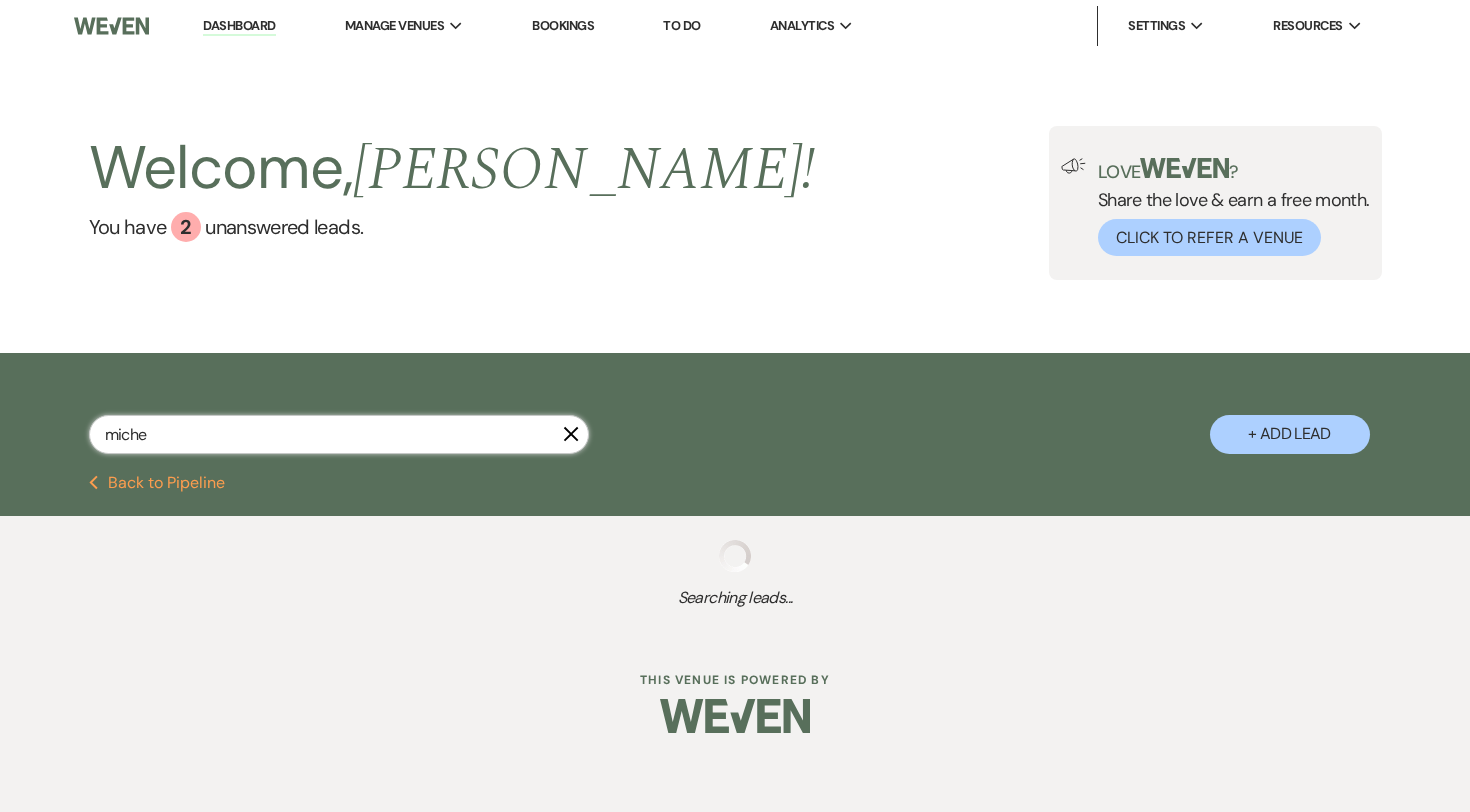 select on "8" 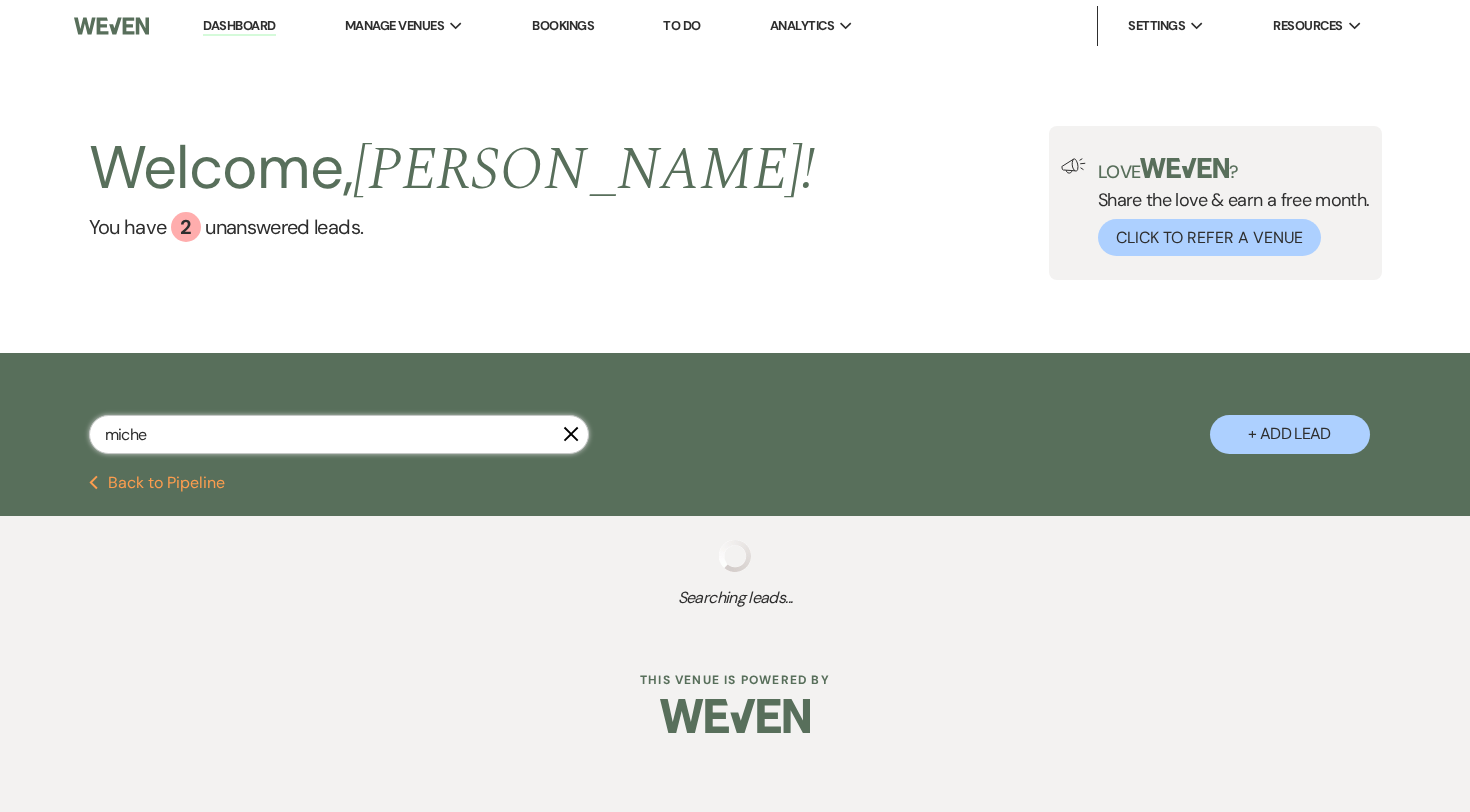select on "9" 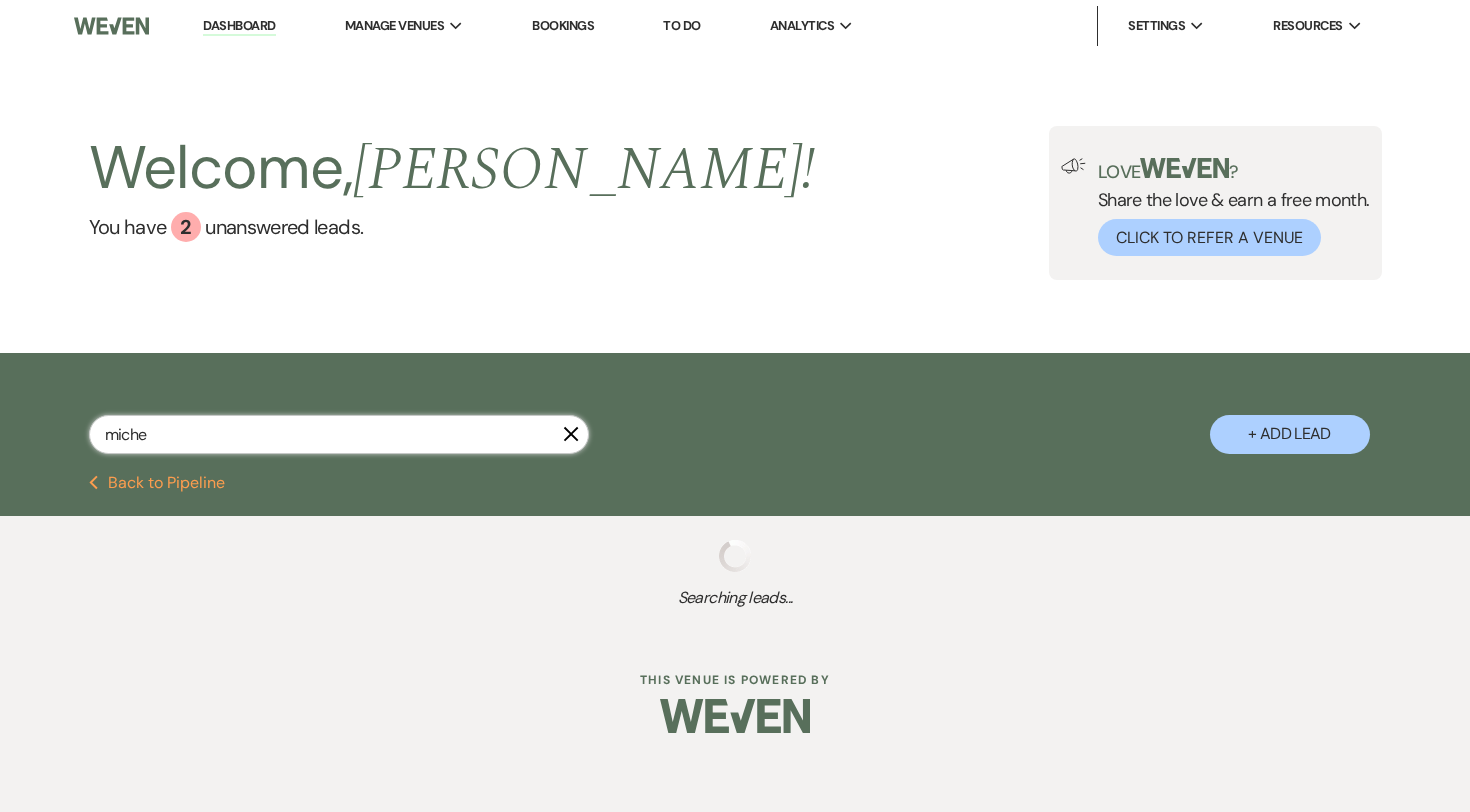 select on "8" 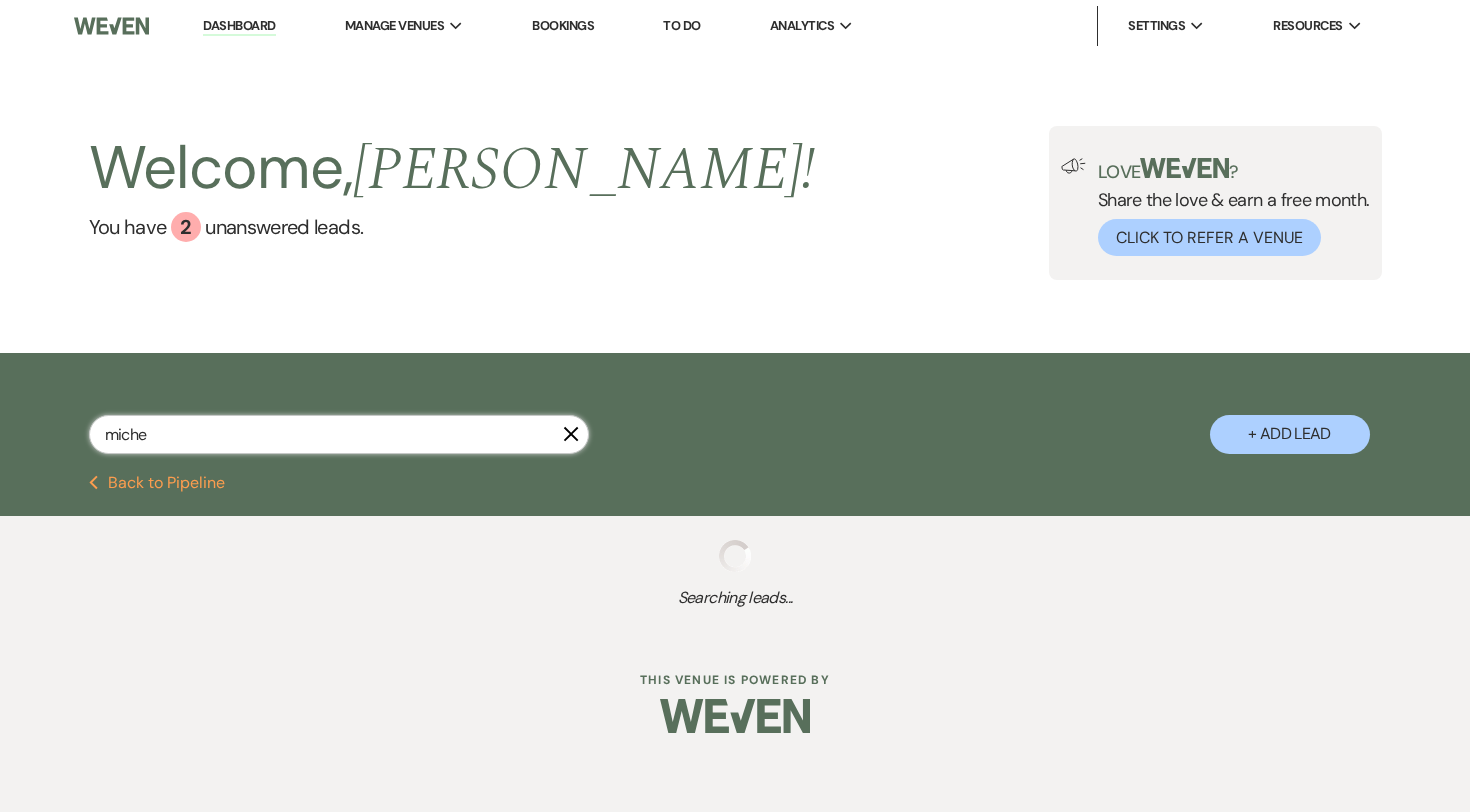 select on "5" 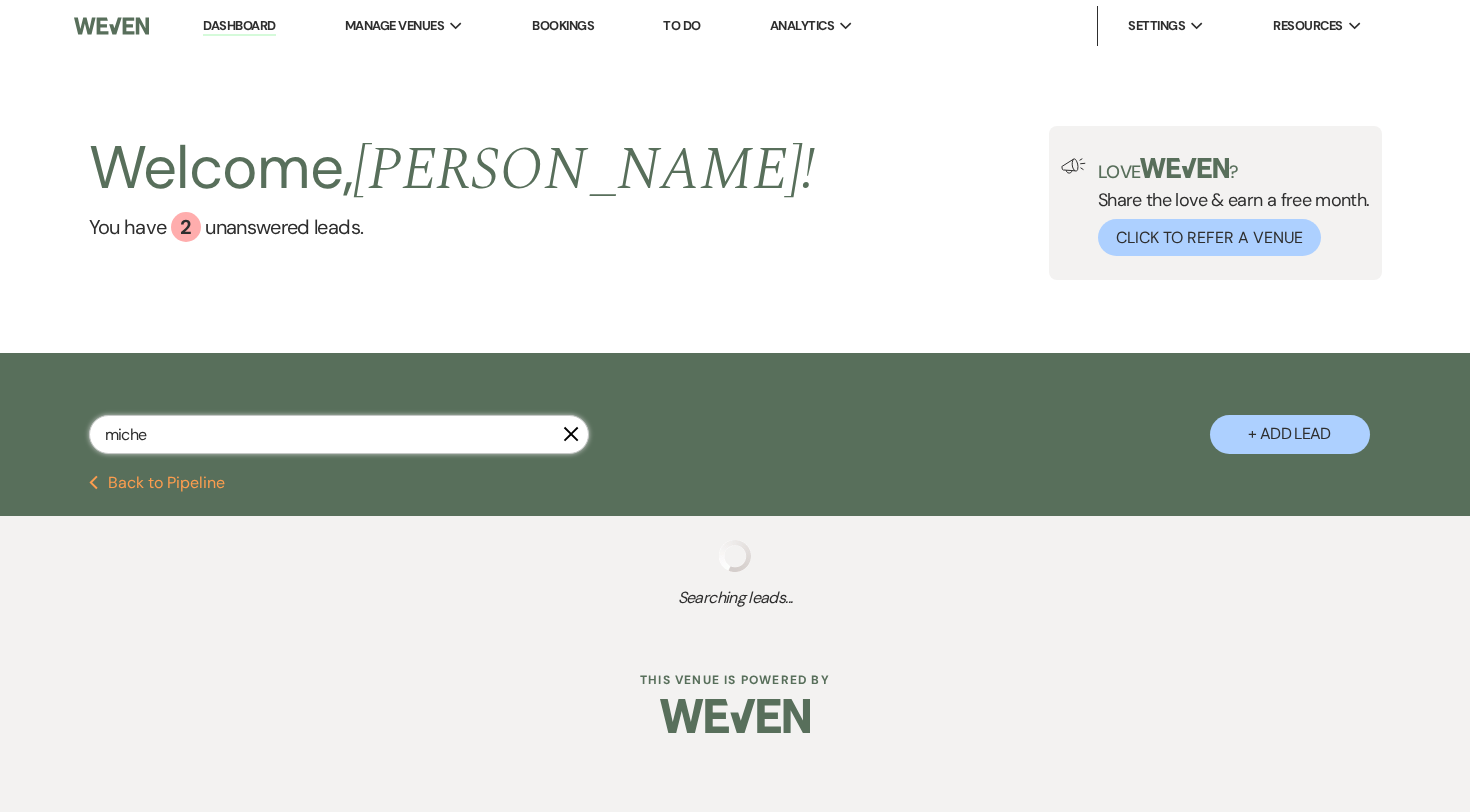 select on "8" 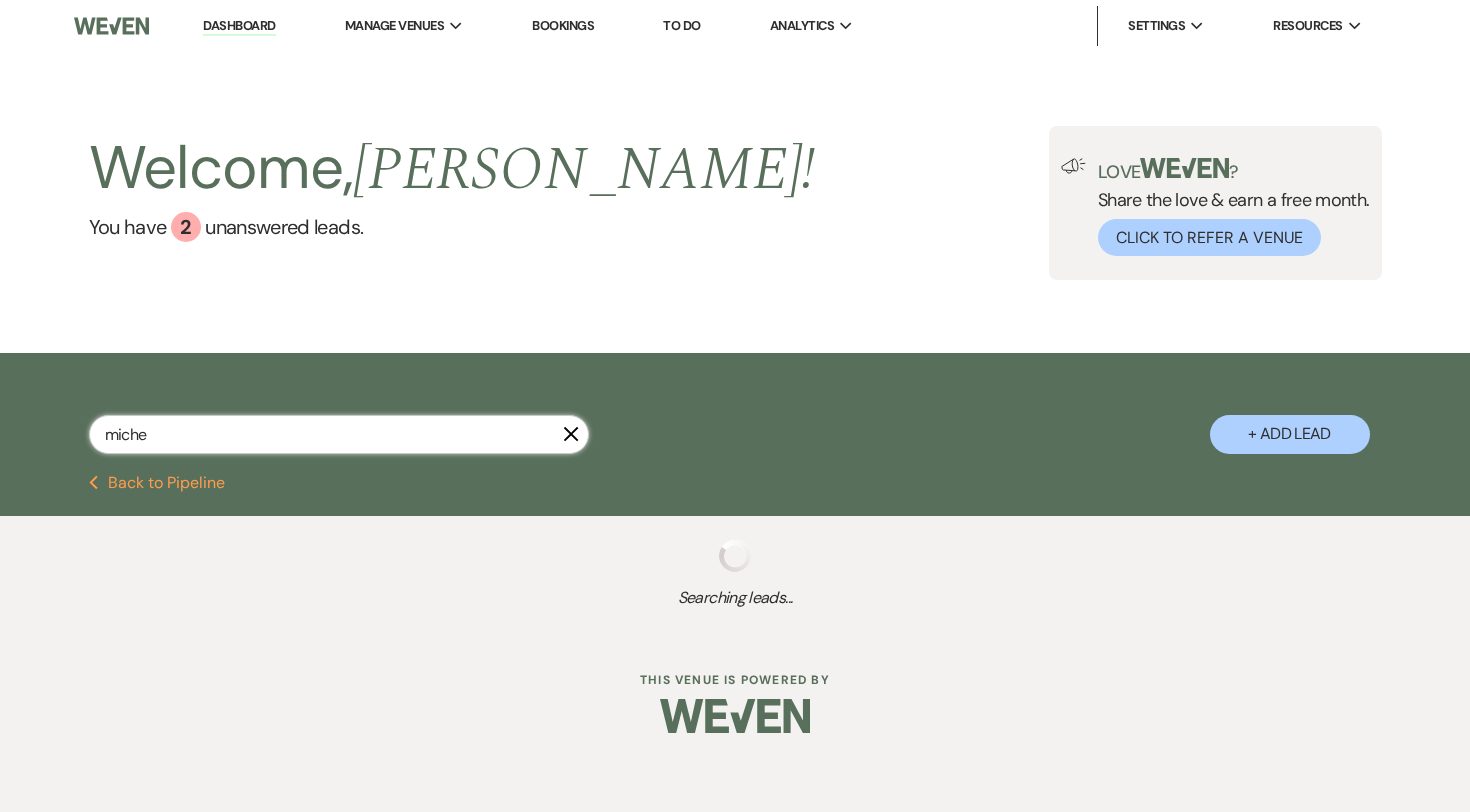 select on "10" 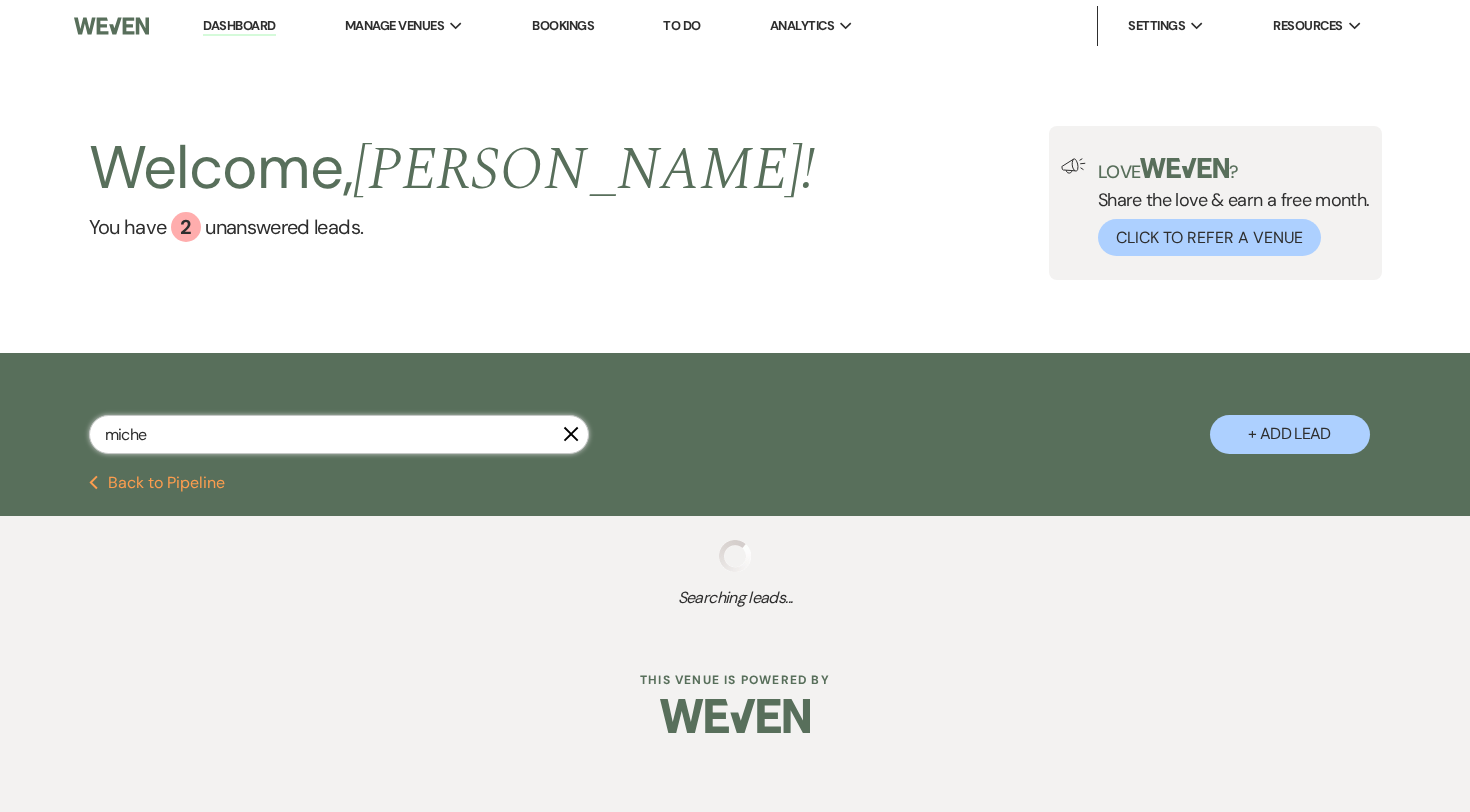 select on "8" 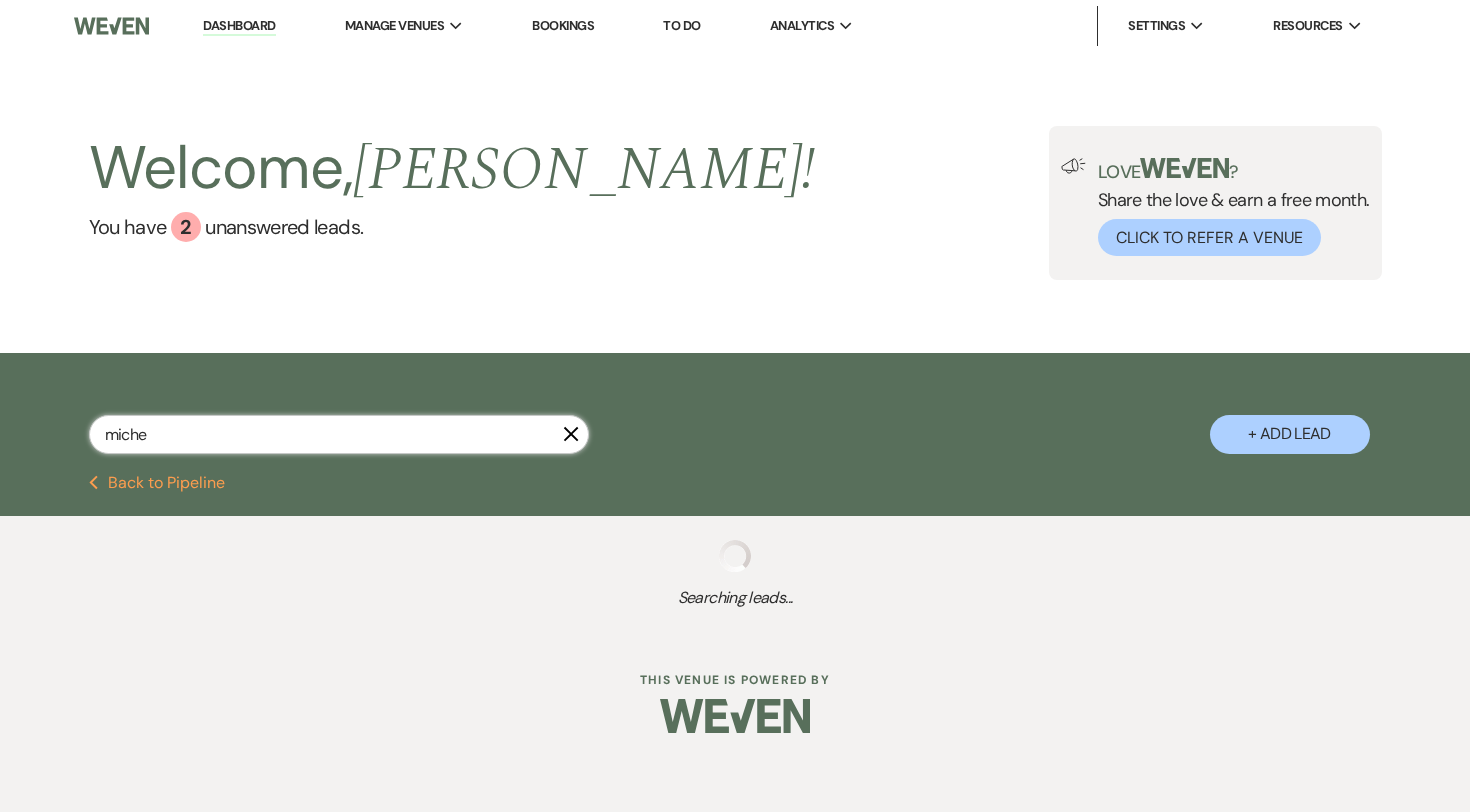 select on "6" 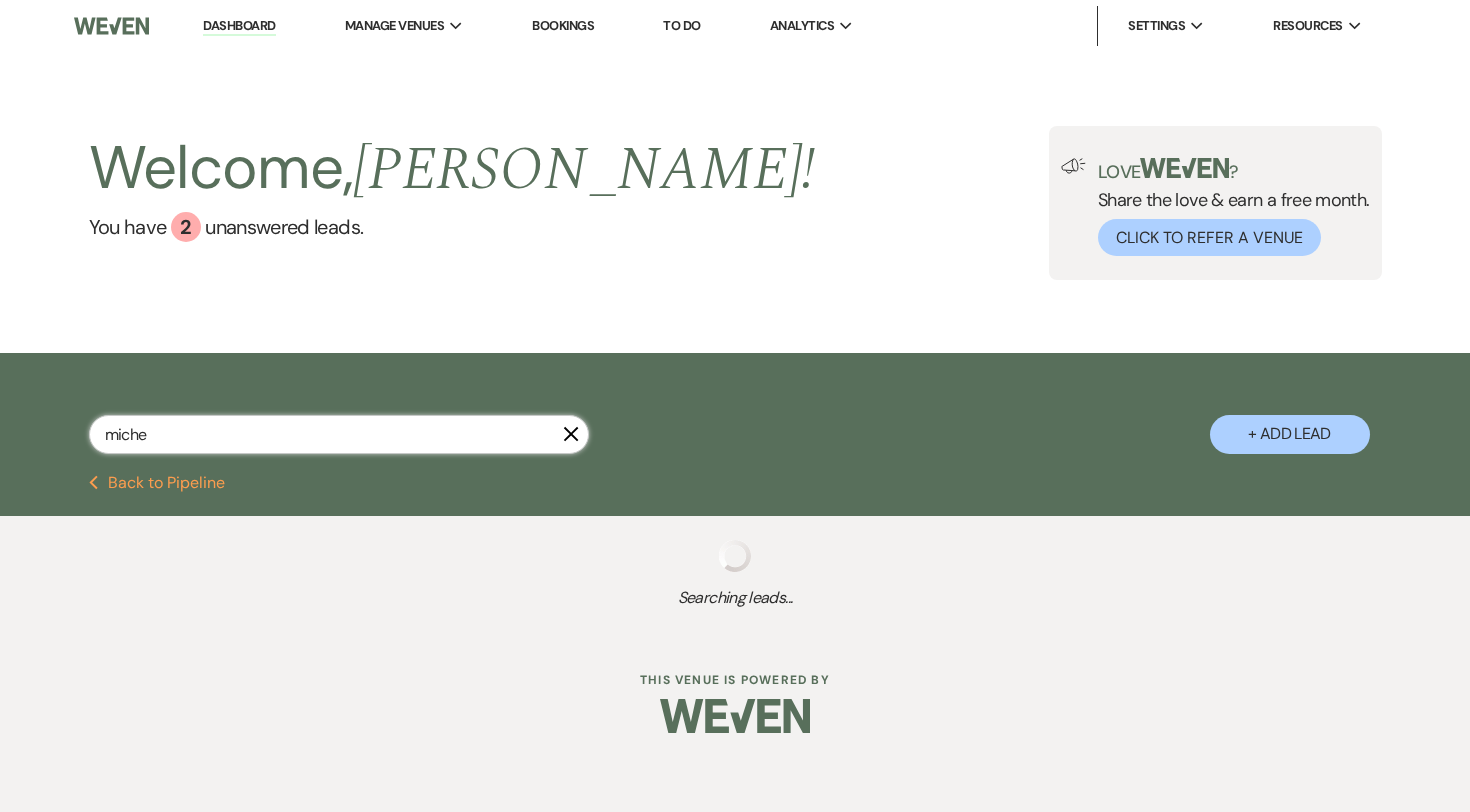 select on "8" 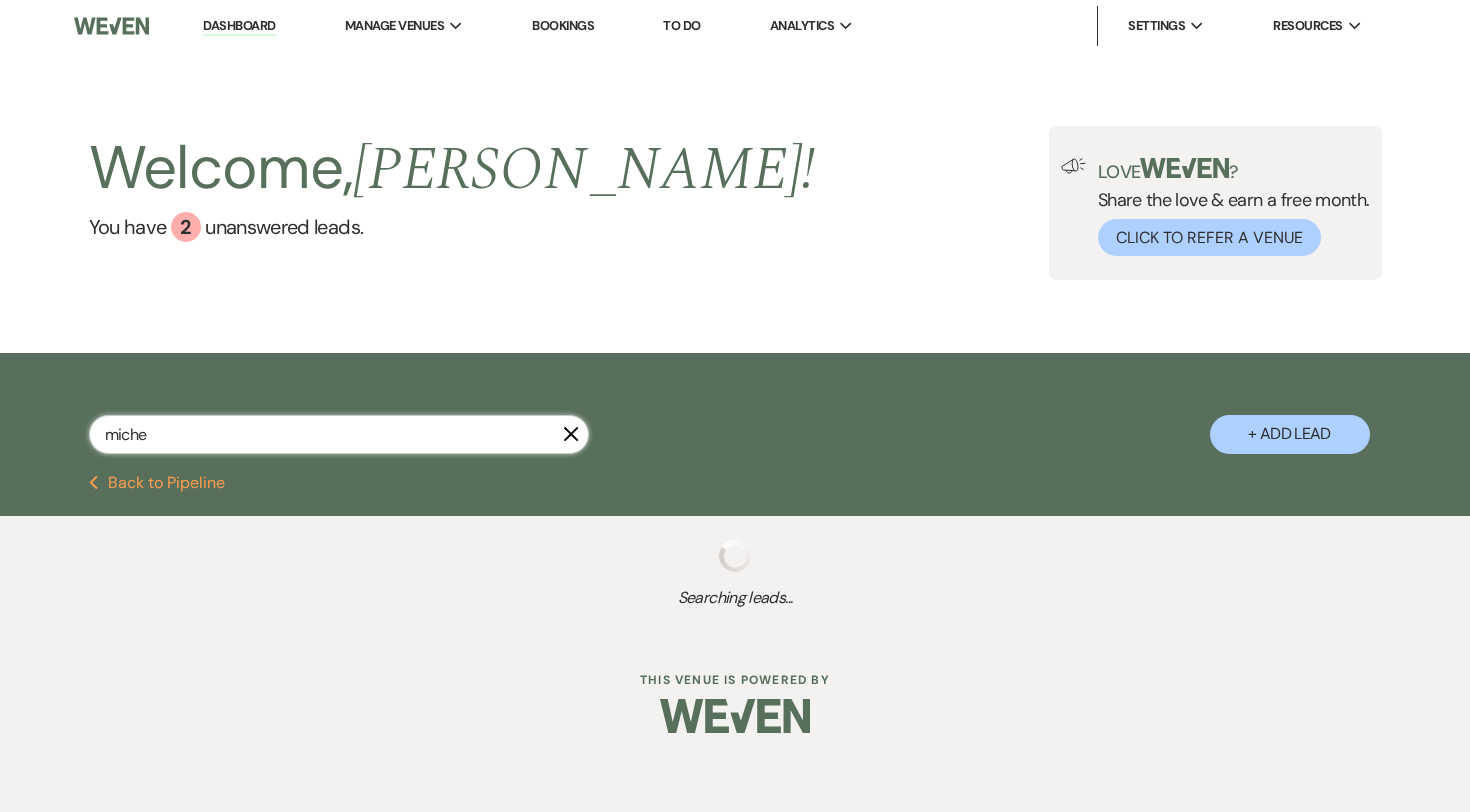 select on "7" 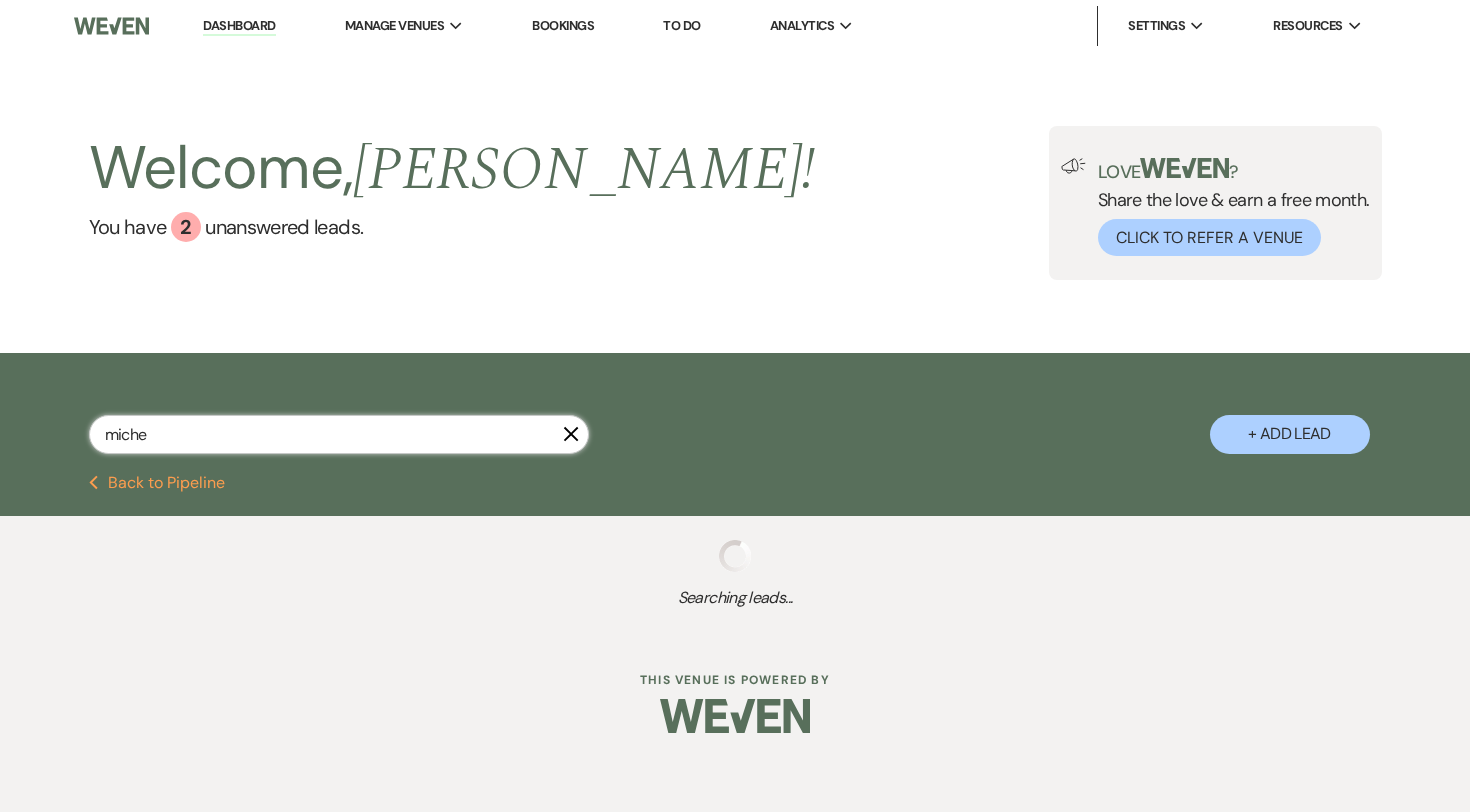 select on "8" 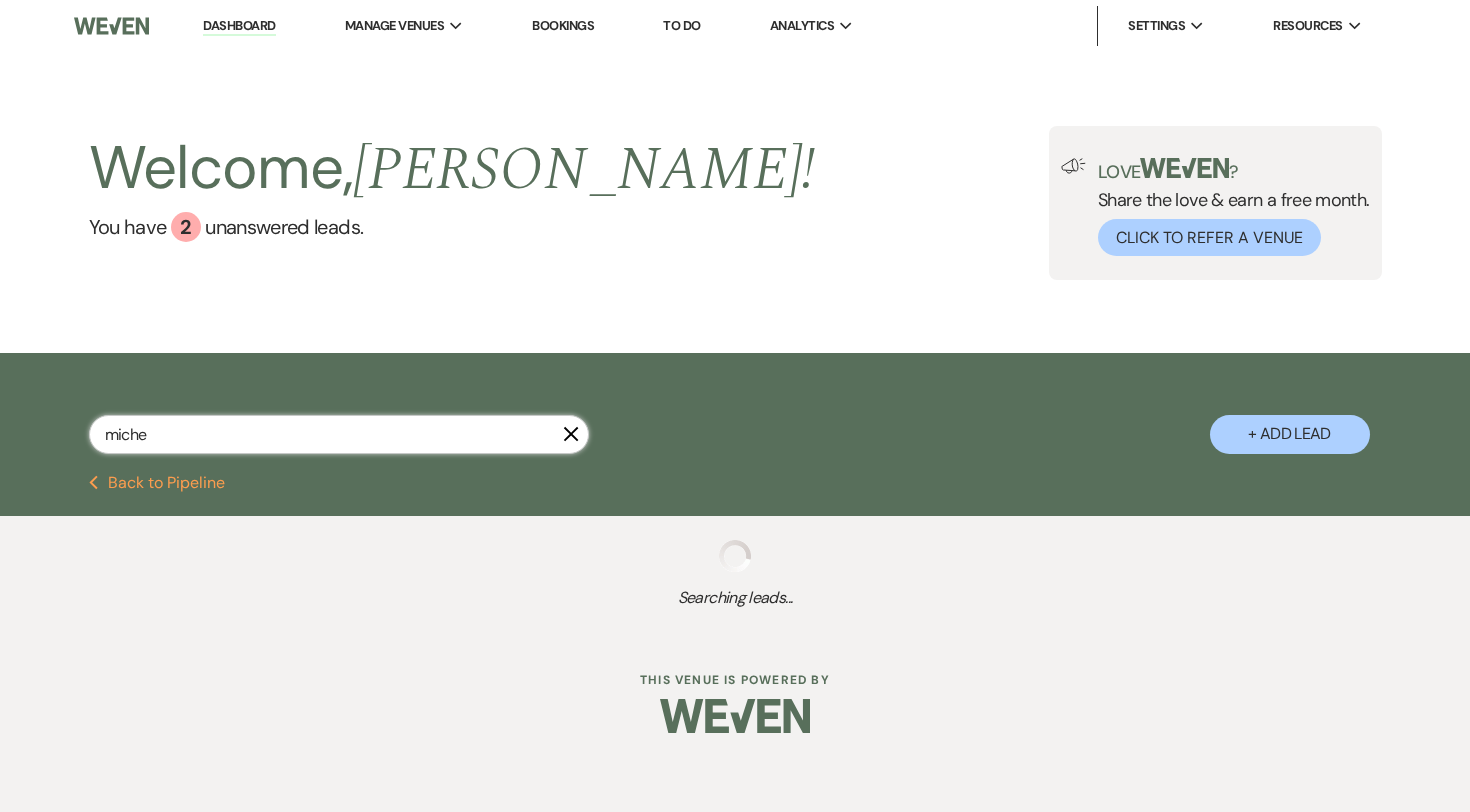 select on "5" 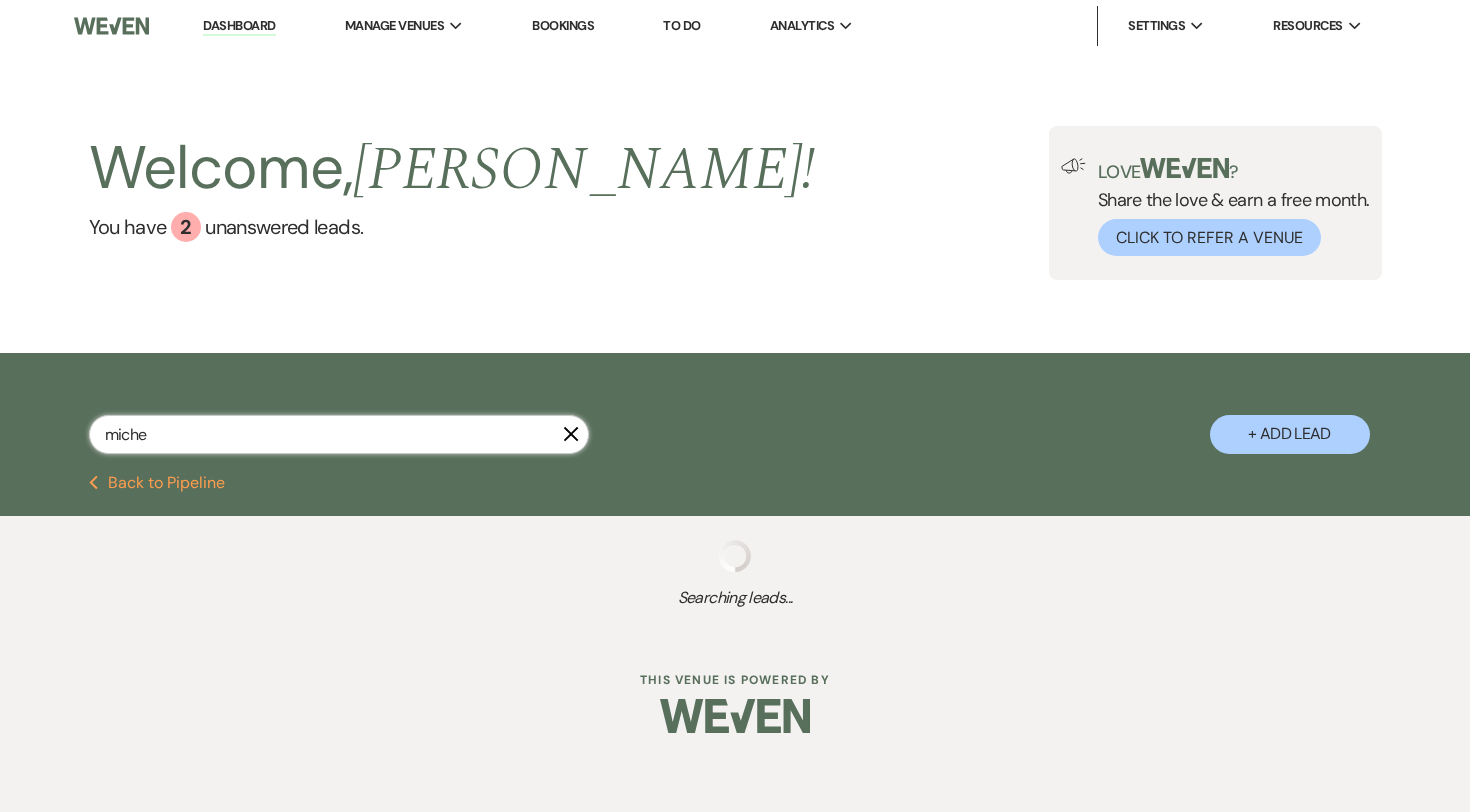 select on "8" 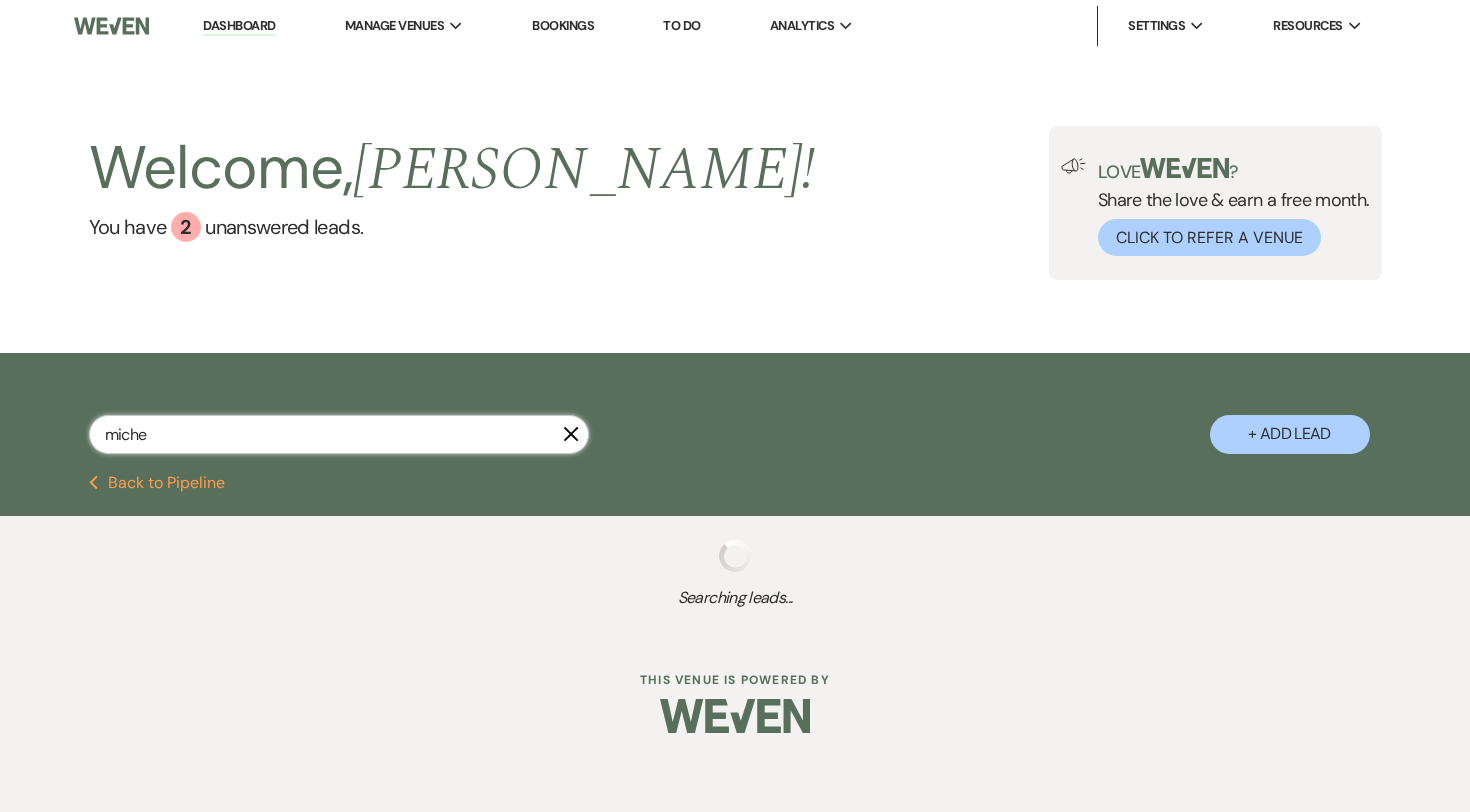 select on "5" 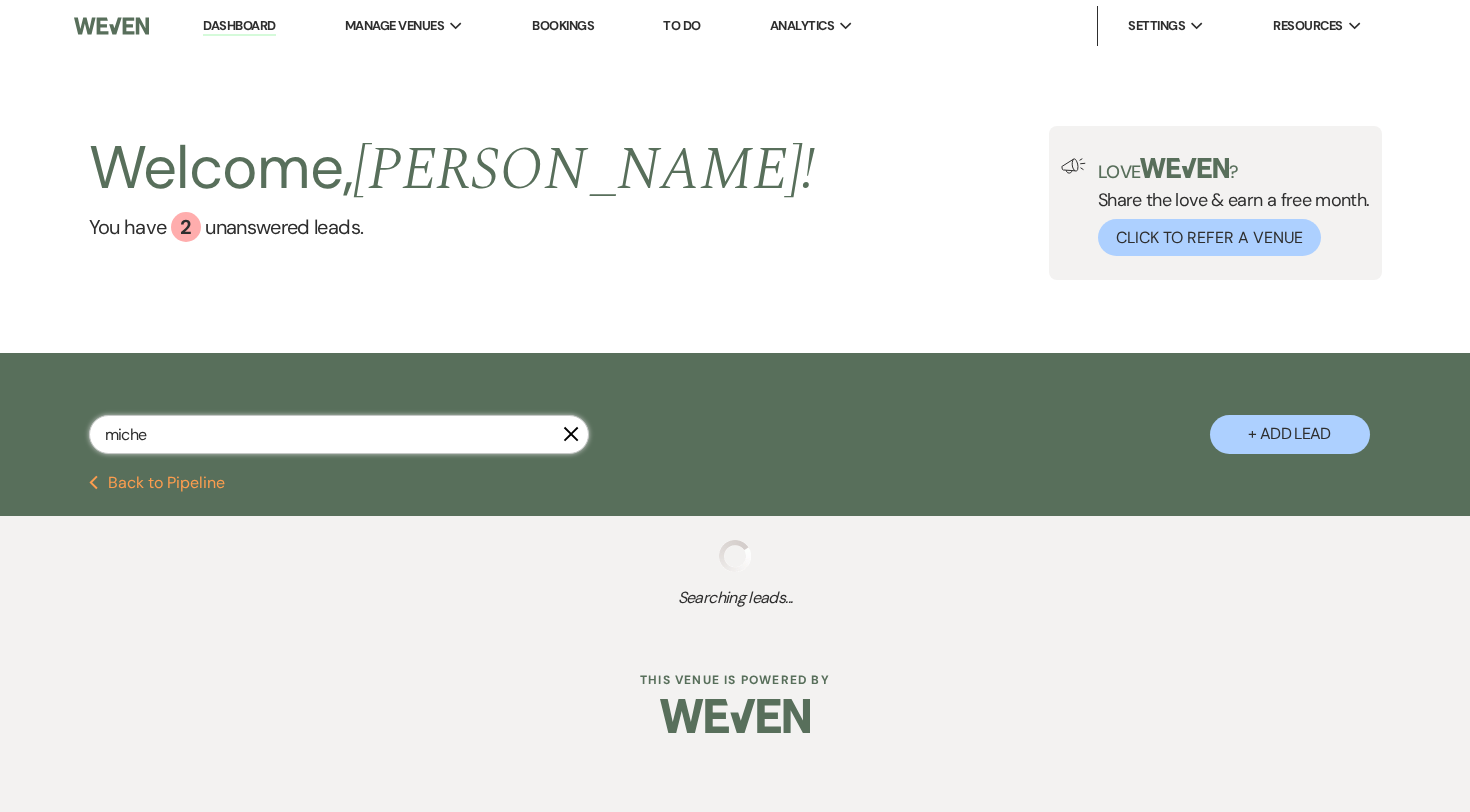 select on "8" 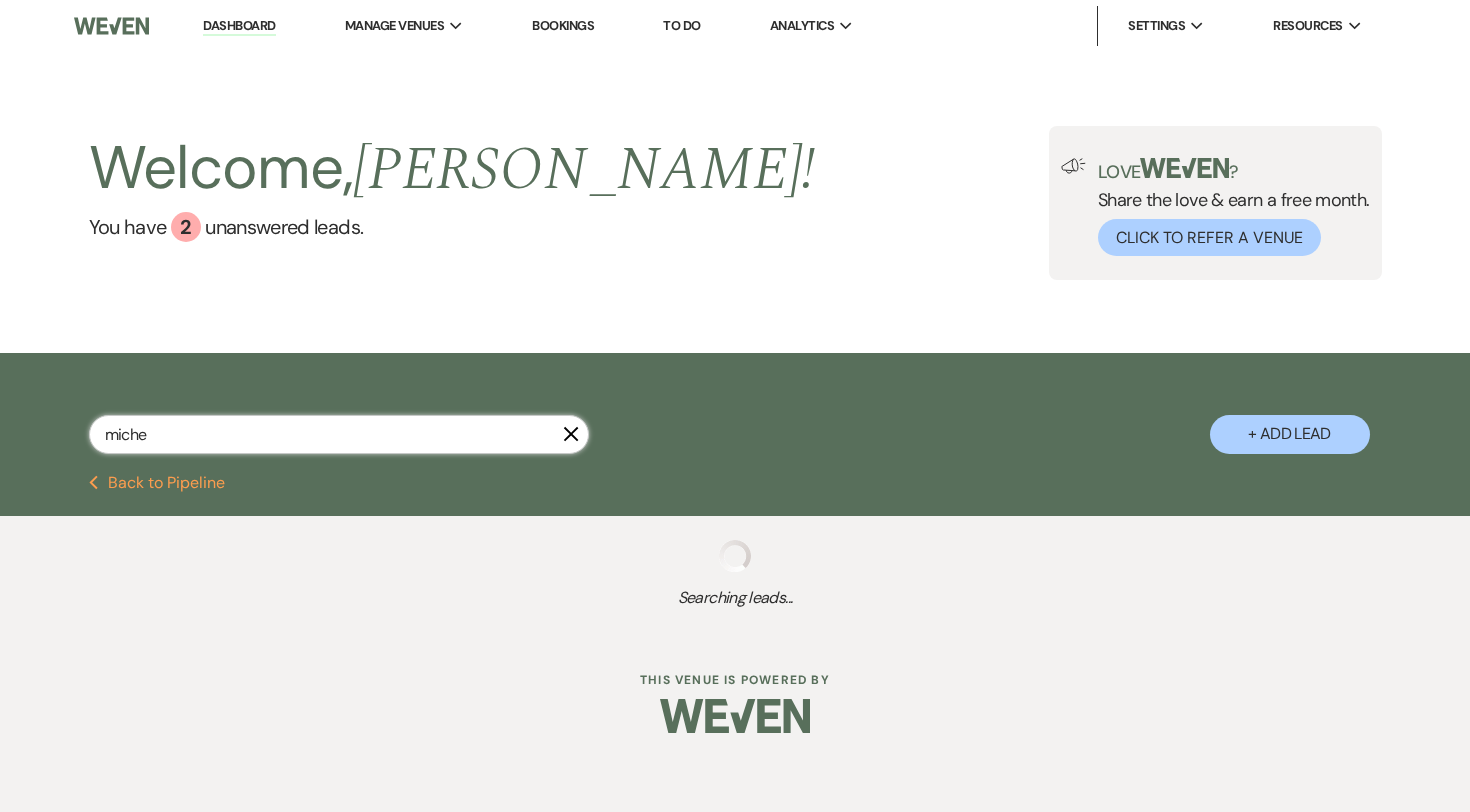 select on "9" 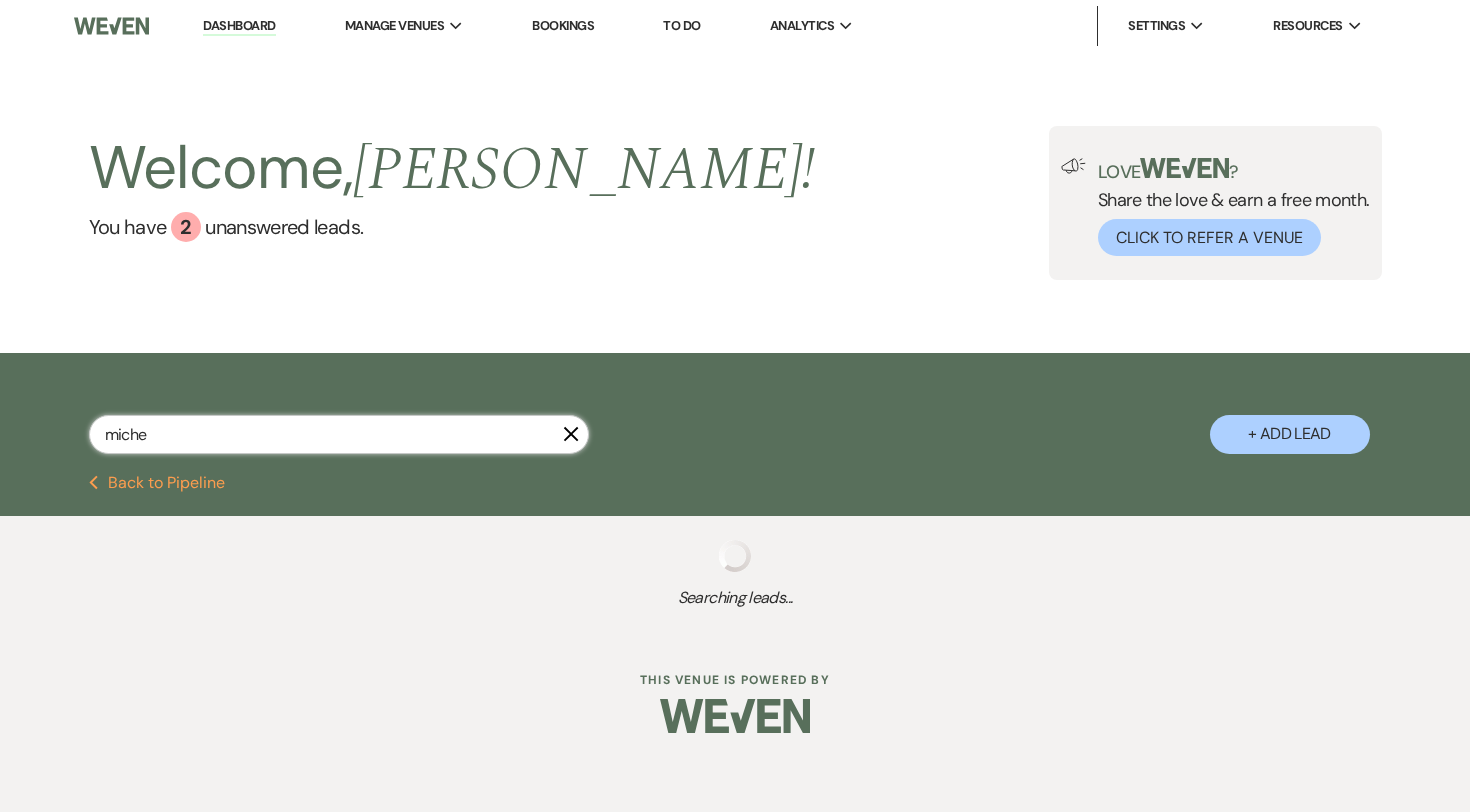 select on "8" 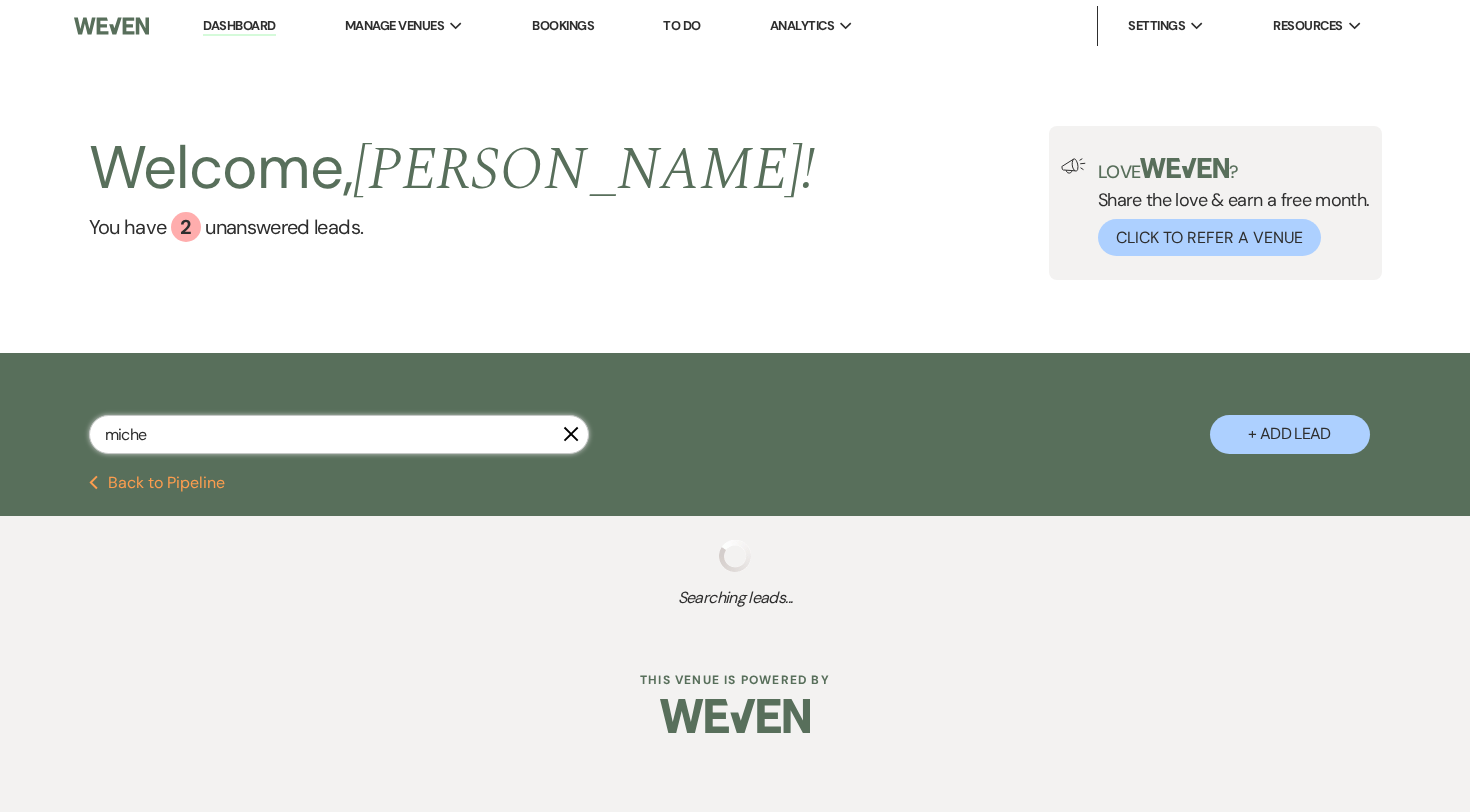 select on "5" 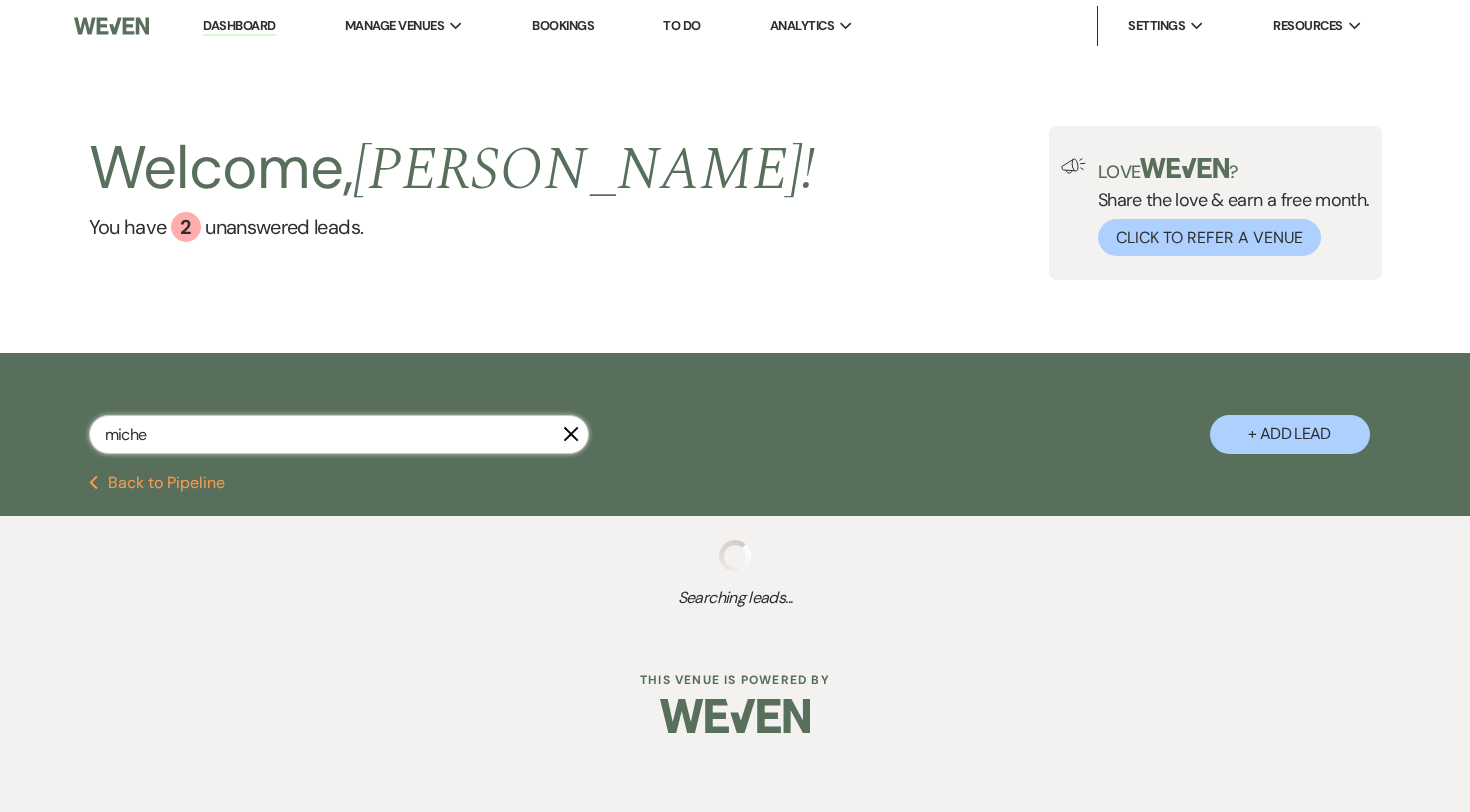 select on "8" 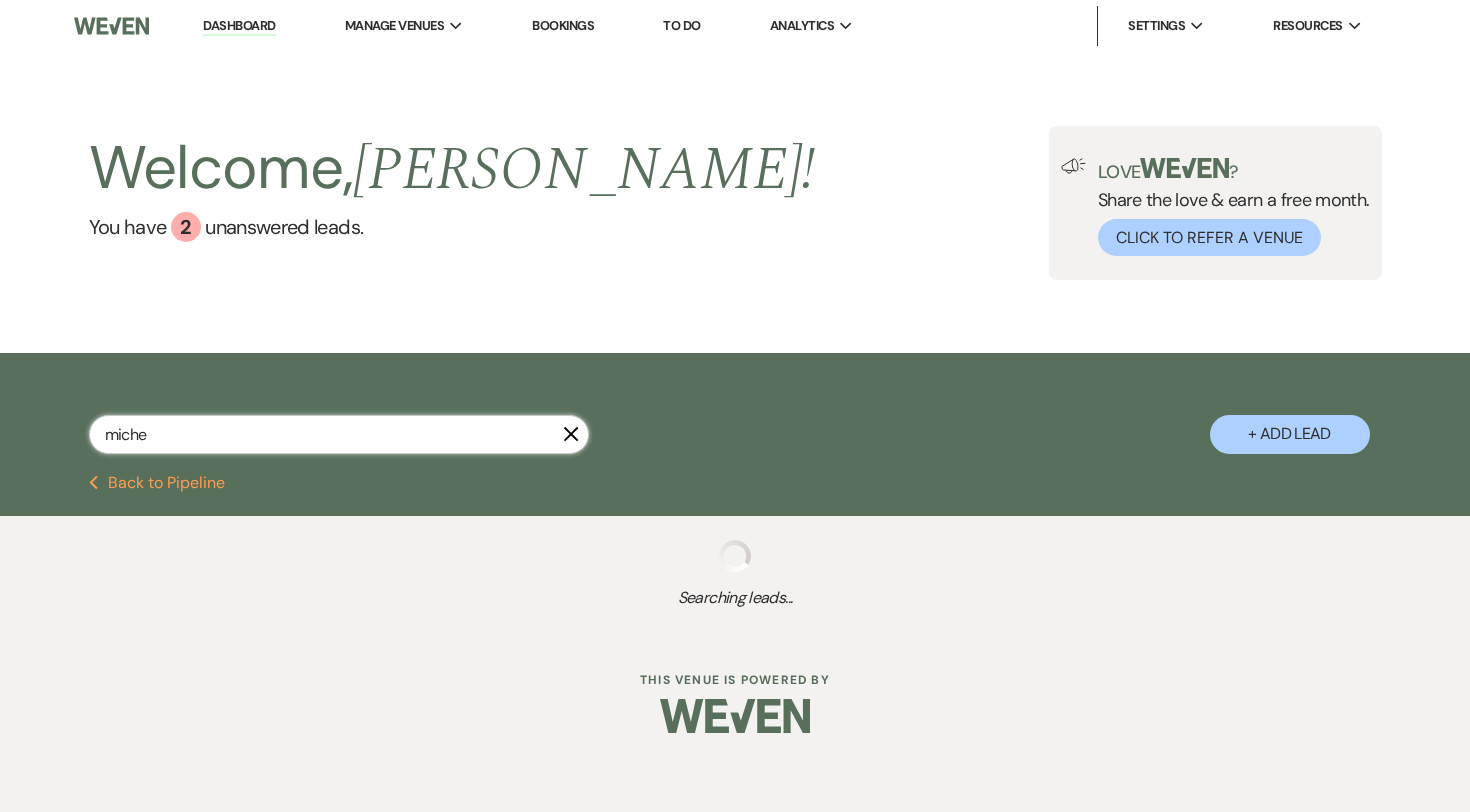 select on "10" 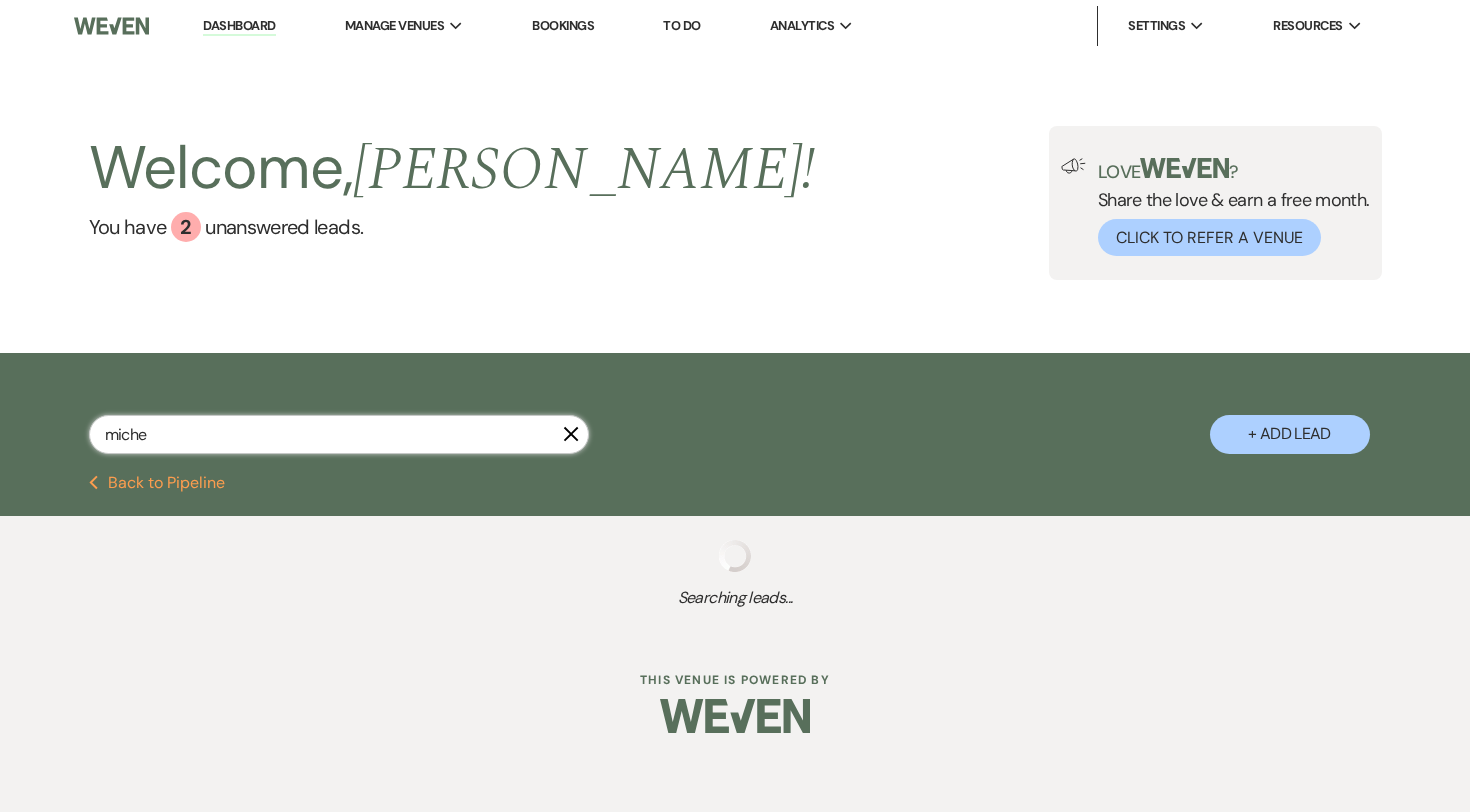 select on "8" 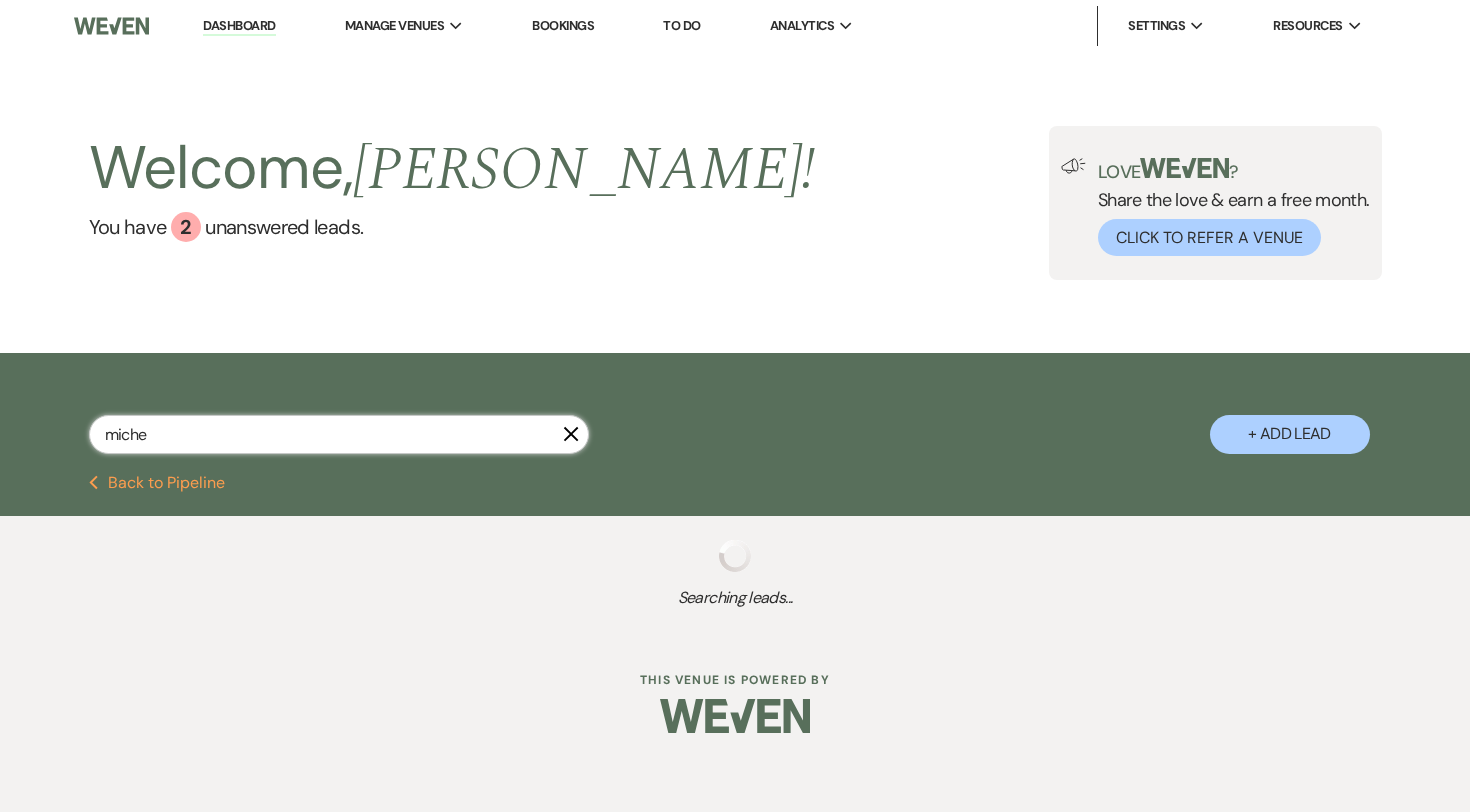 select on "5" 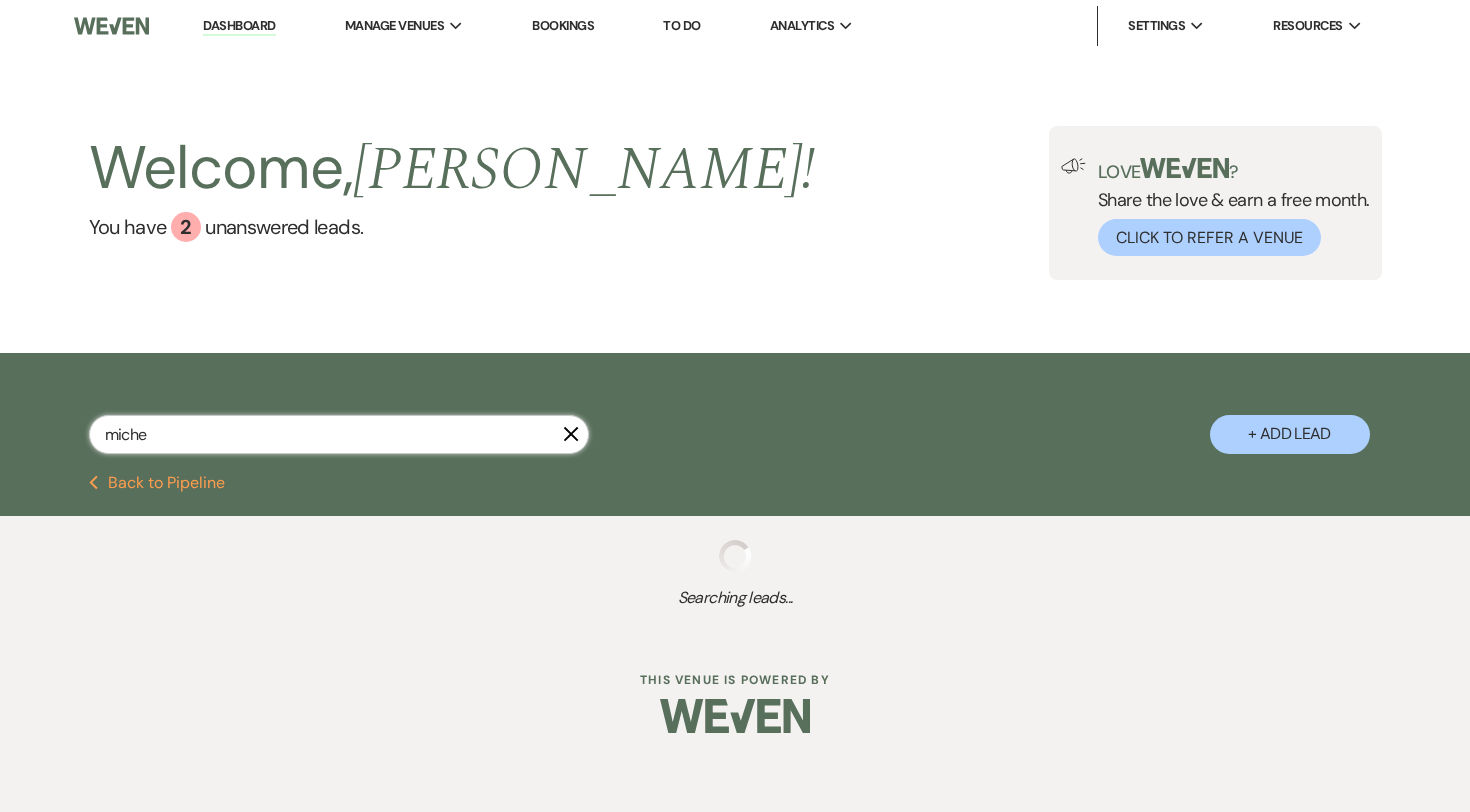select on "8" 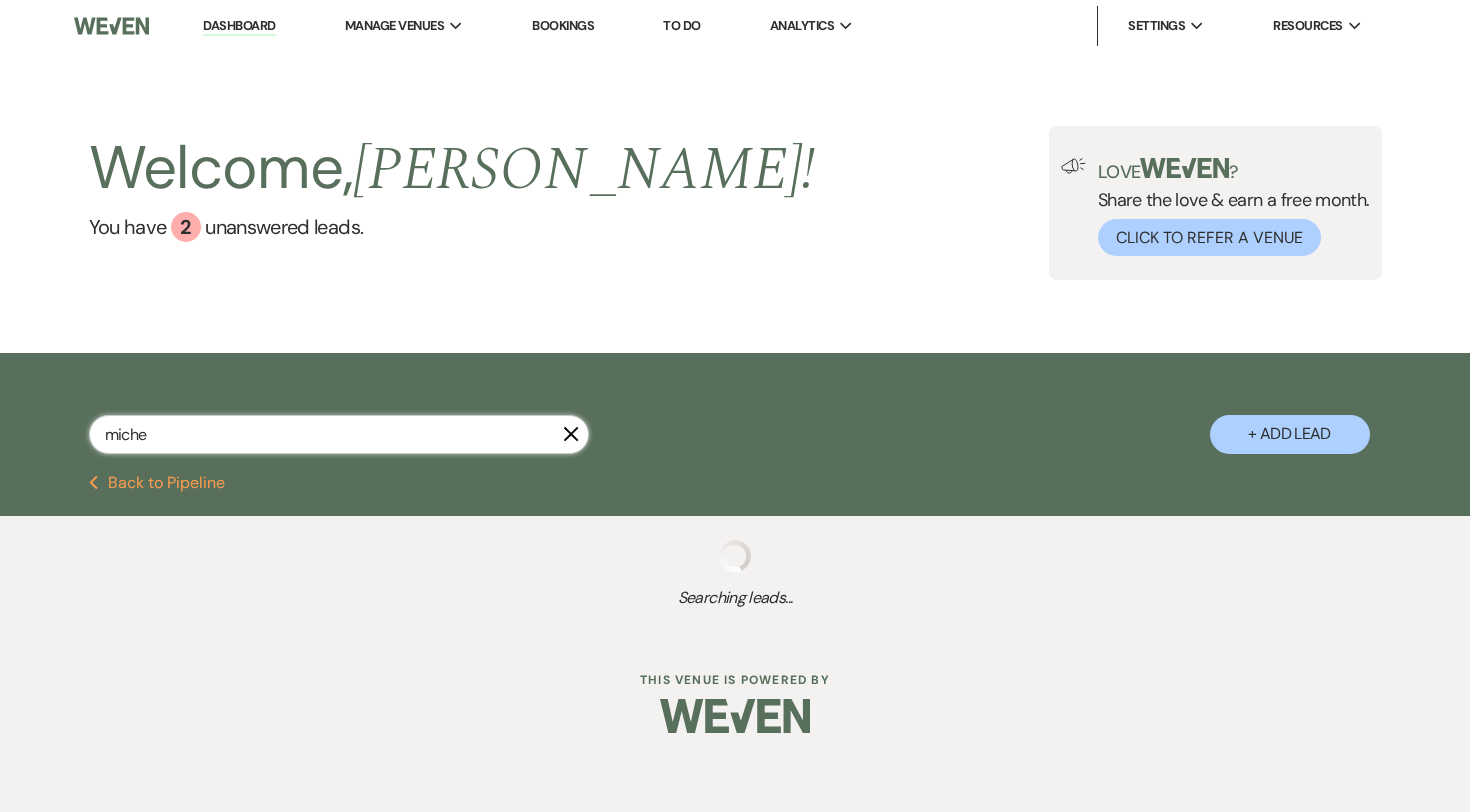 select on "4" 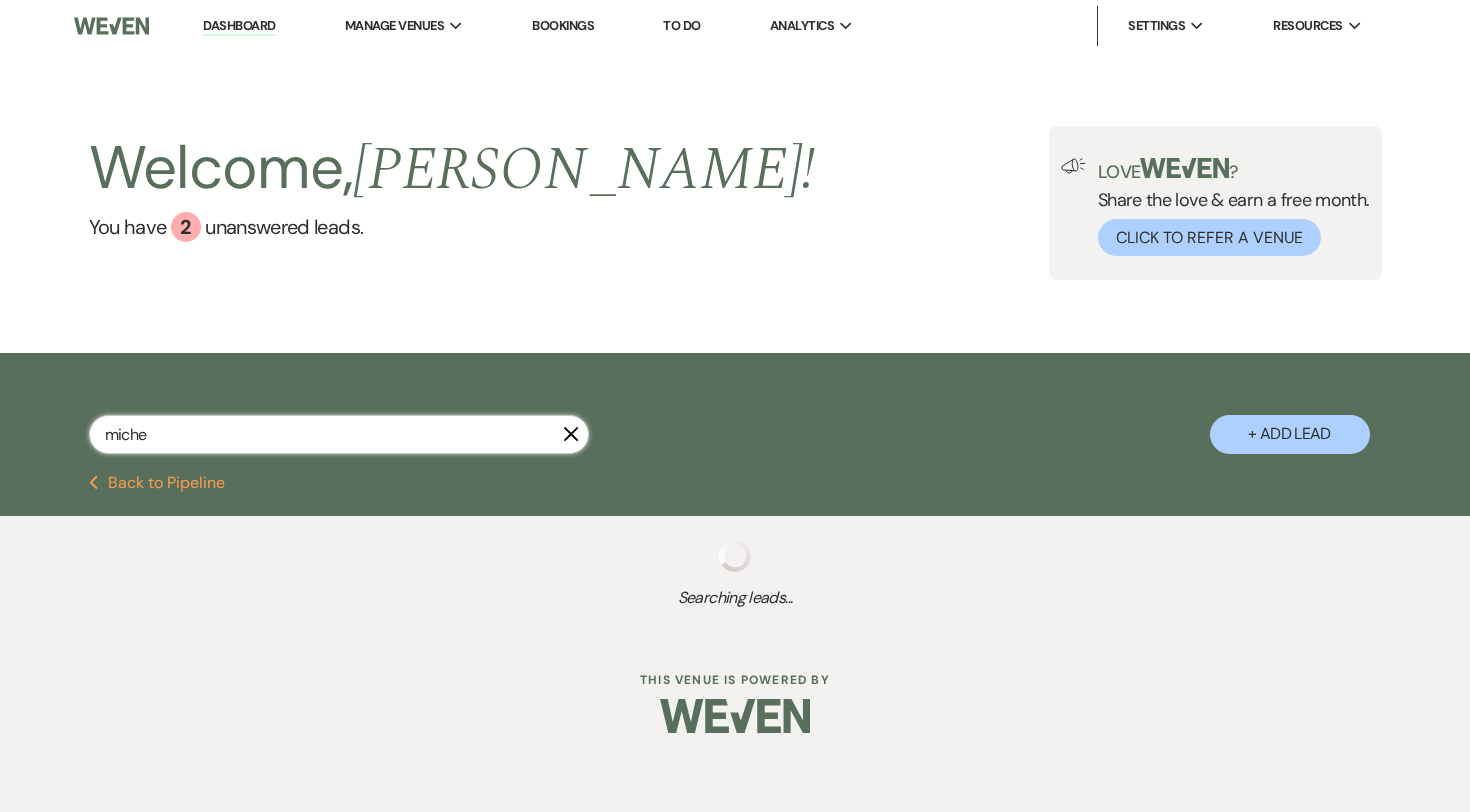 select on "8" 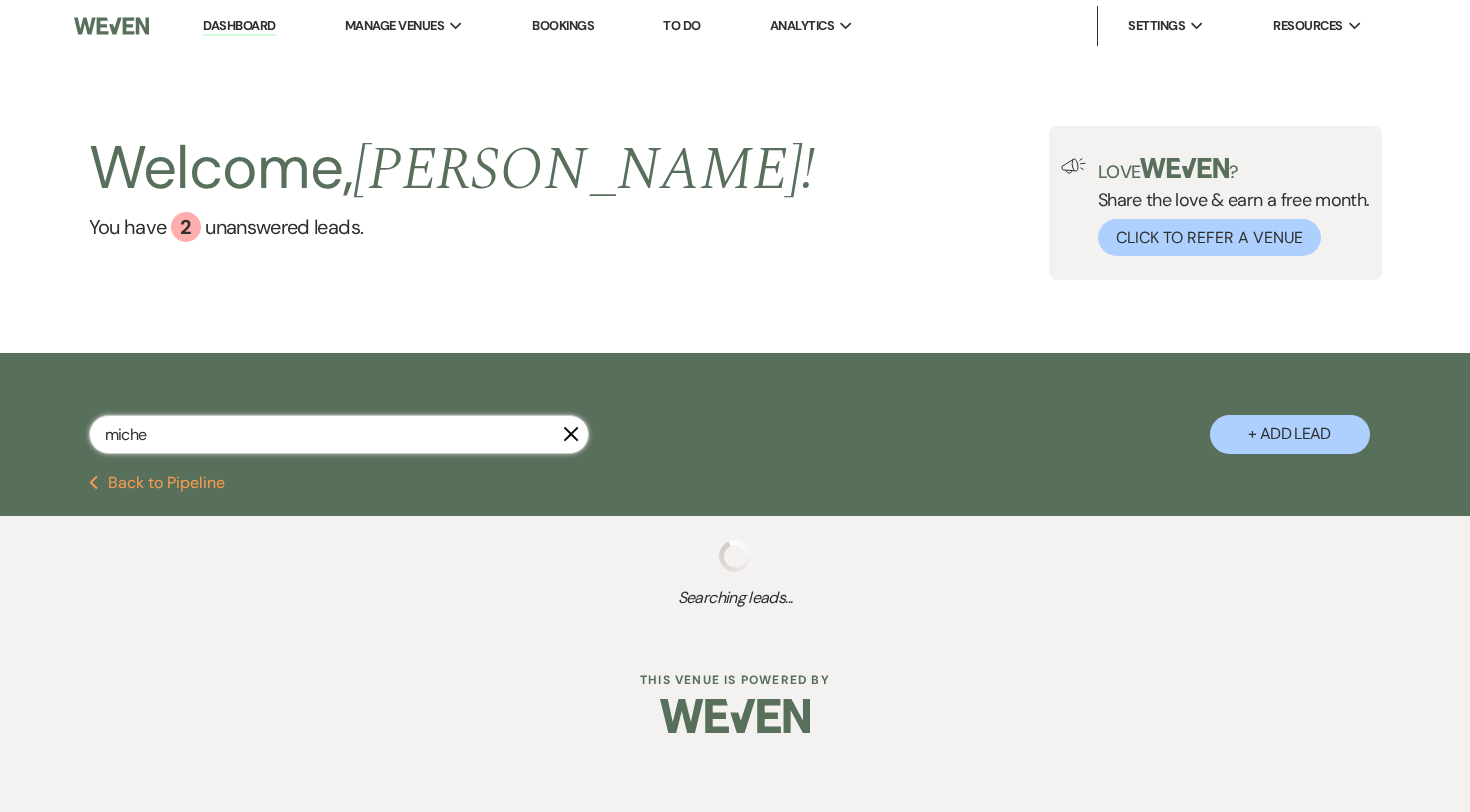 select on "6" 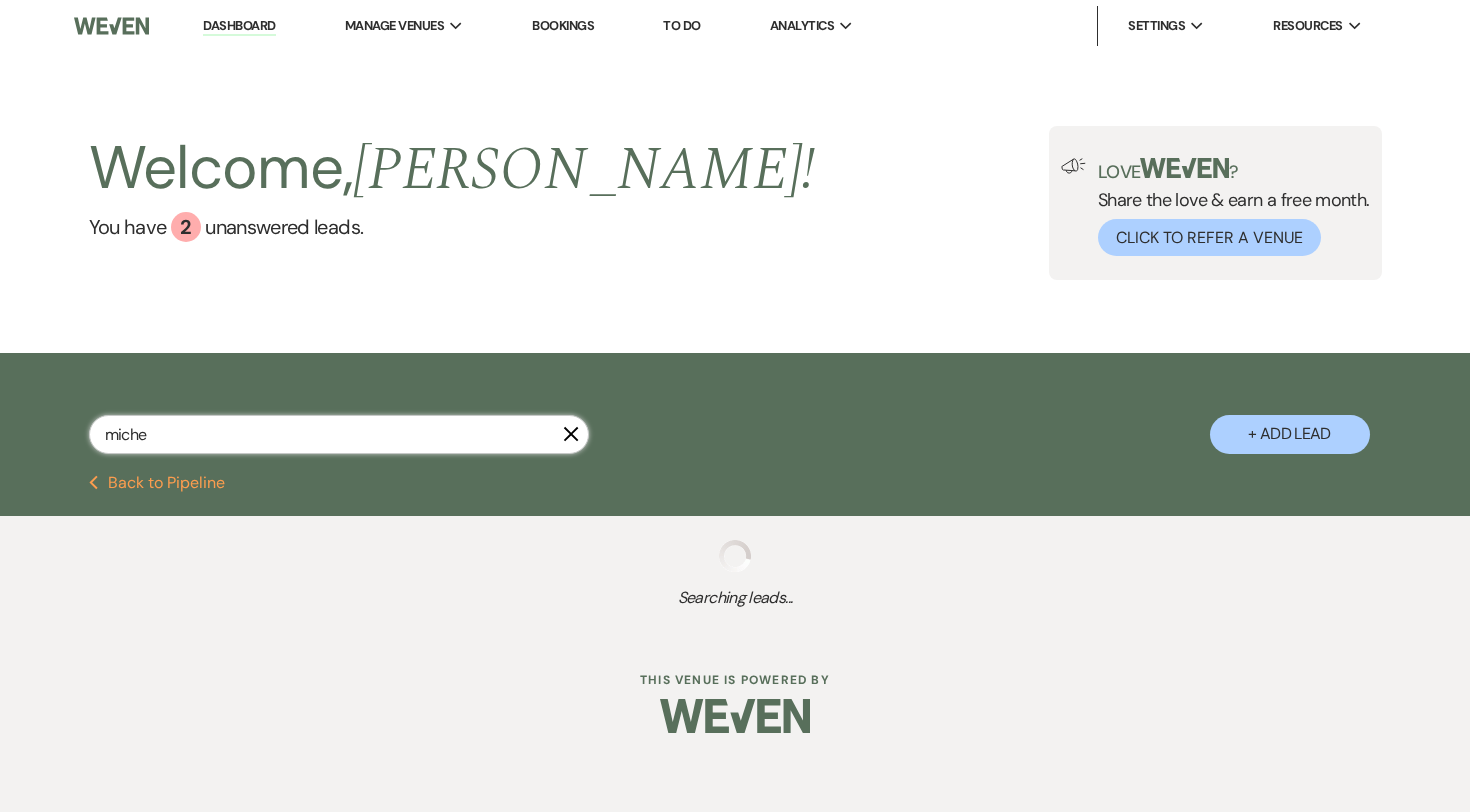 select on "8" 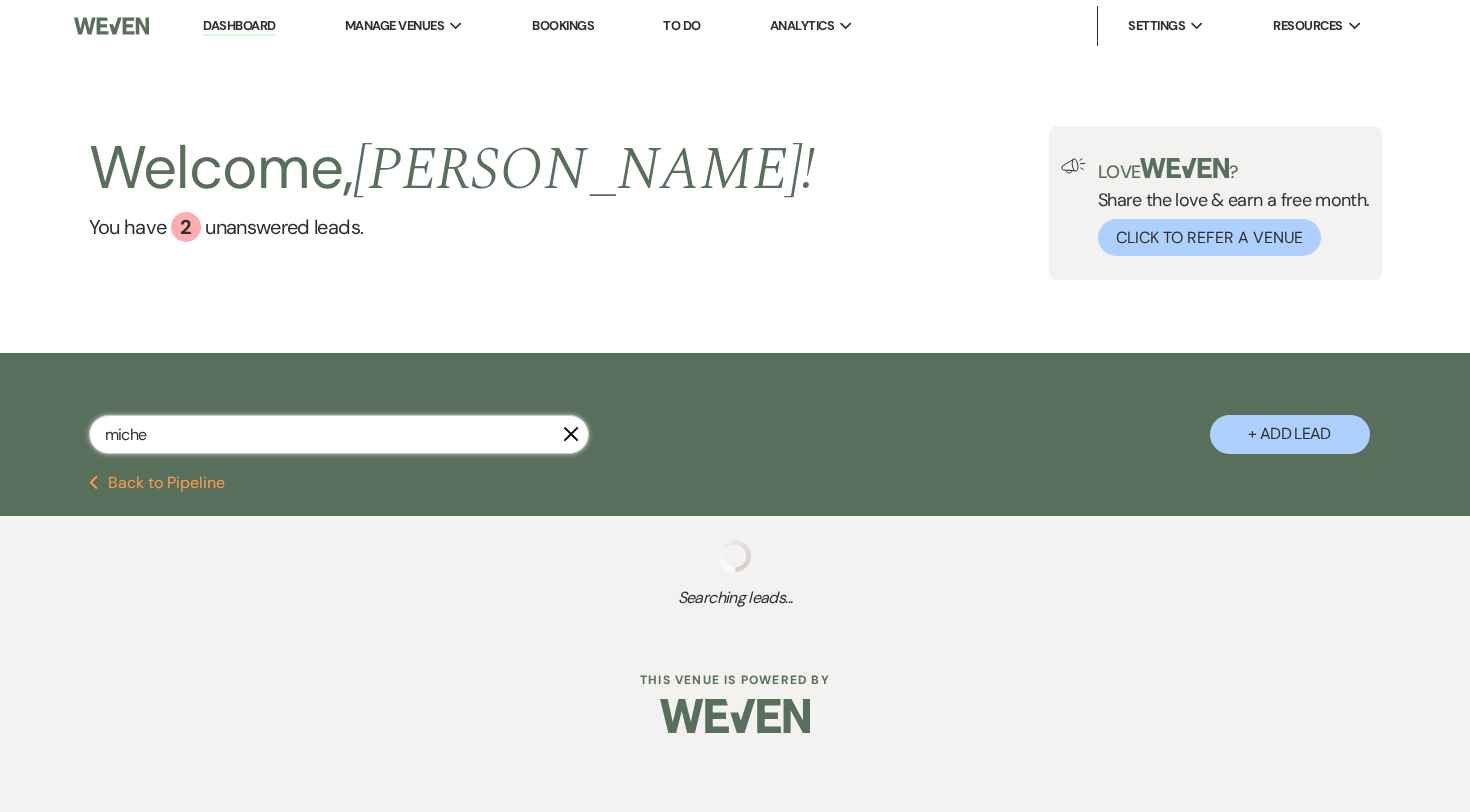 select on "8" 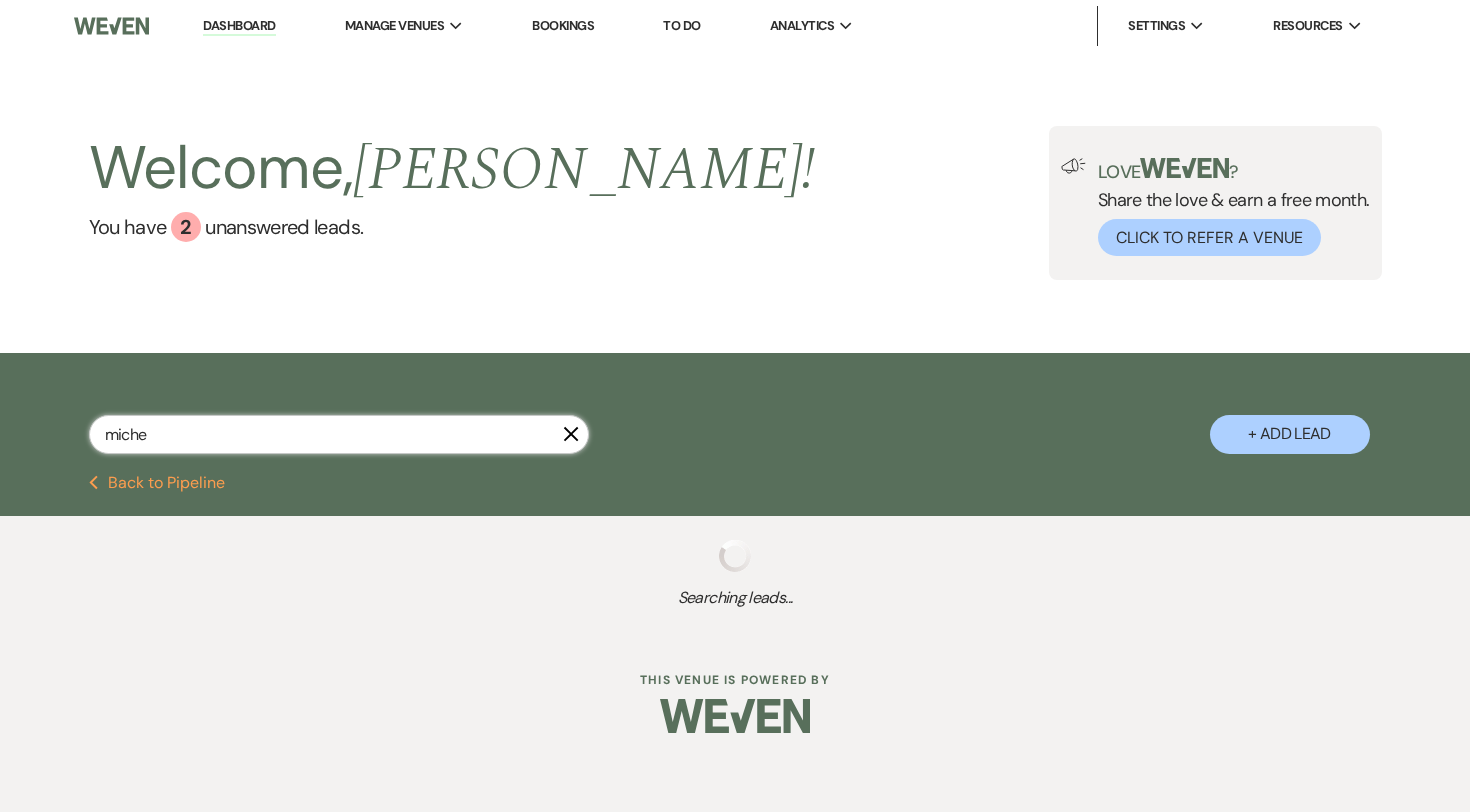 select on "8" 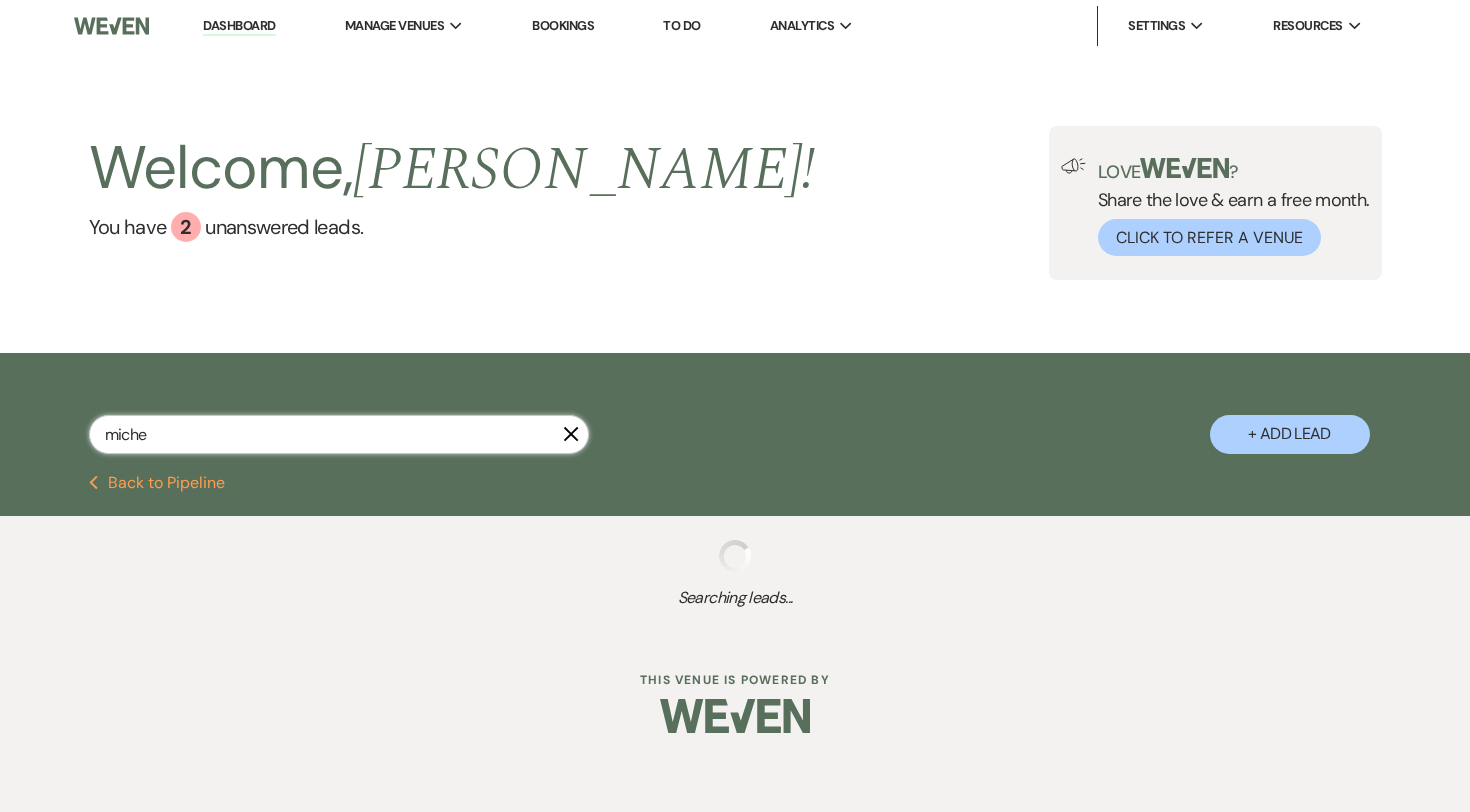 select on "5" 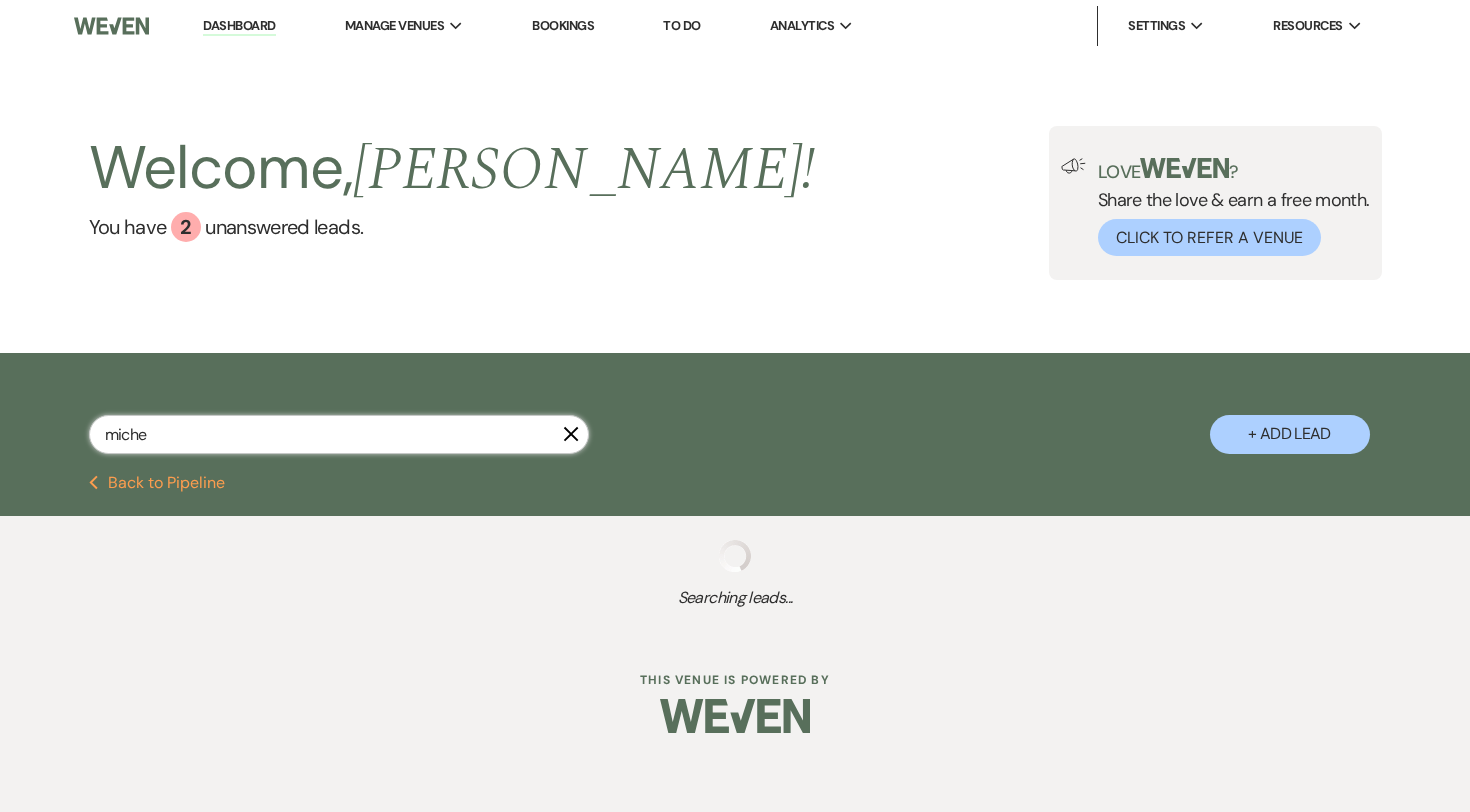 select on "8" 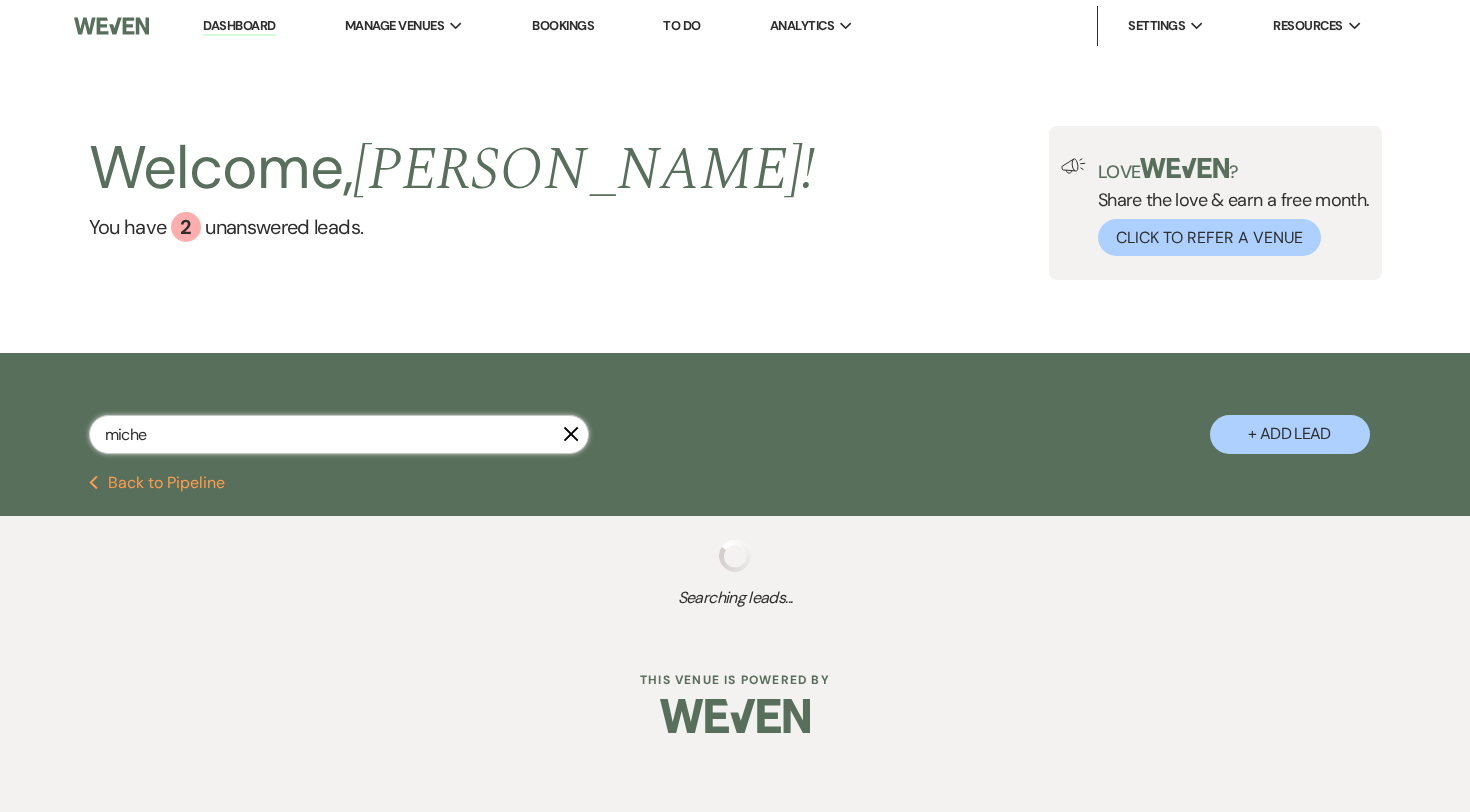 select on "8" 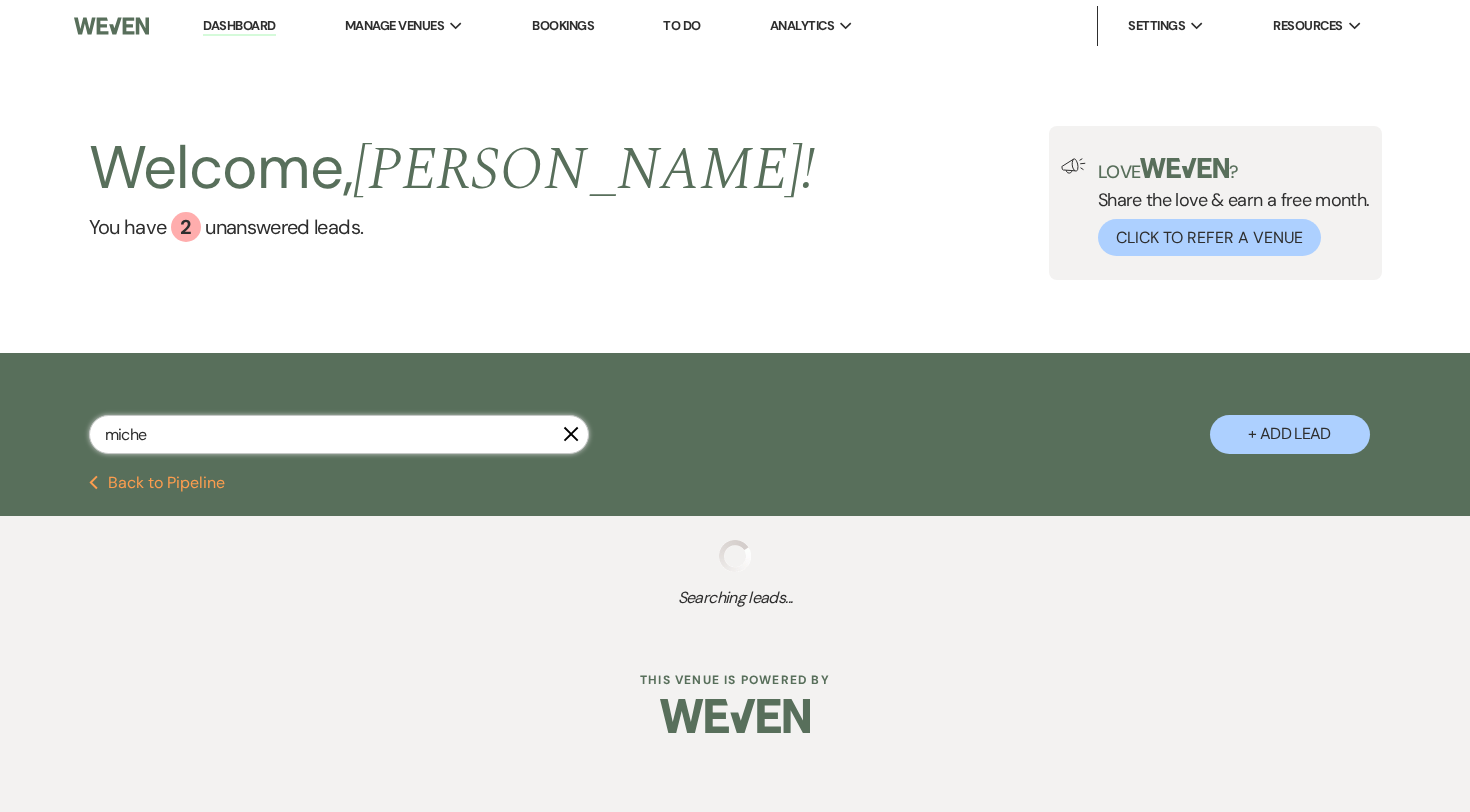 select on "8" 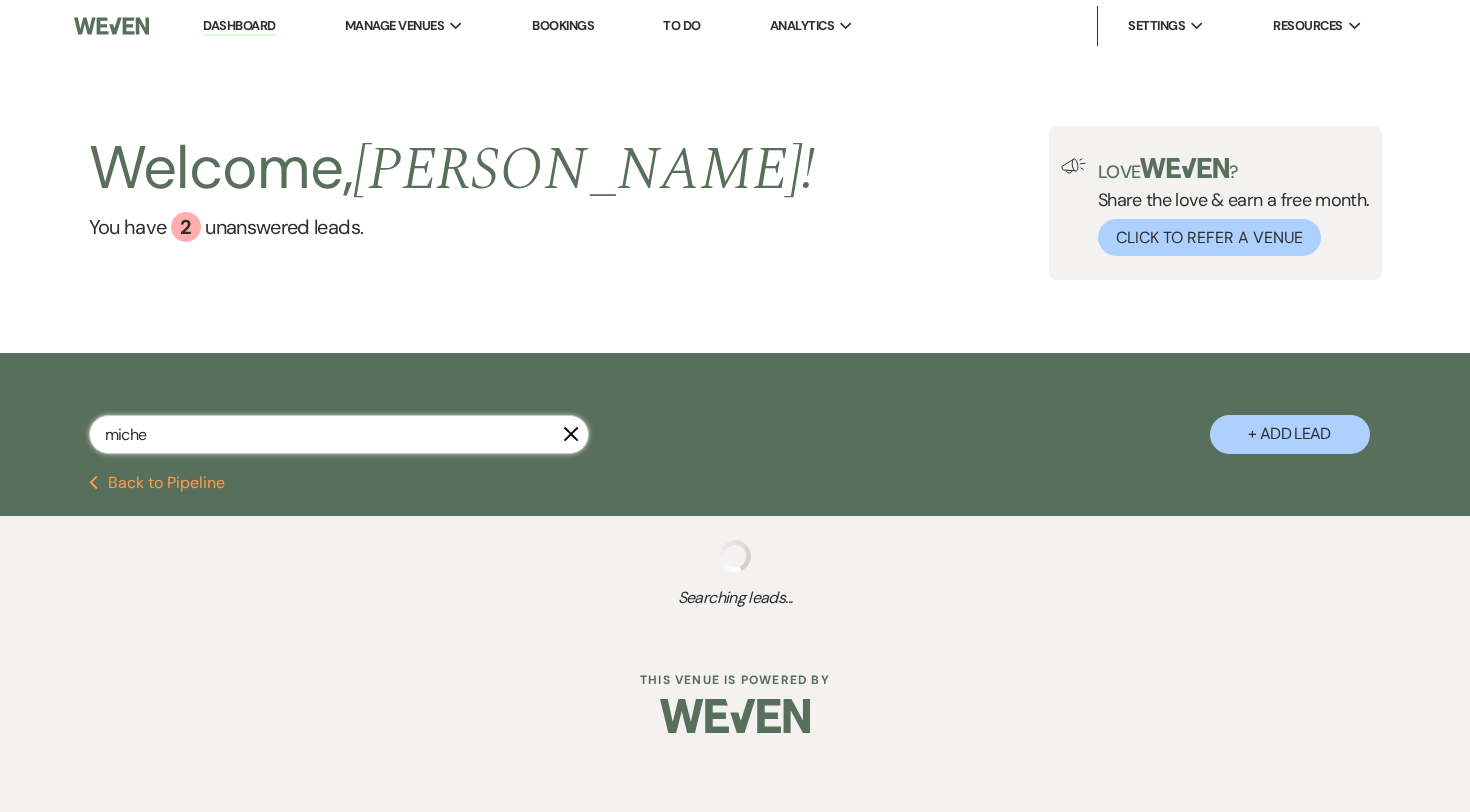 select on "8" 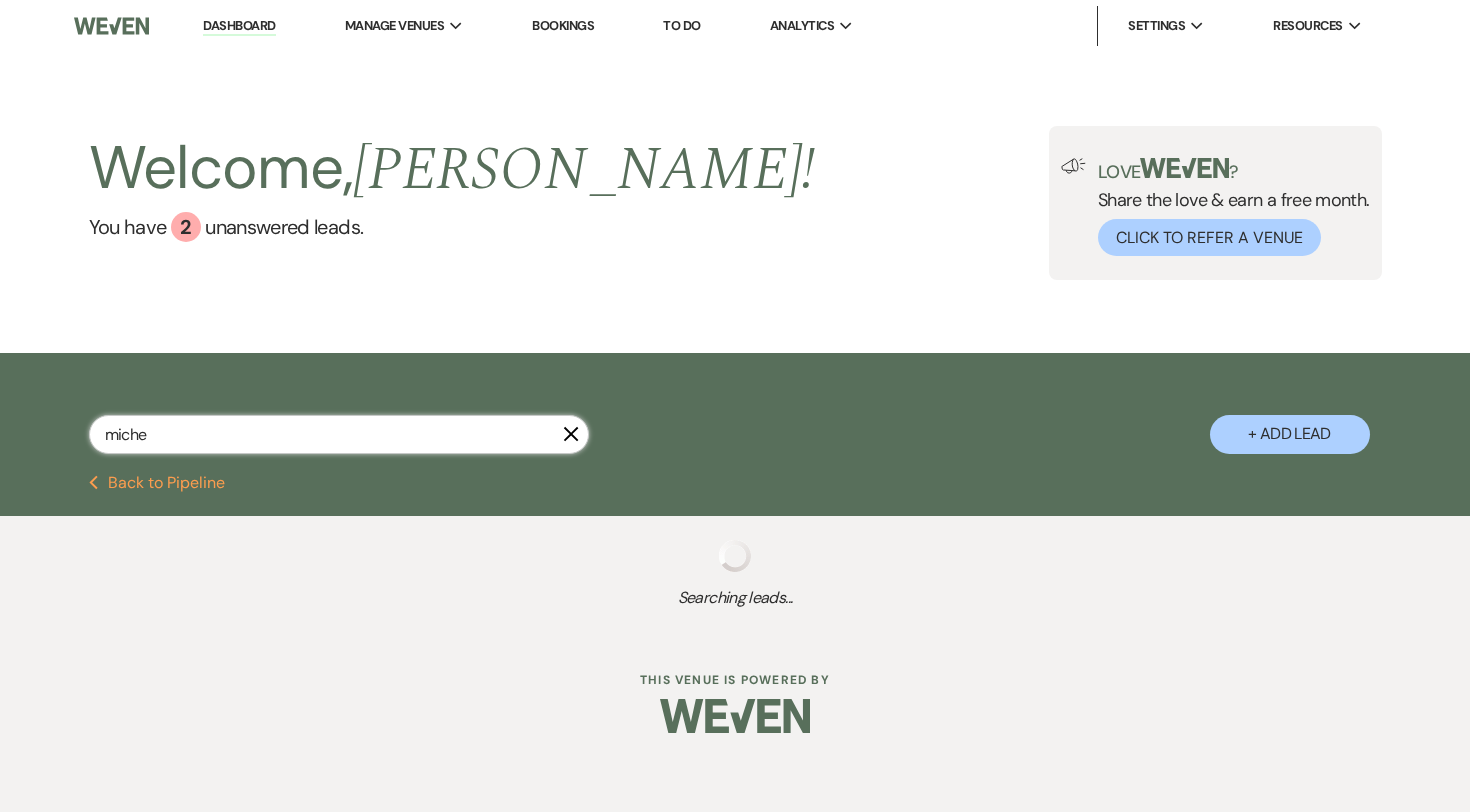 select on "8" 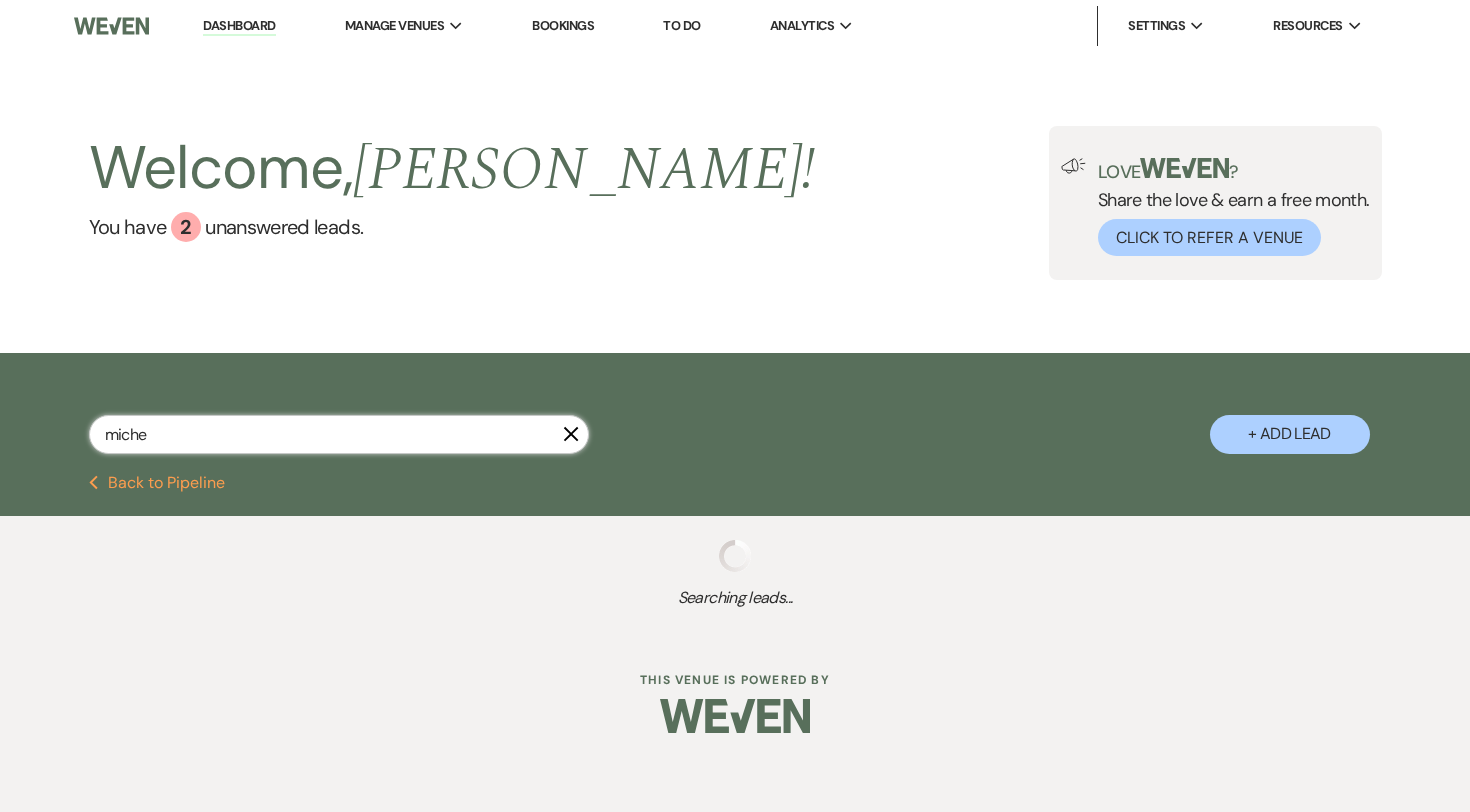 select on "11" 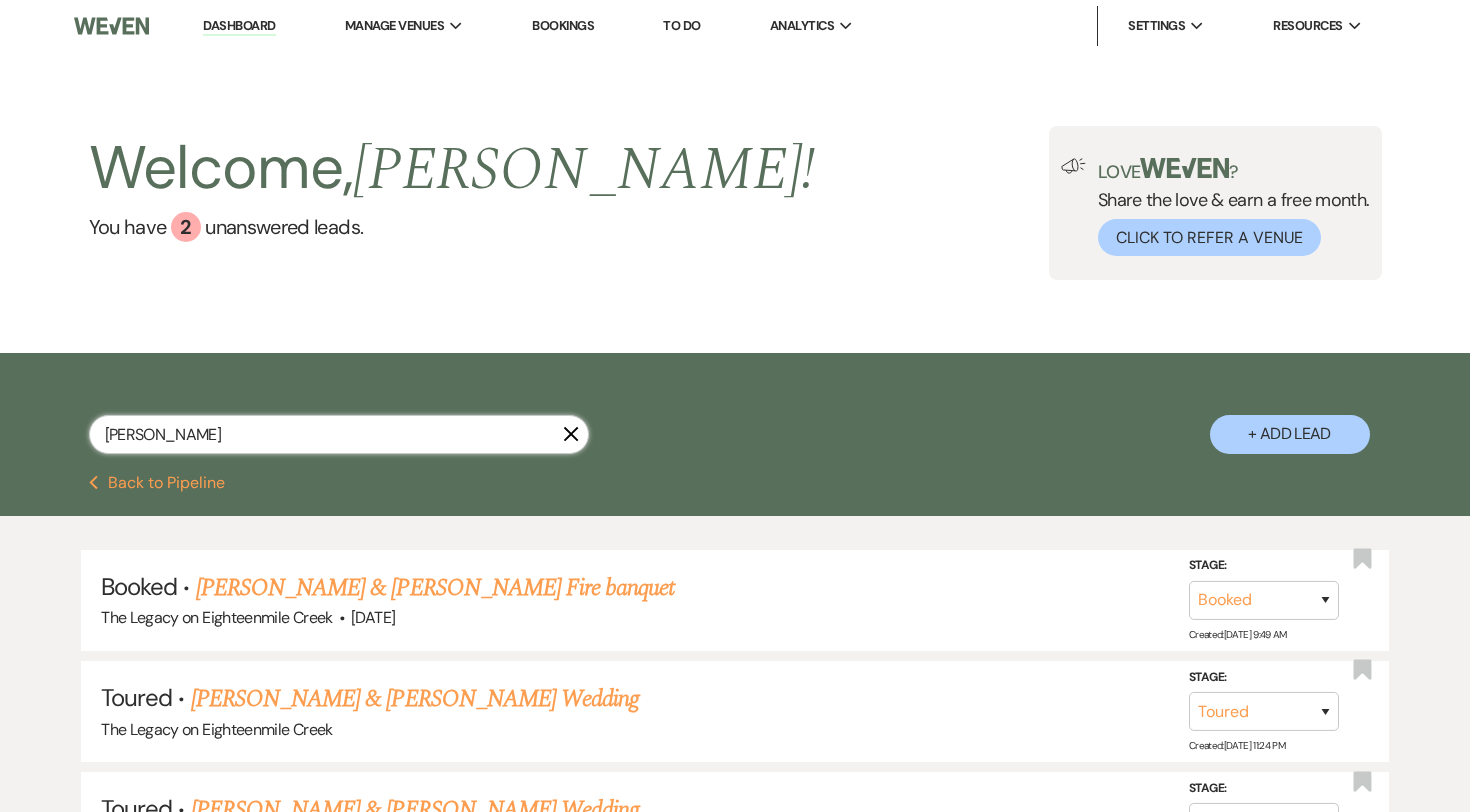 type on "michelle" 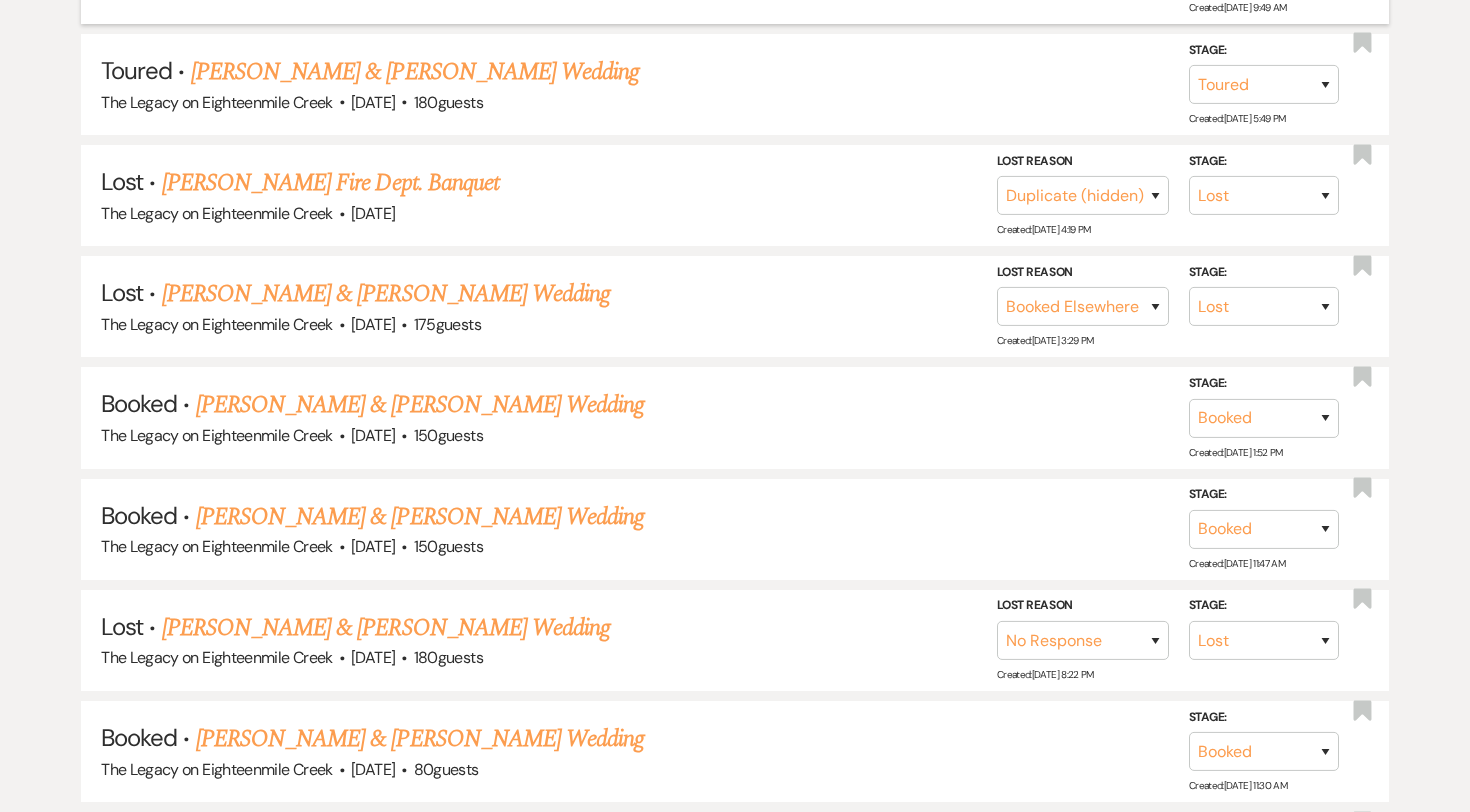 scroll, scrollTop: 645, scrollLeft: 0, axis: vertical 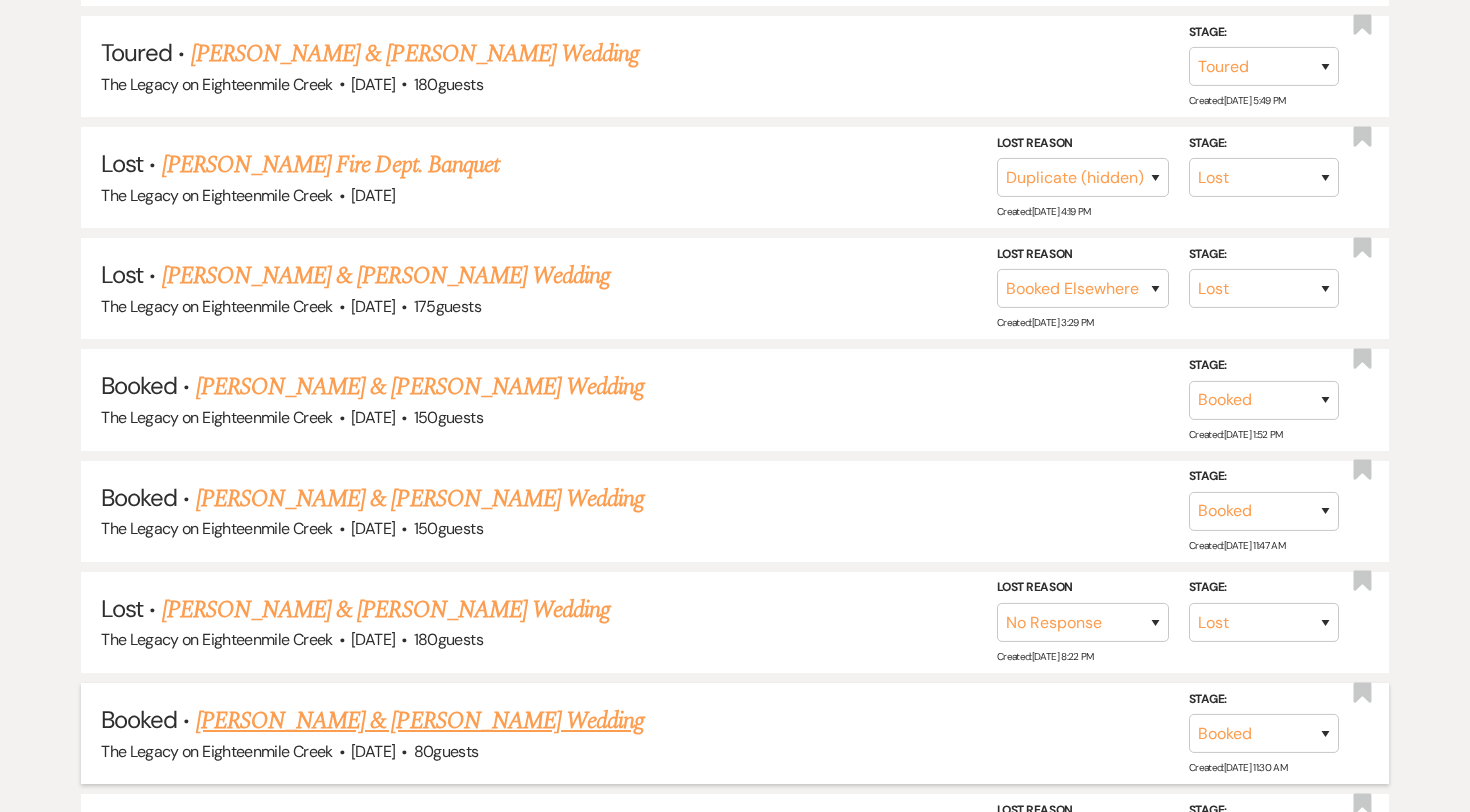 type on "michelle" 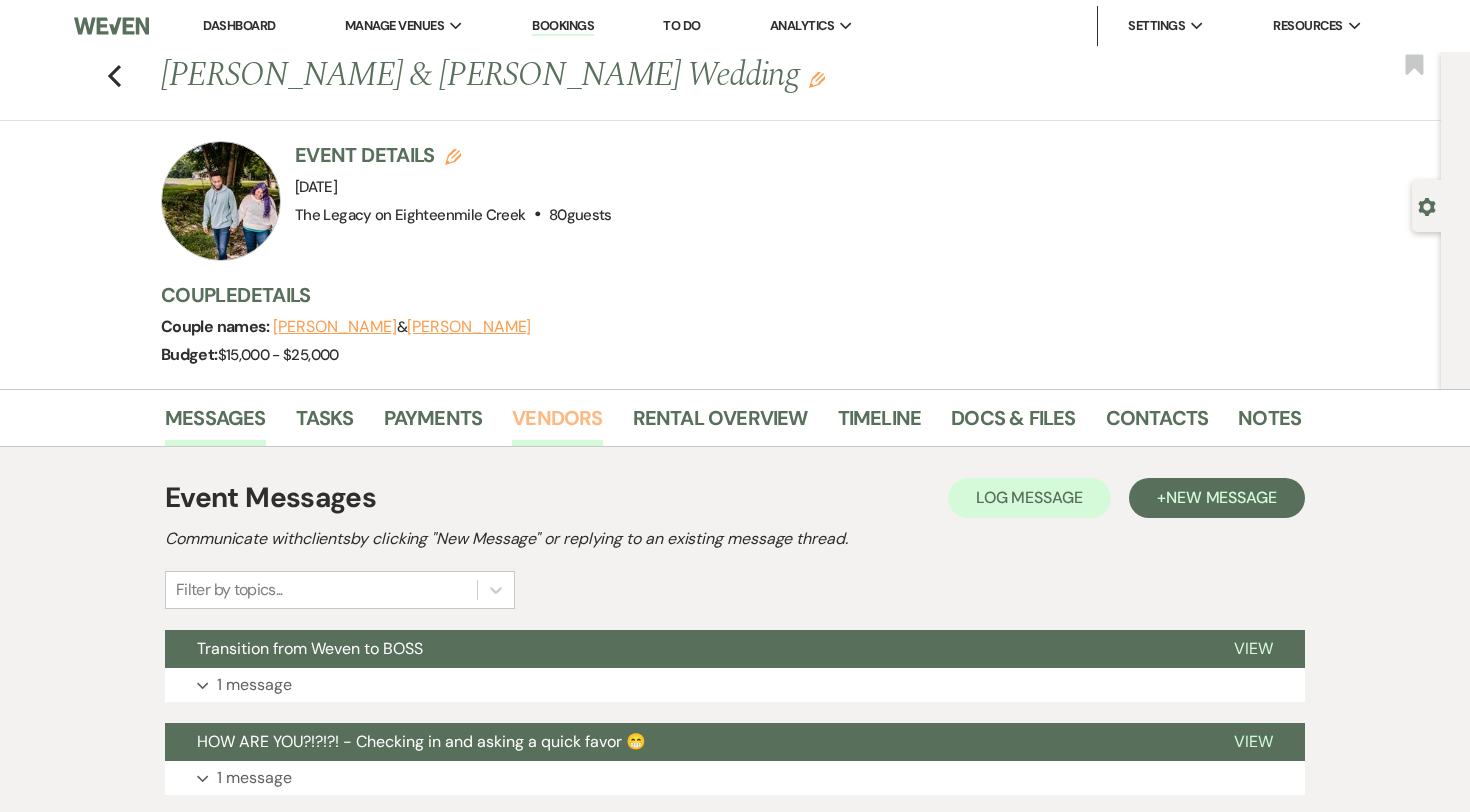 click on "Vendors" at bounding box center [557, 424] 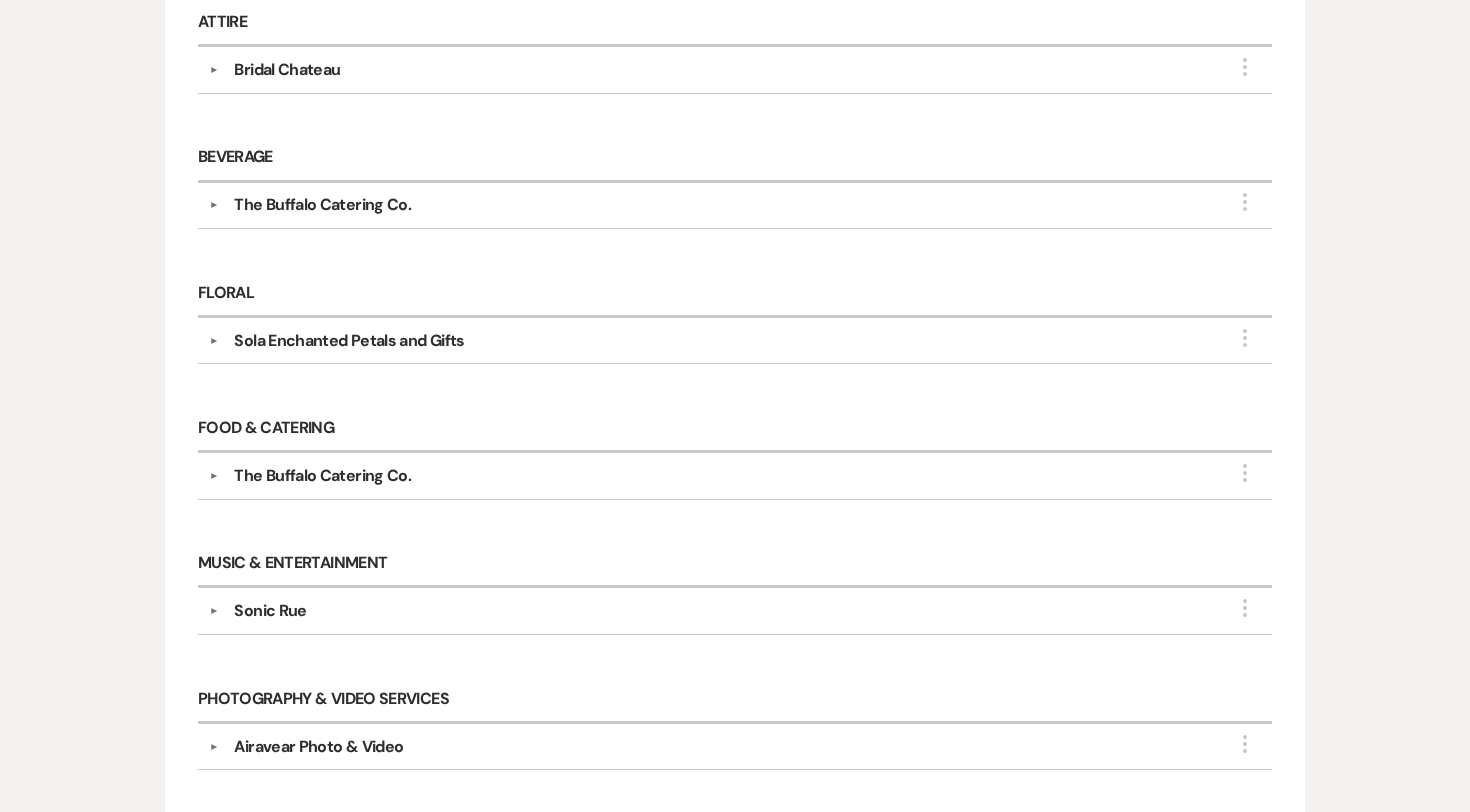 scroll, scrollTop: 815, scrollLeft: 0, axis: vertical 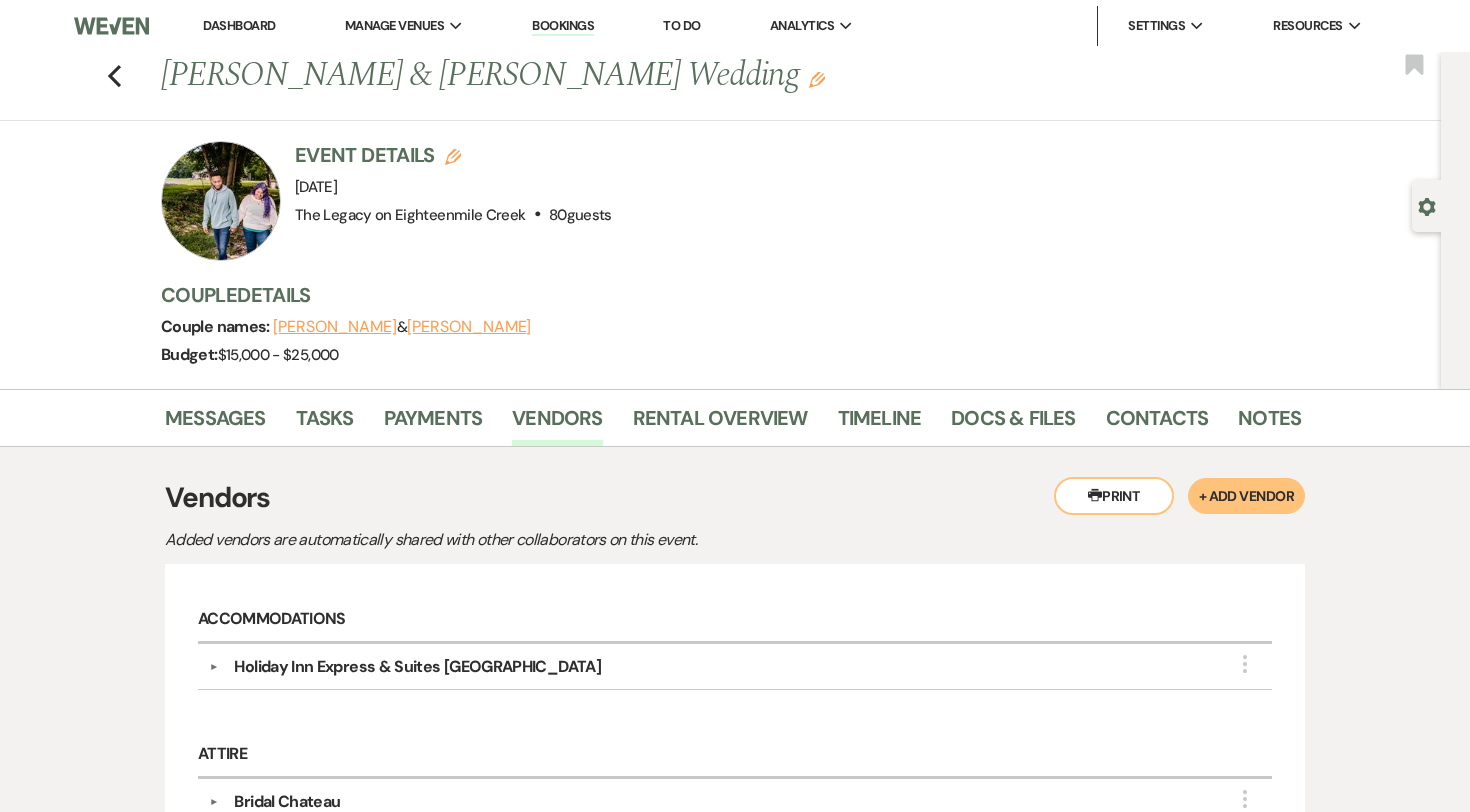 click on "Dashboard" at bounding box center [239, 25] 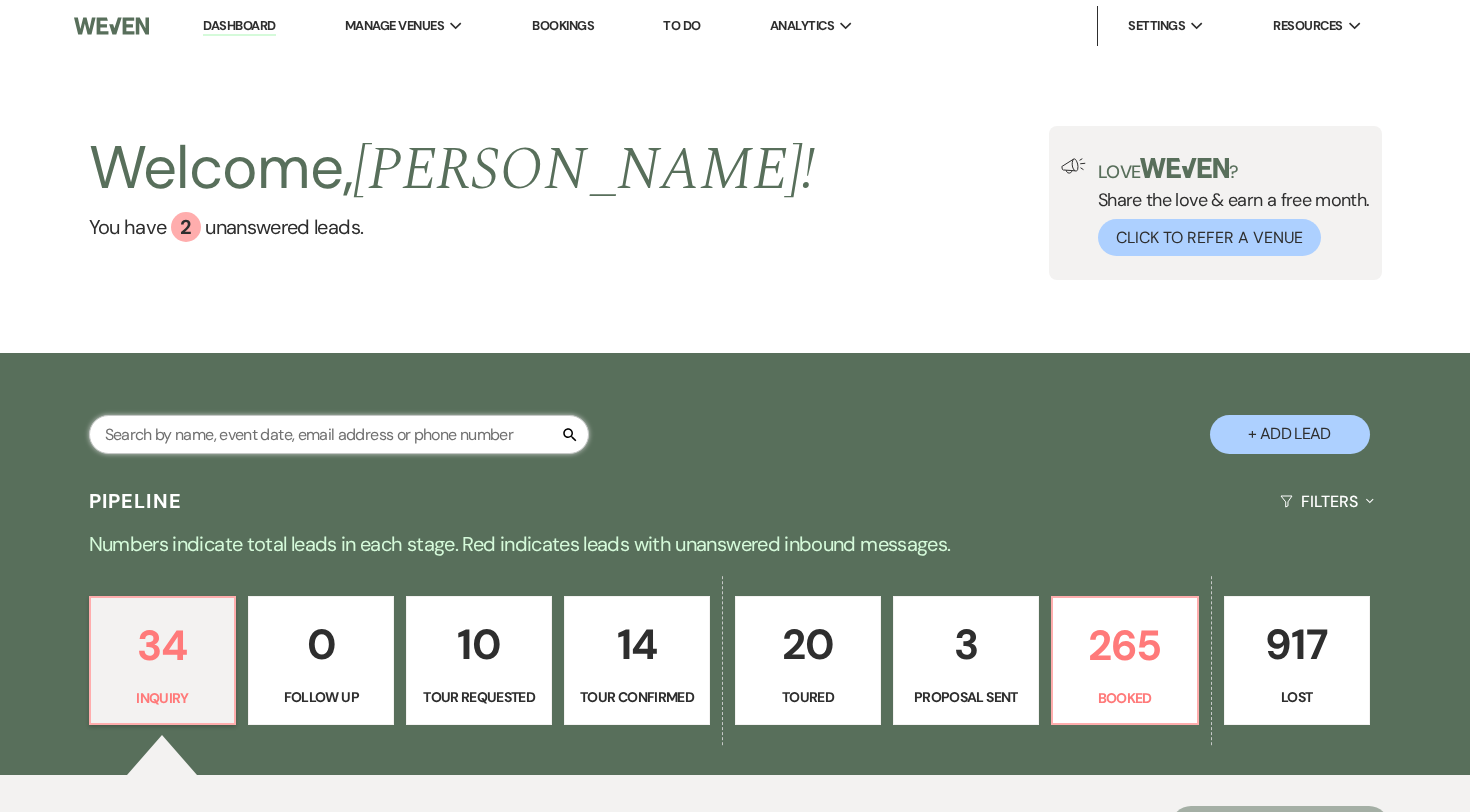 click at bounding box center (339, 434) 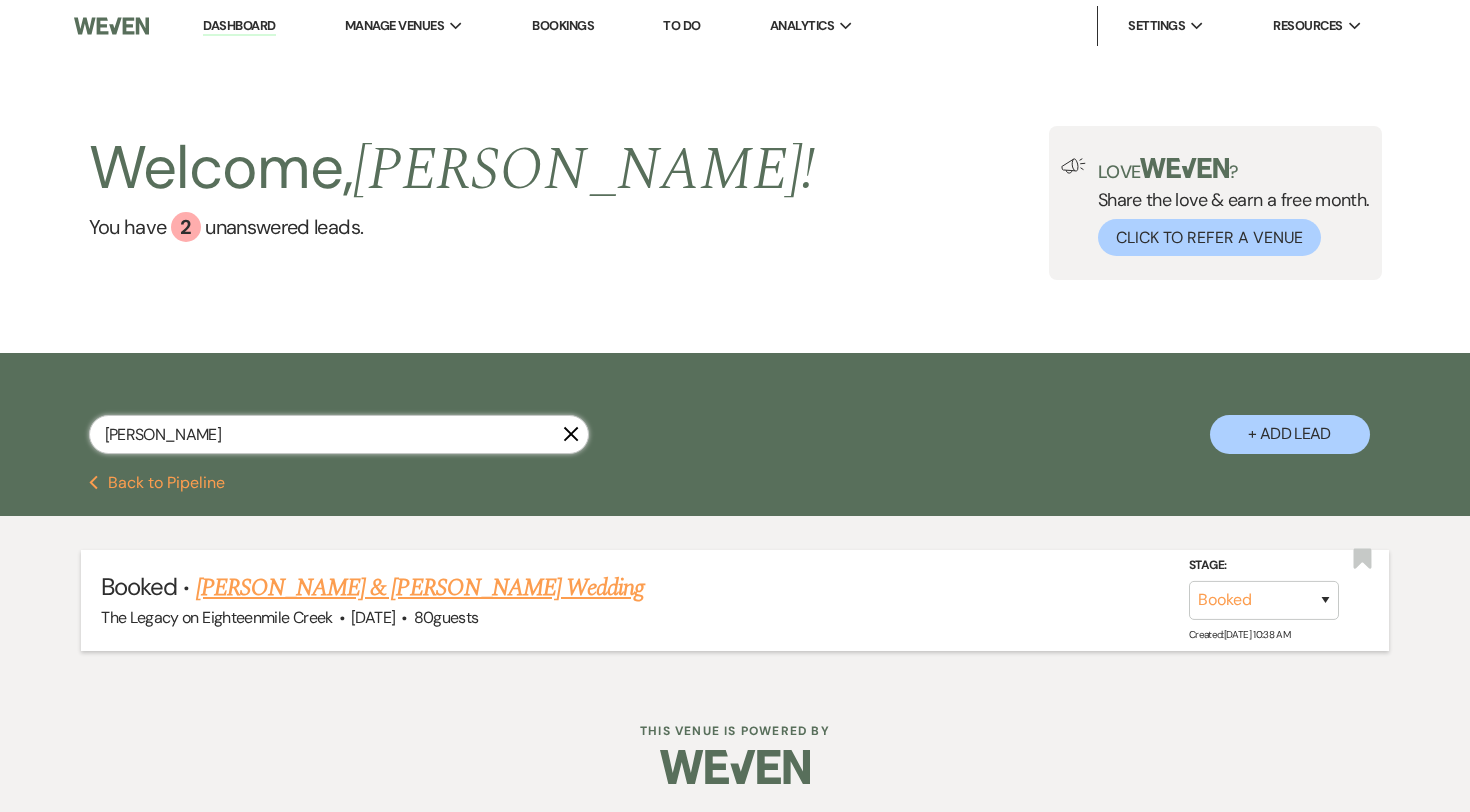 type on "sandy" 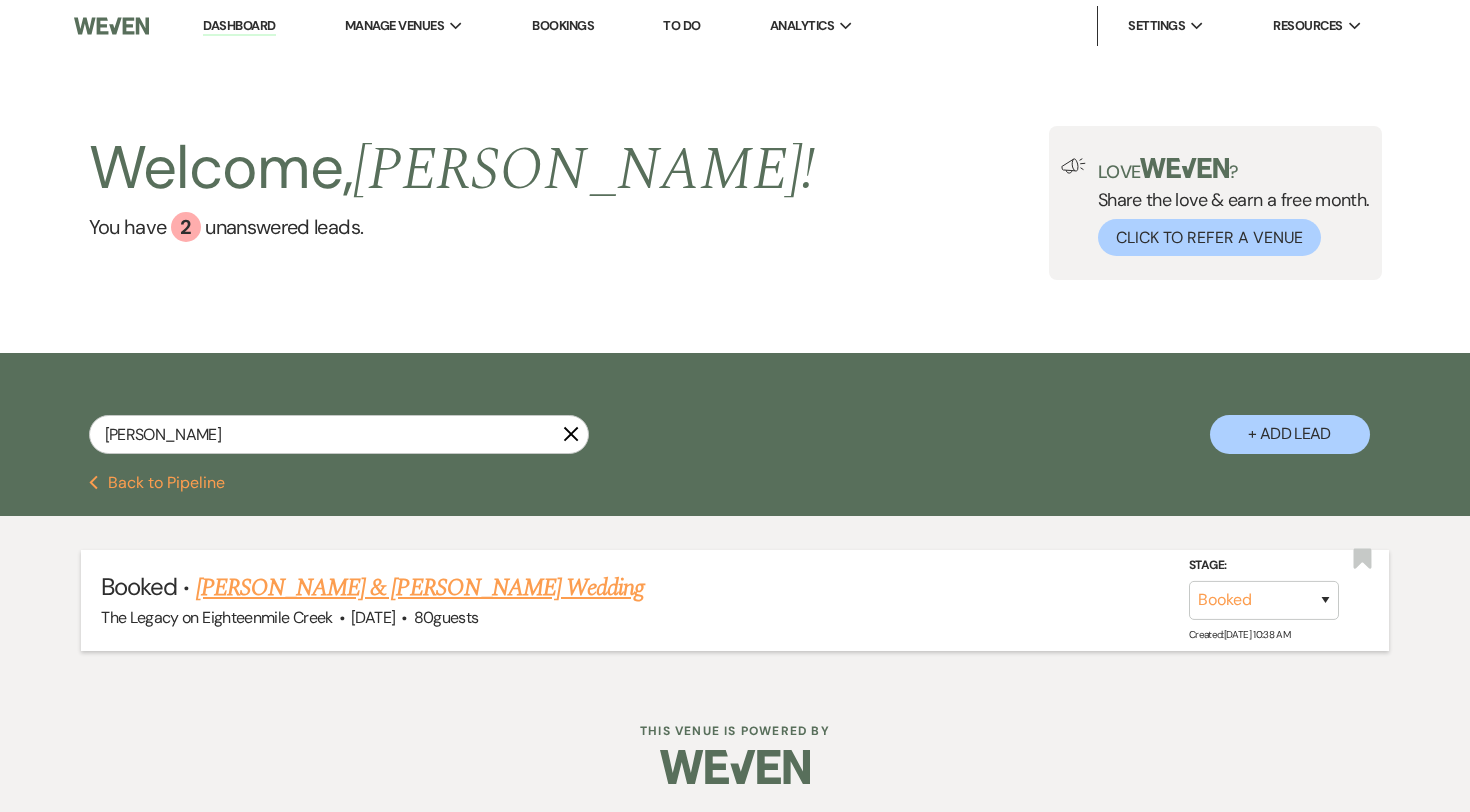 click on "Troy Strassburg & Sandy Spencer's Wedding" at bounding box center [420, 588] 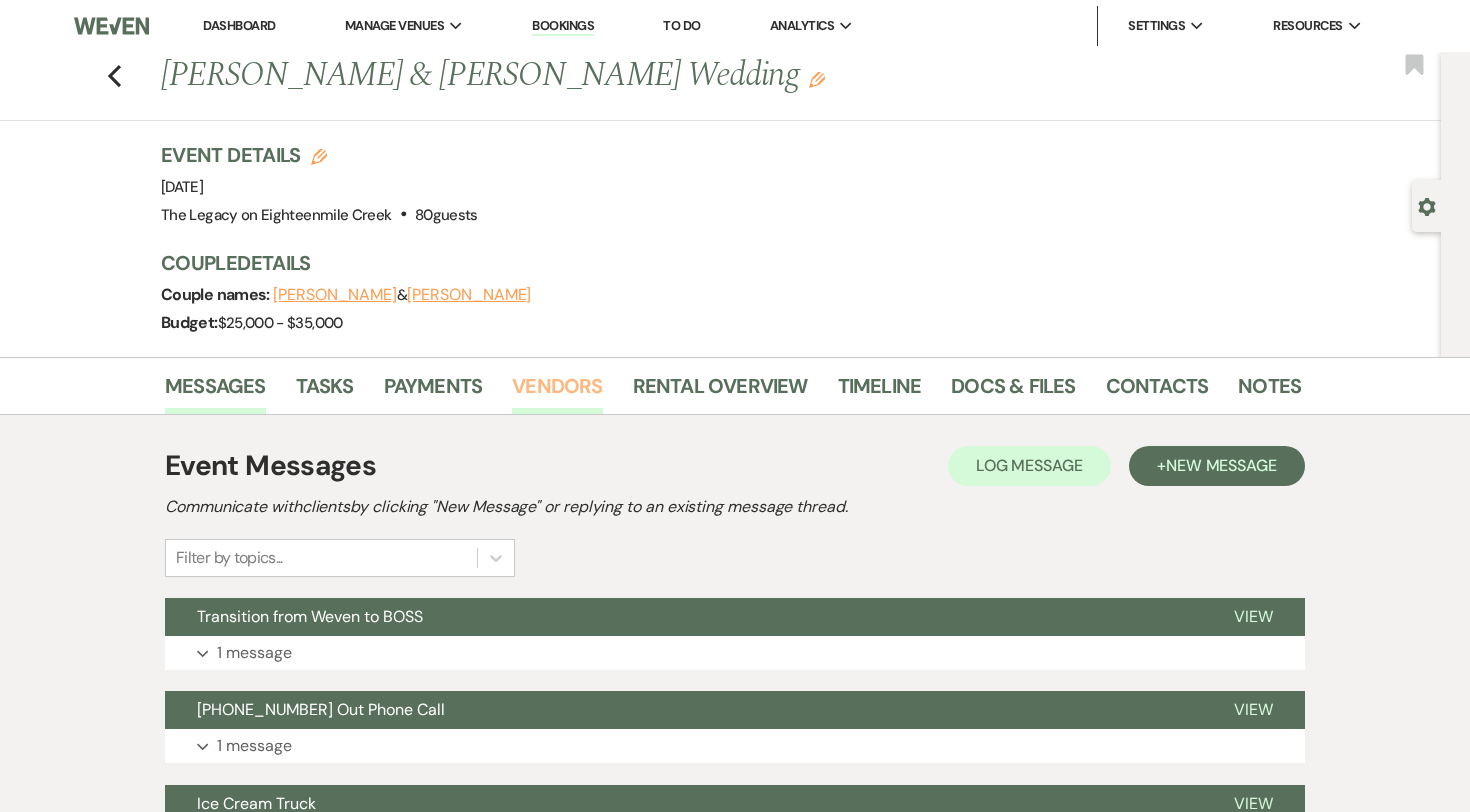click on "Vendors" at bounding box center [557, 392] 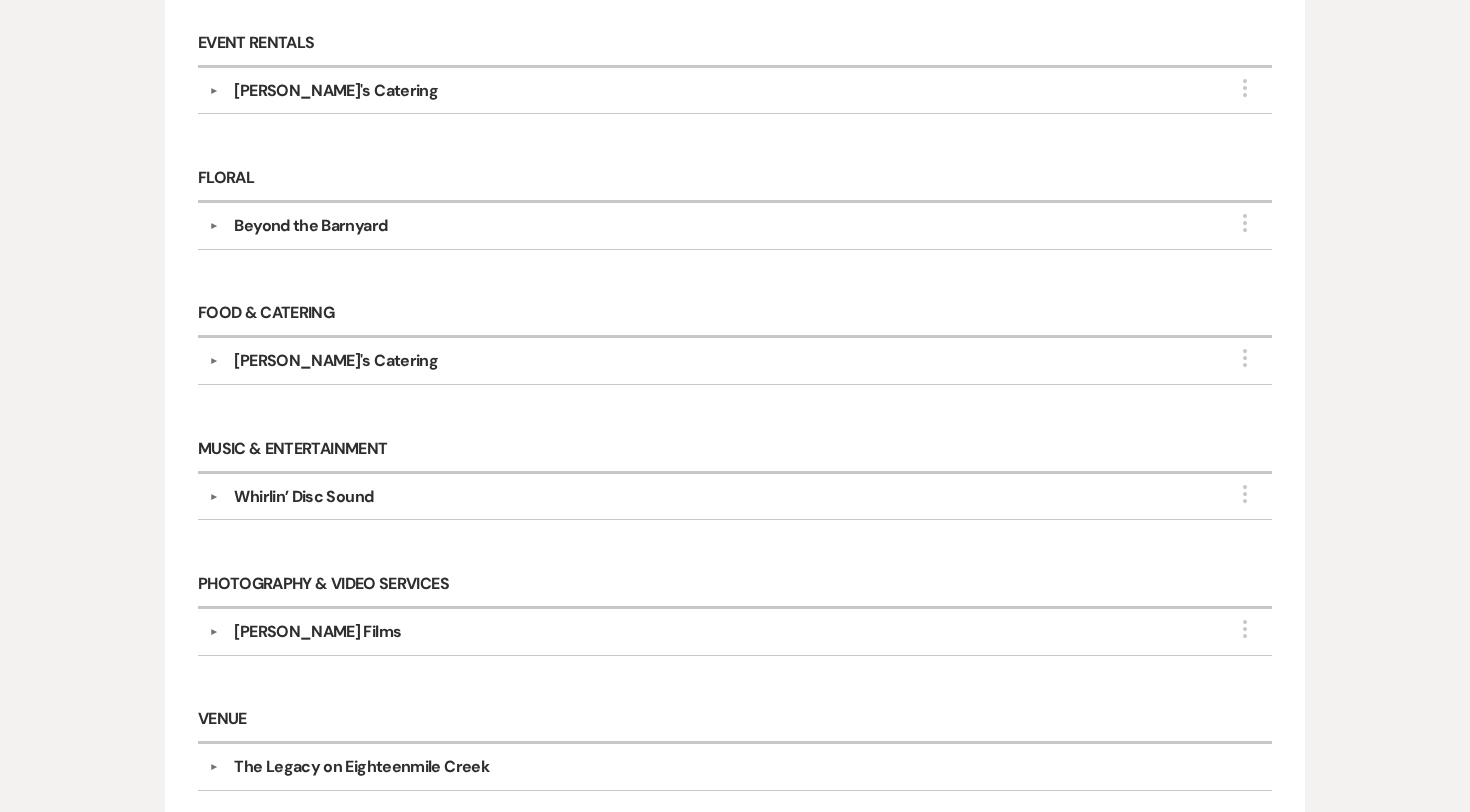 scroll, scrollTop: 1380, scrollLeft: 0, axis: vertical 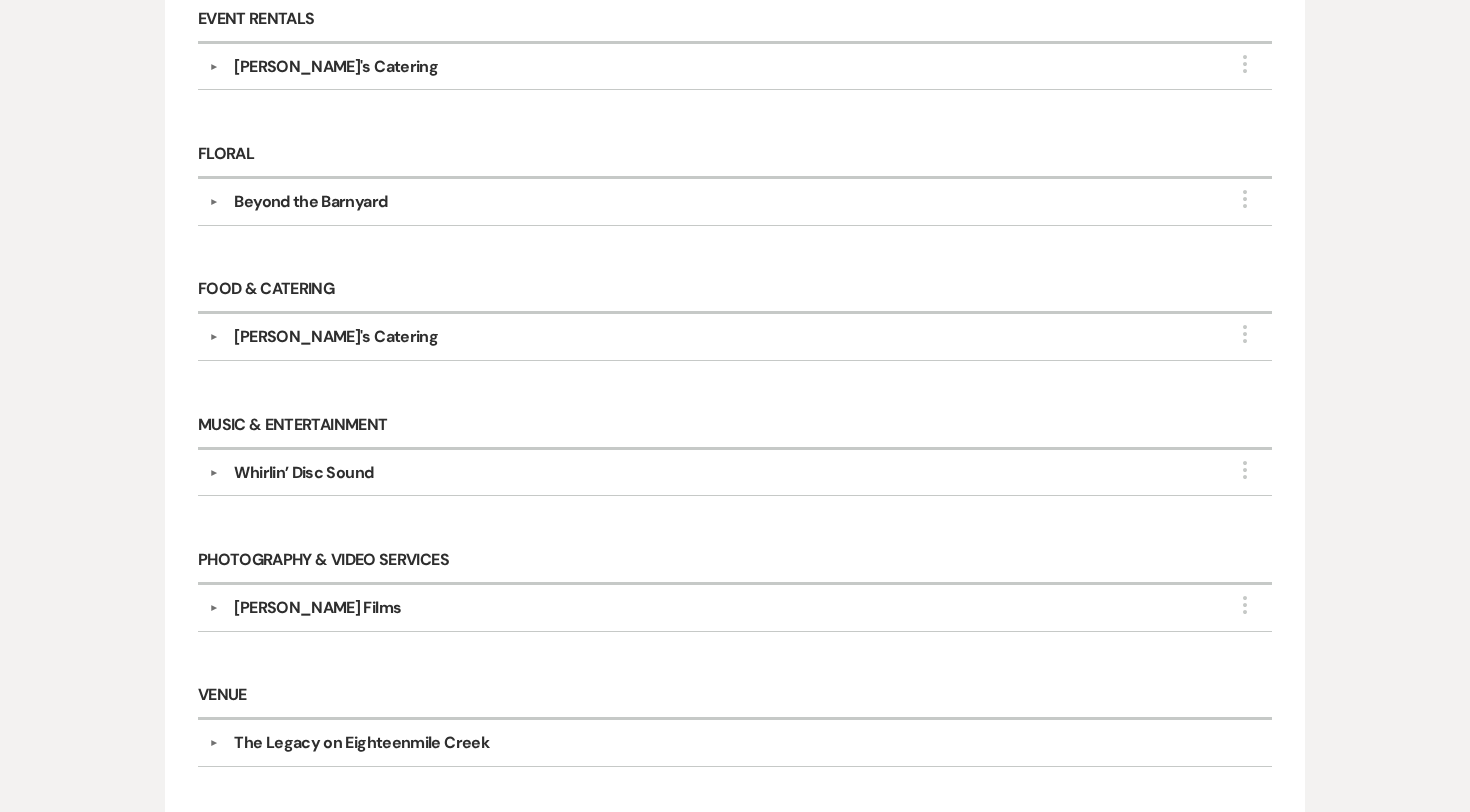 click on "▼ Barnum Films More Company Contact Information: Compass   barnumfilms.com/ Point of Contact Info: Josh Barnum Phone   +1 (315) 250-0667 Rsvp   josh@barnumfilms.com Services to be Provided:   Photography and Videography" at bounding box center (735, 608) 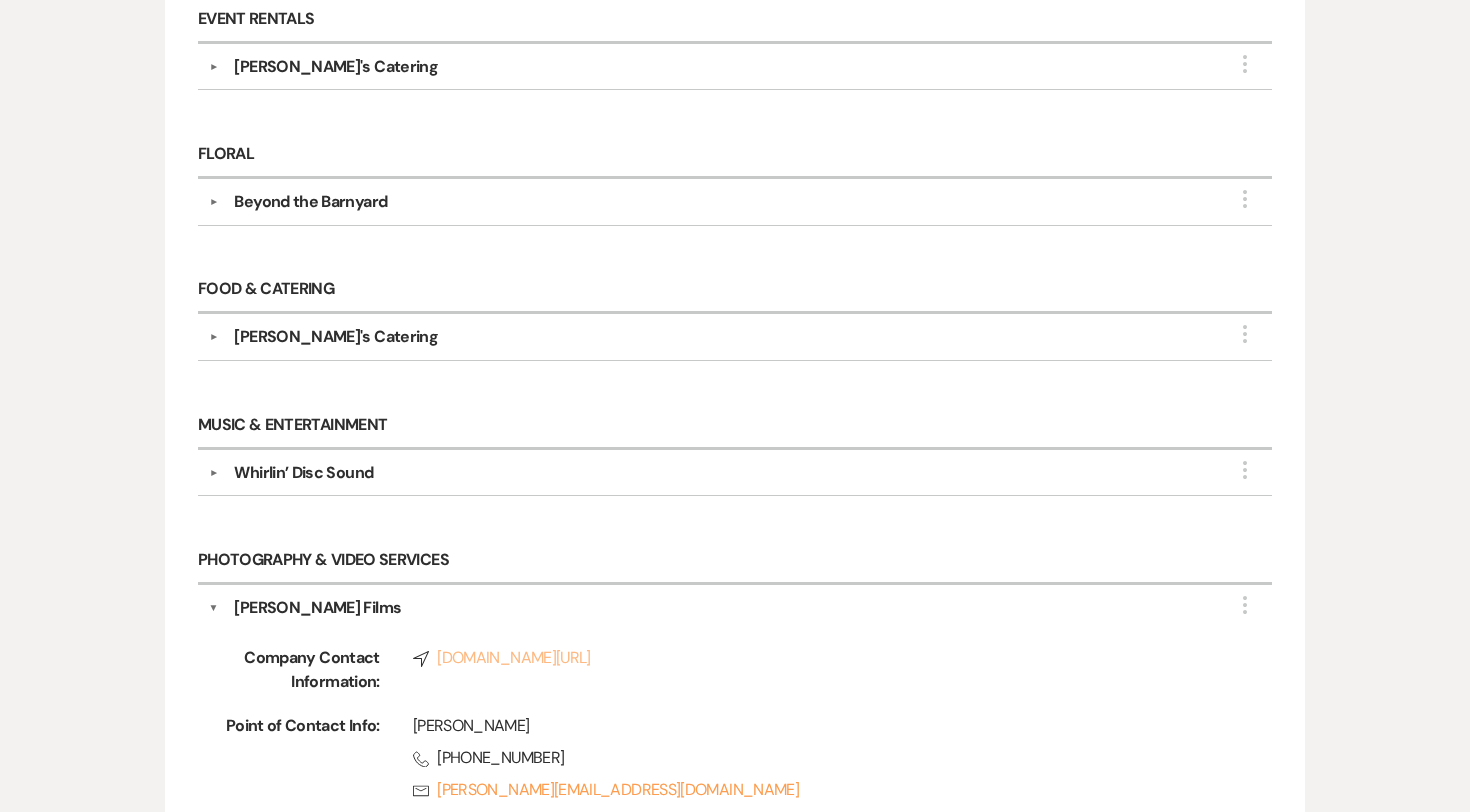 click on "Compass   barnumfilms.com/" at bounding box center [811, 658] 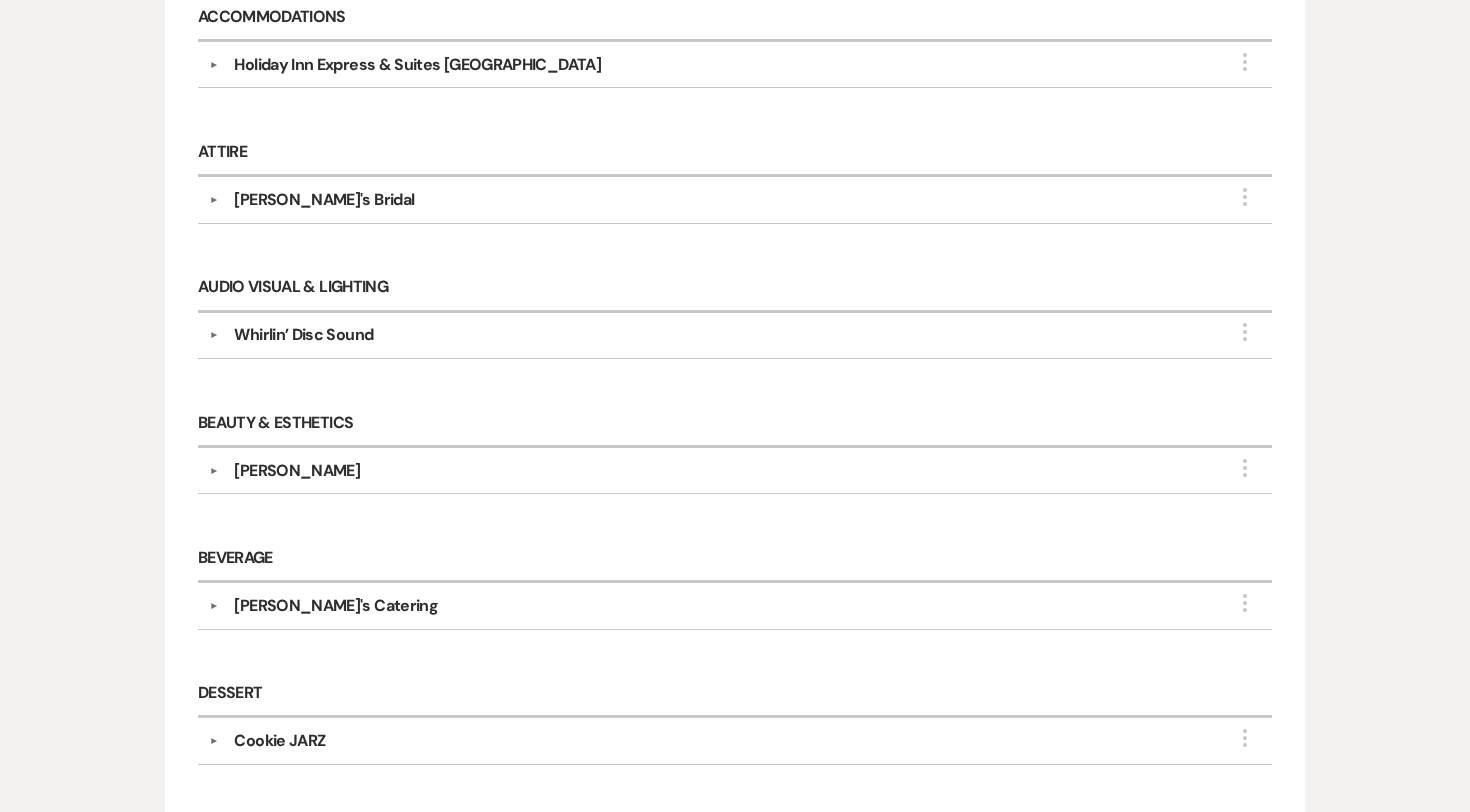 scroll, scrollTop: 0, scrollLeft: 0, axis: both 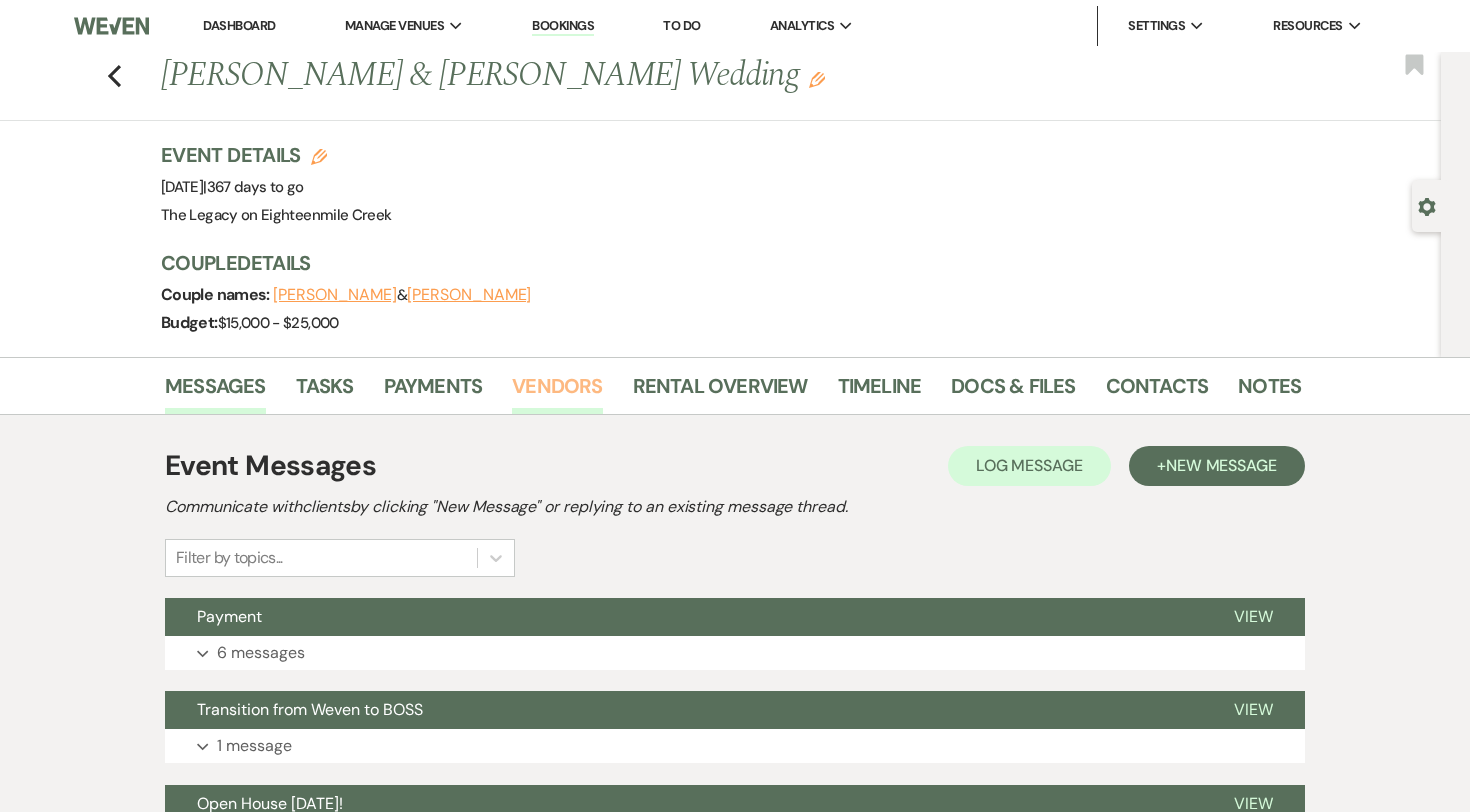 click on "Vendors" at bounding box center (557, 392) 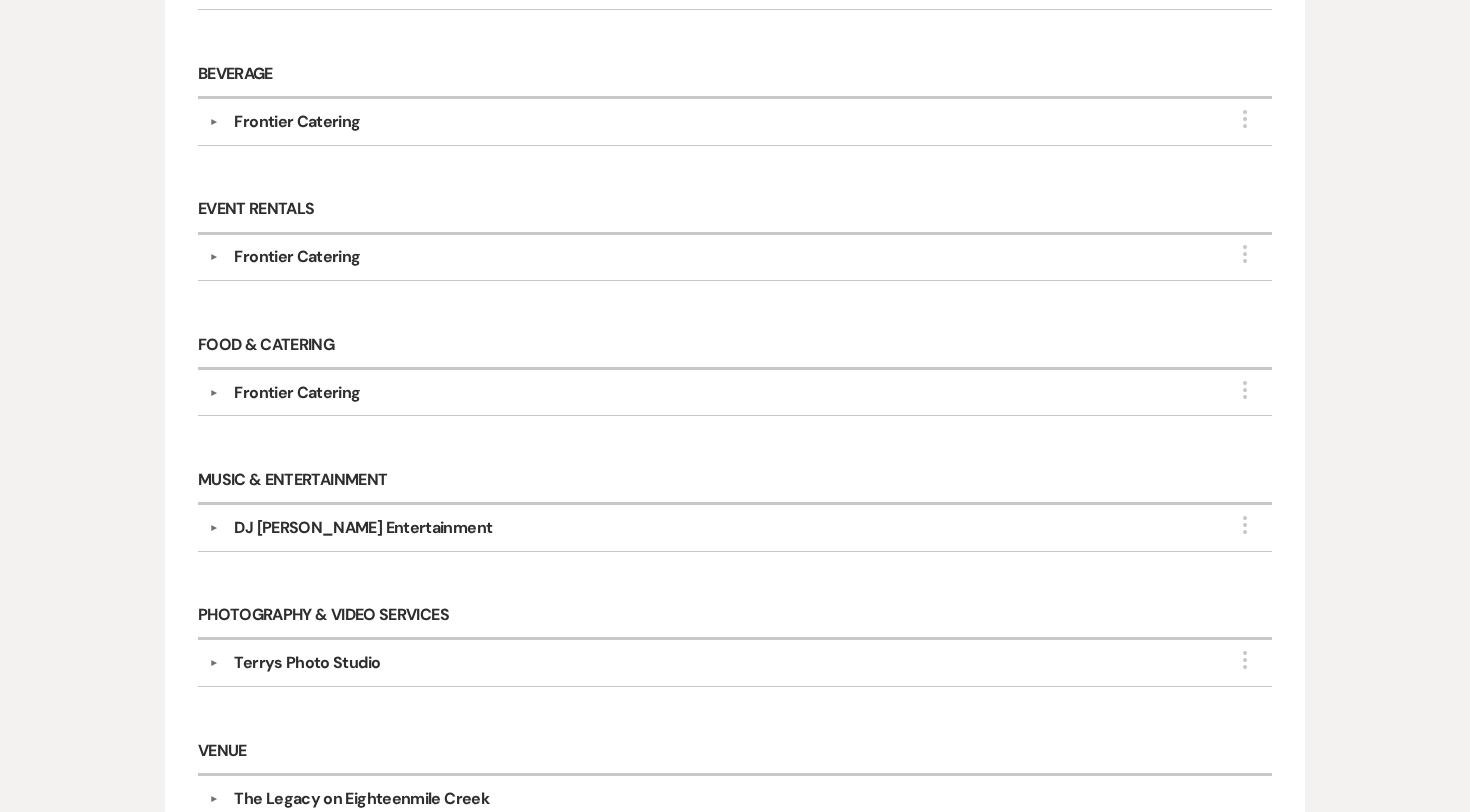 scroll, scrollTop: 655, scrollLeft: 0, axis: vertical 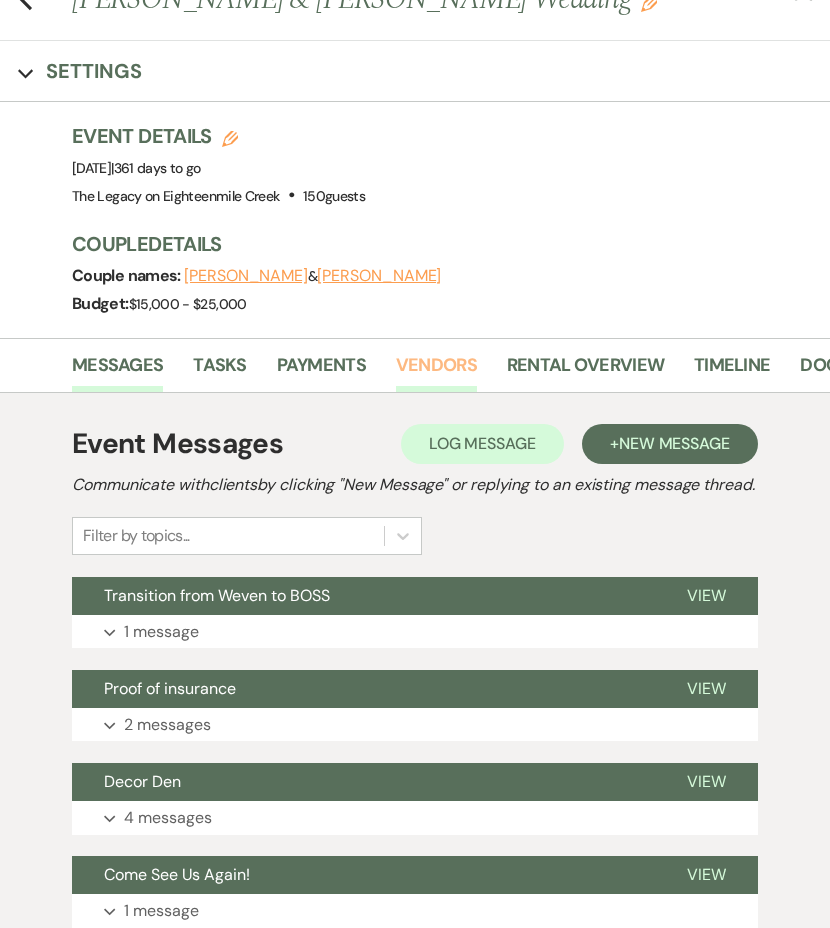 click on "Vendors" at bounding box center [436, 371] 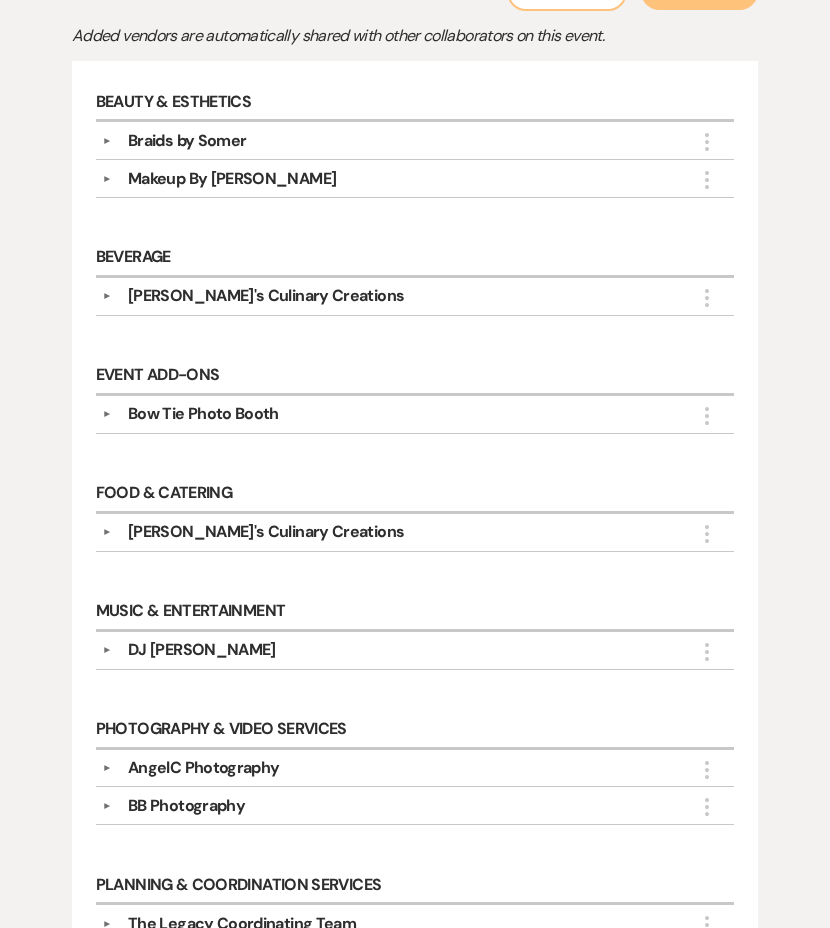 scroll, scrollTop: 559, scrollLeft: 0, axis: vertical 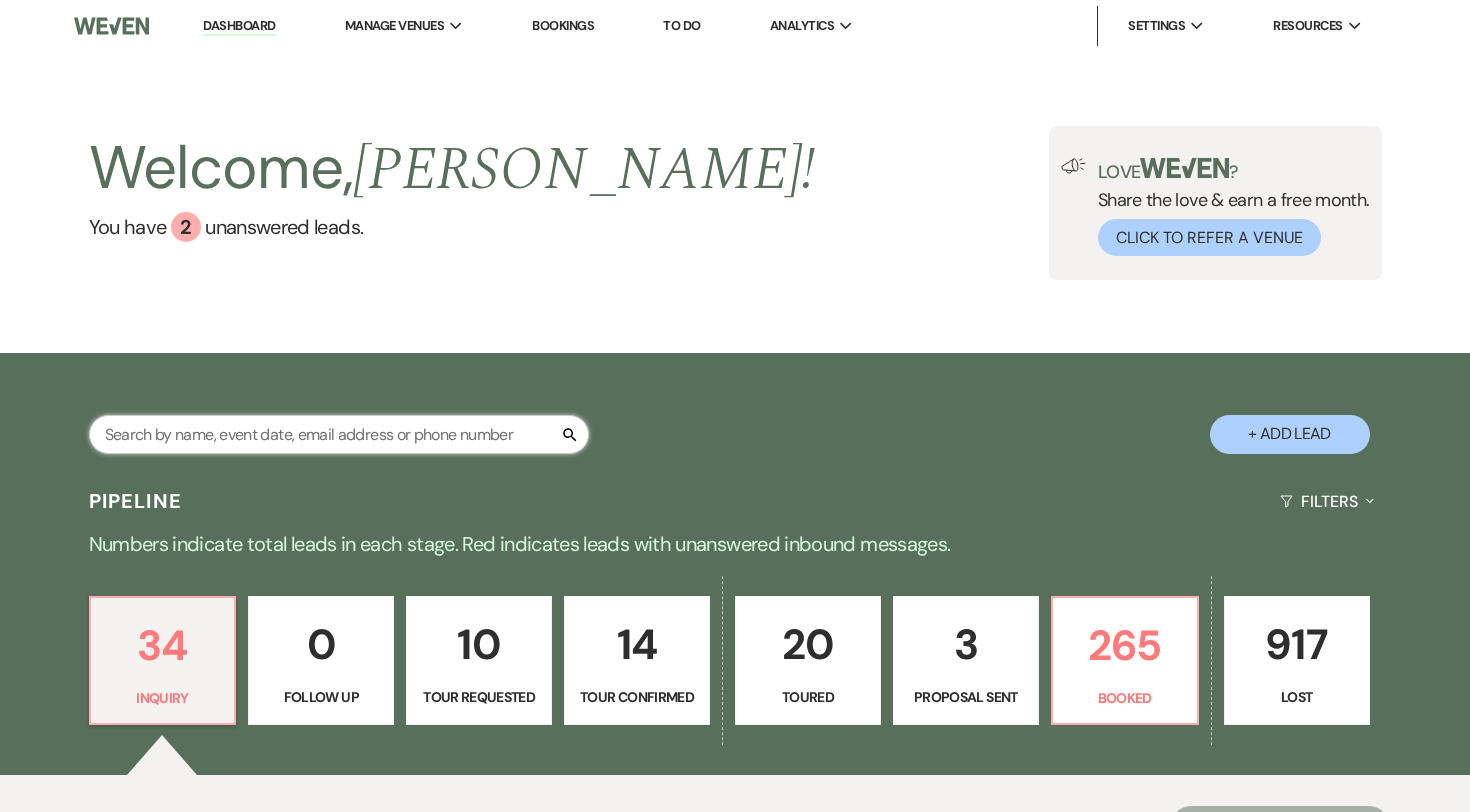click at bounding box center (339, 434) 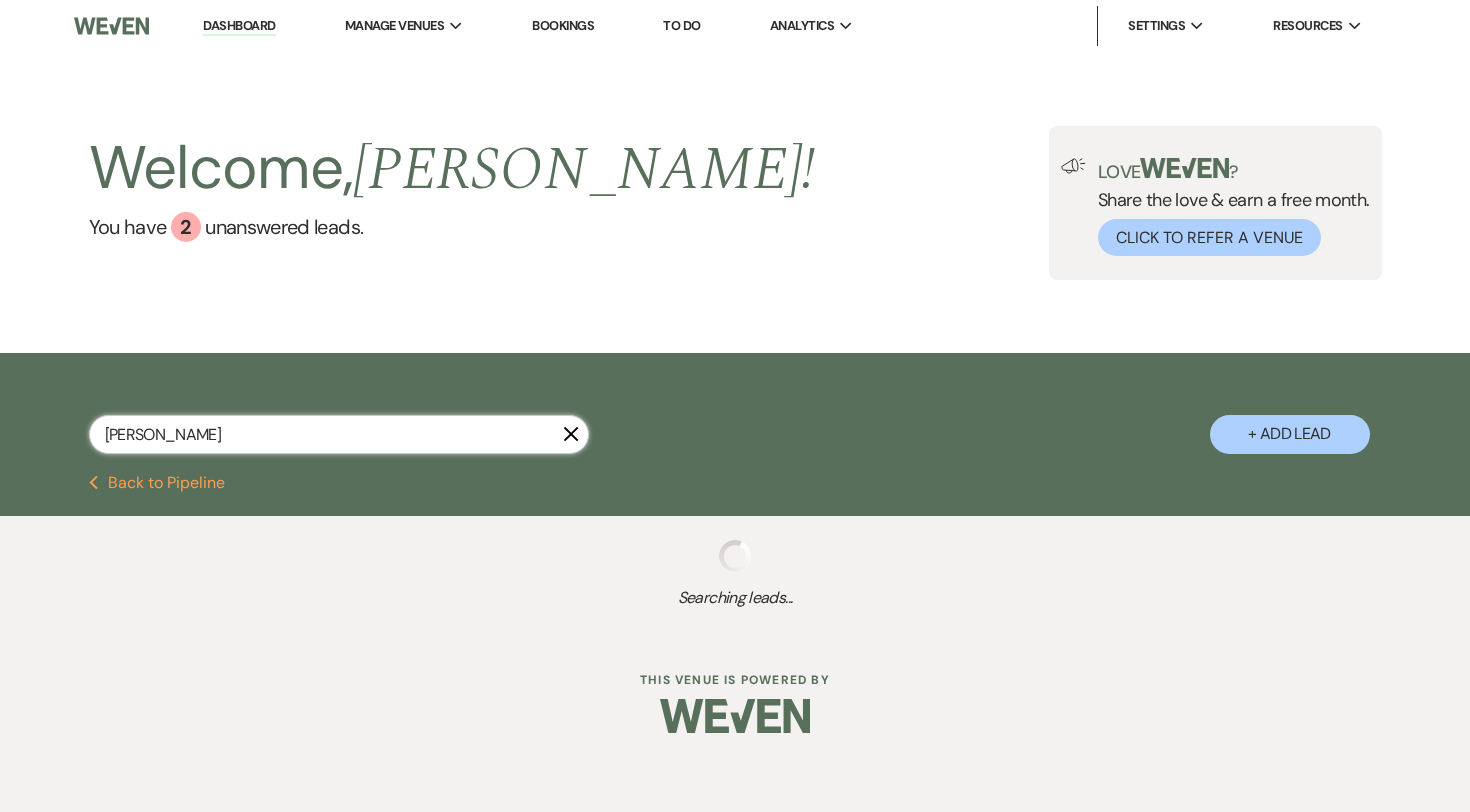 select on "8" 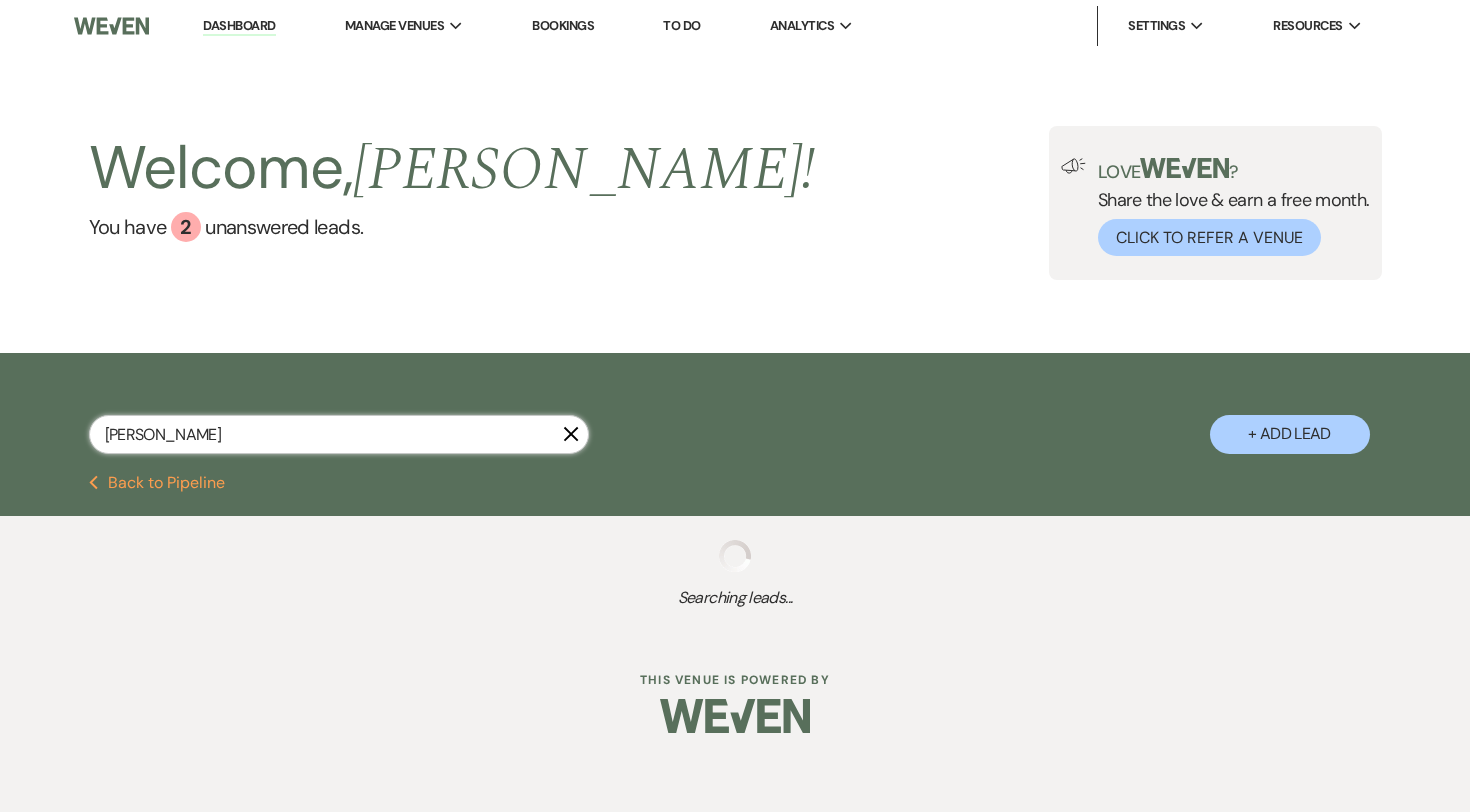select on "5" 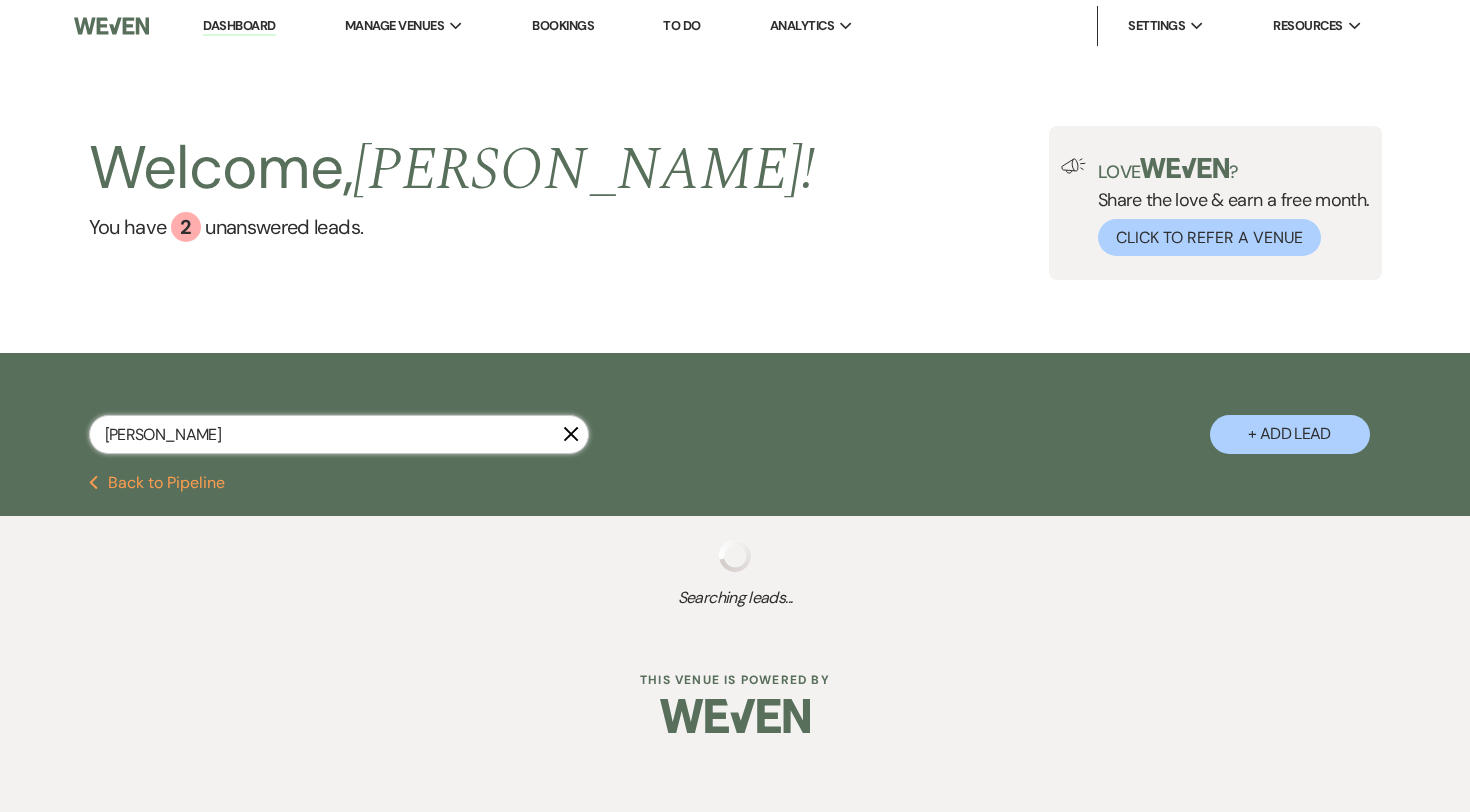 select on "8" 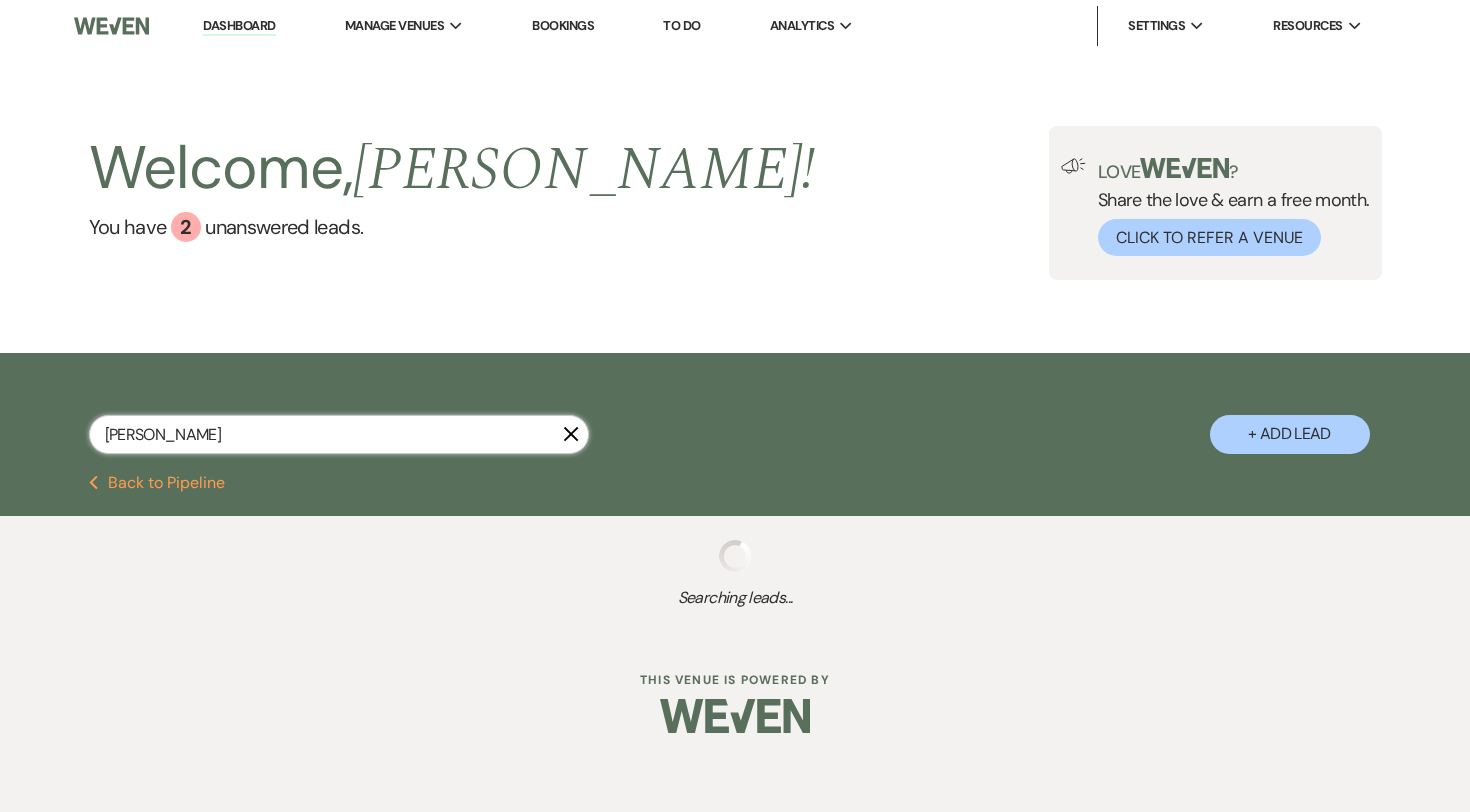 select on "8" 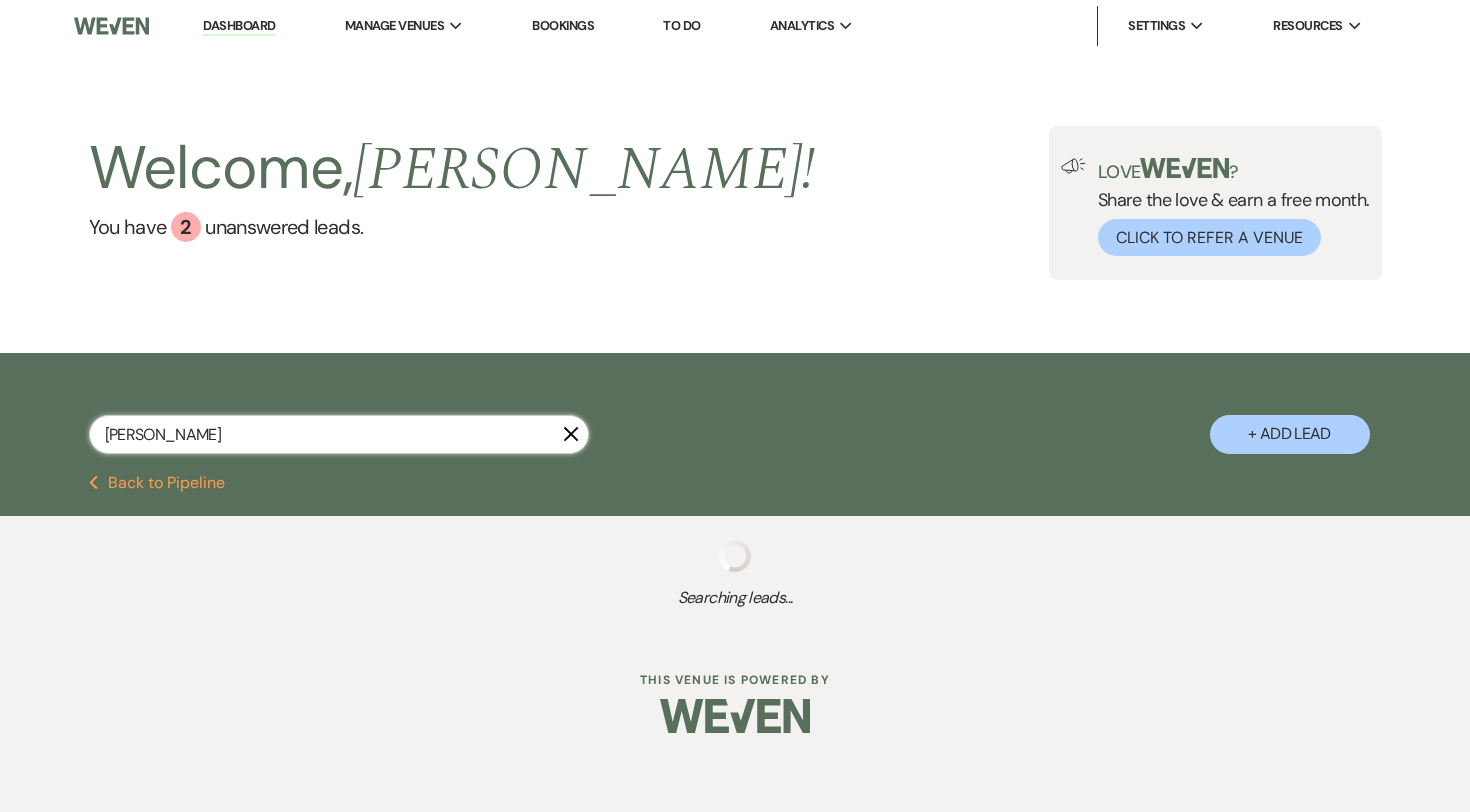 select on "8" 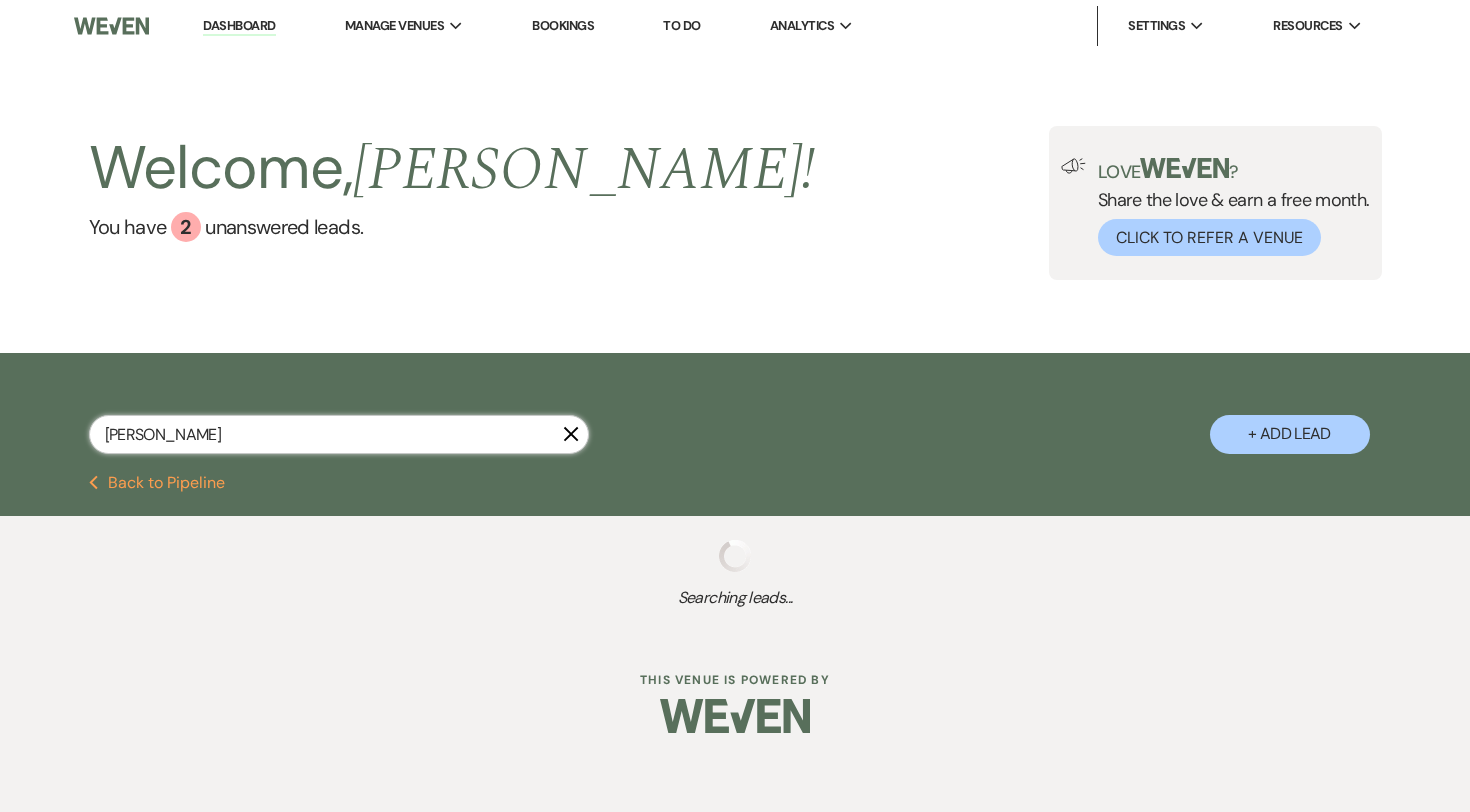 select on "8" 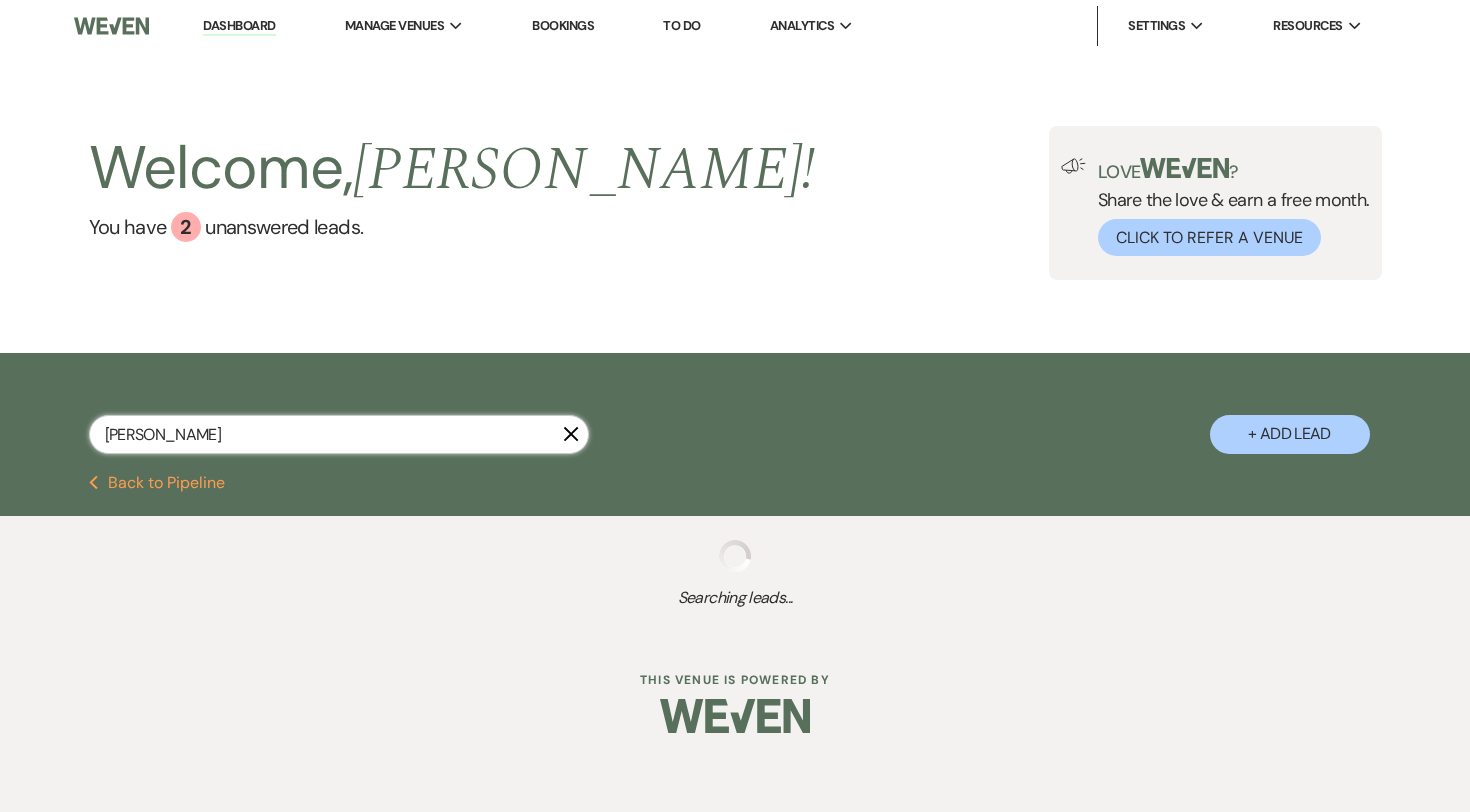 select on "5" 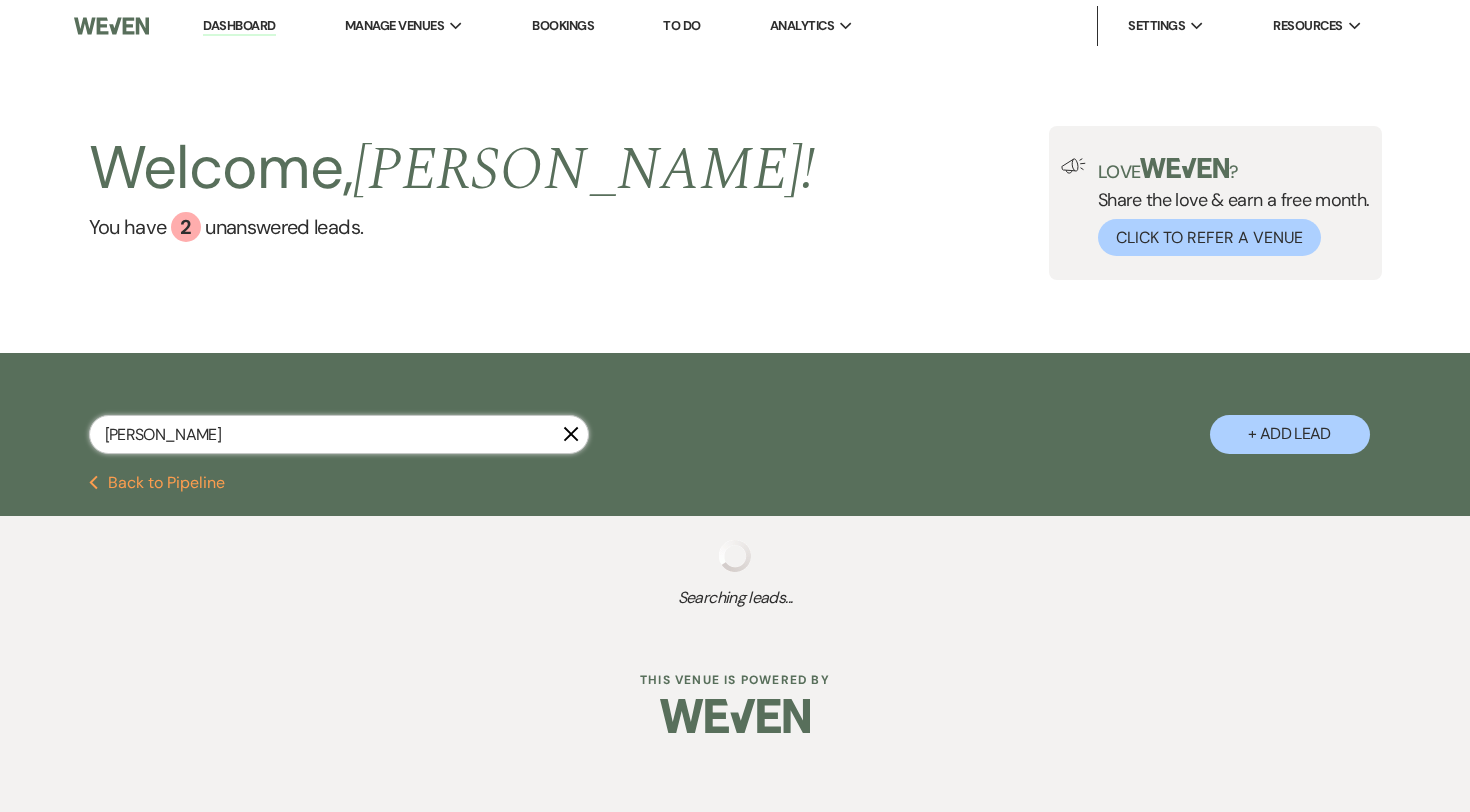 select on "8" 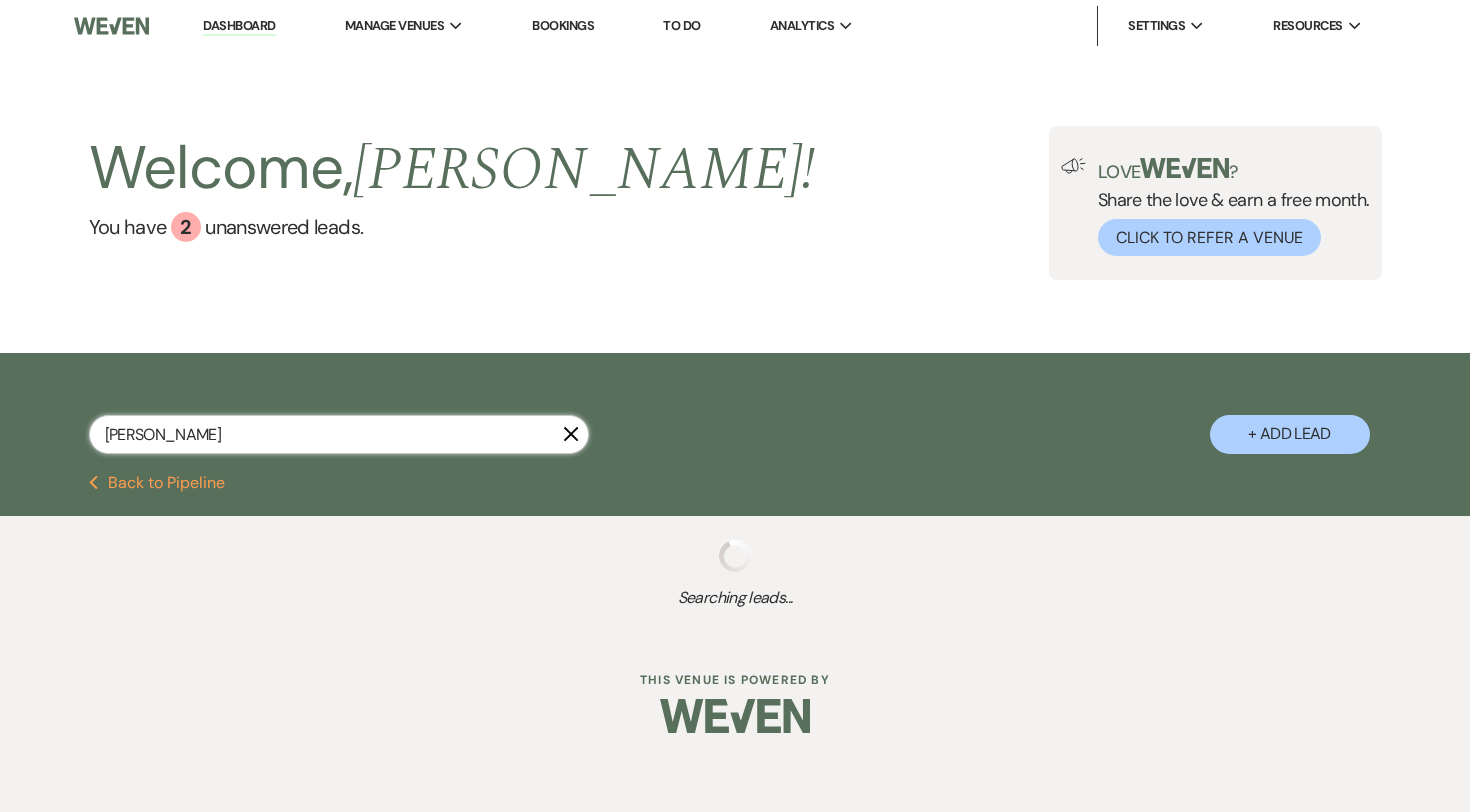 select on "5" 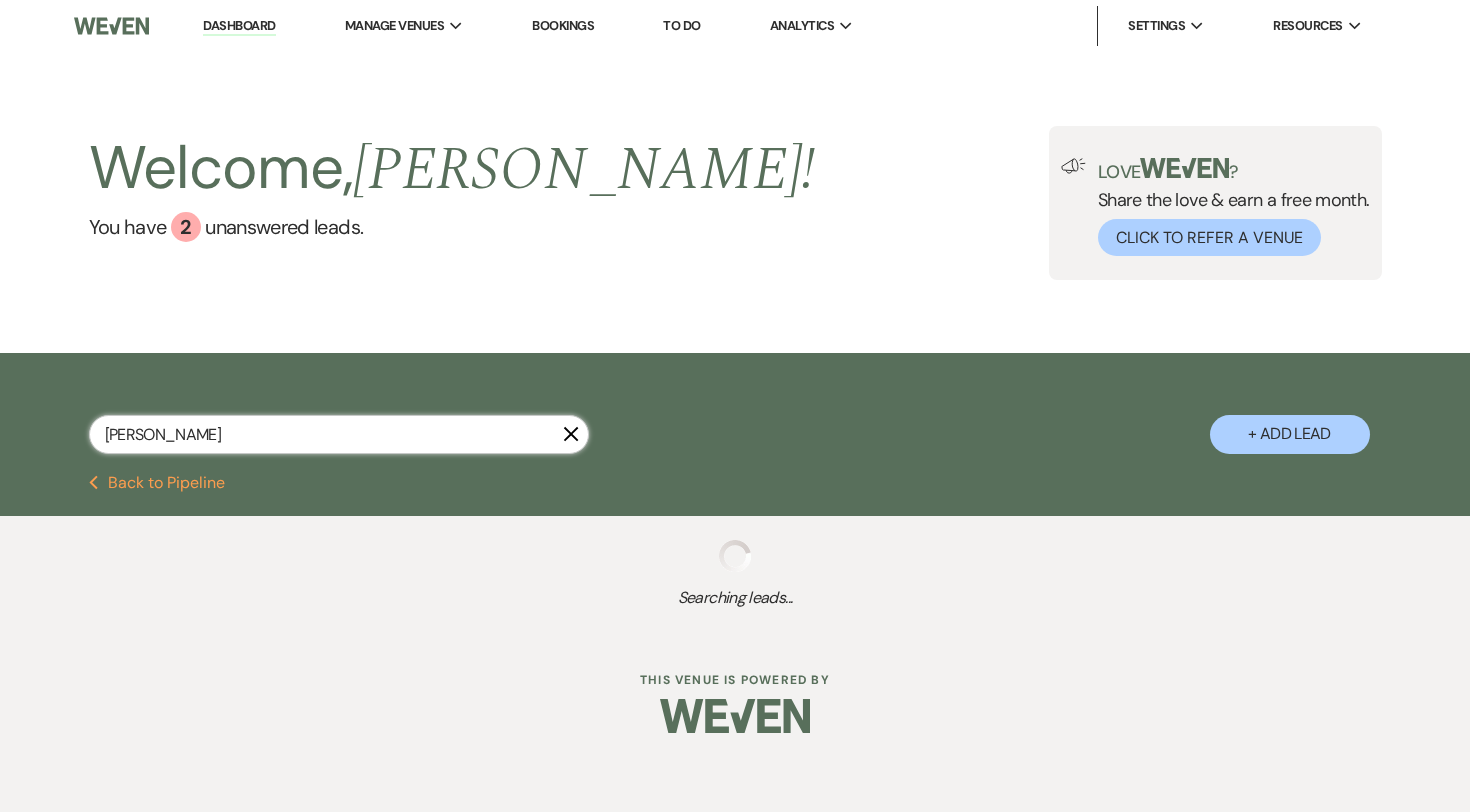 select on "8" 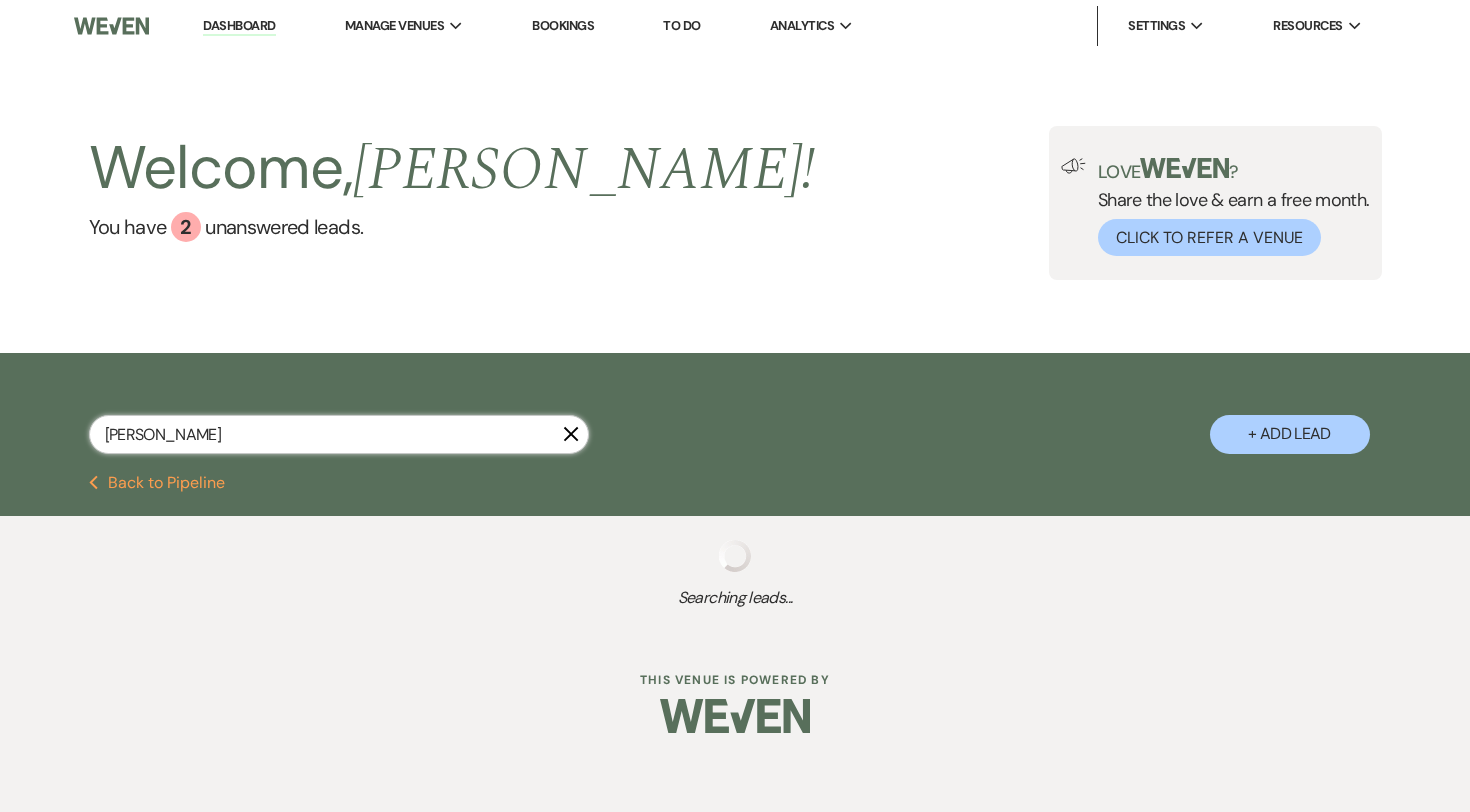 select on "5" 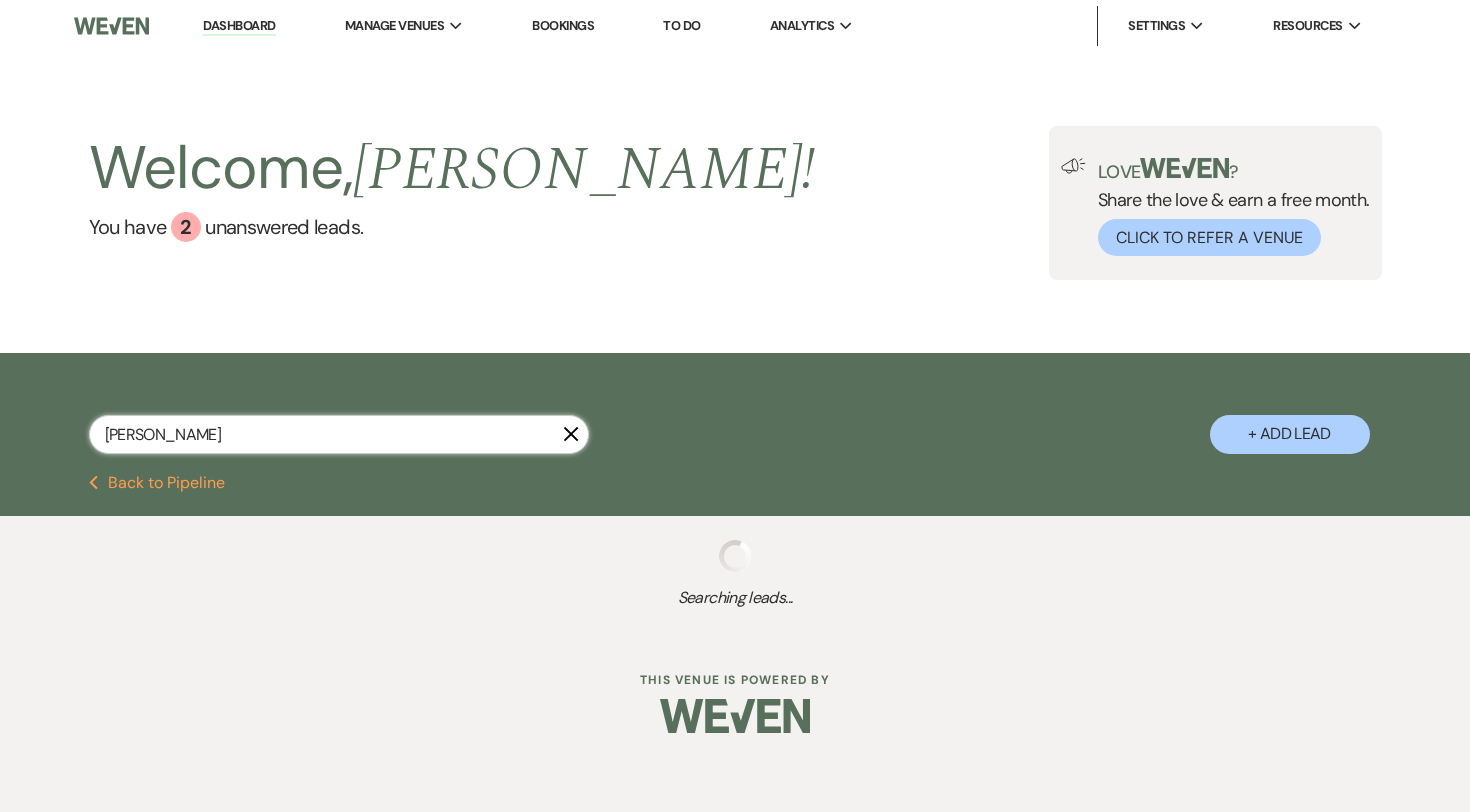 select on "8" 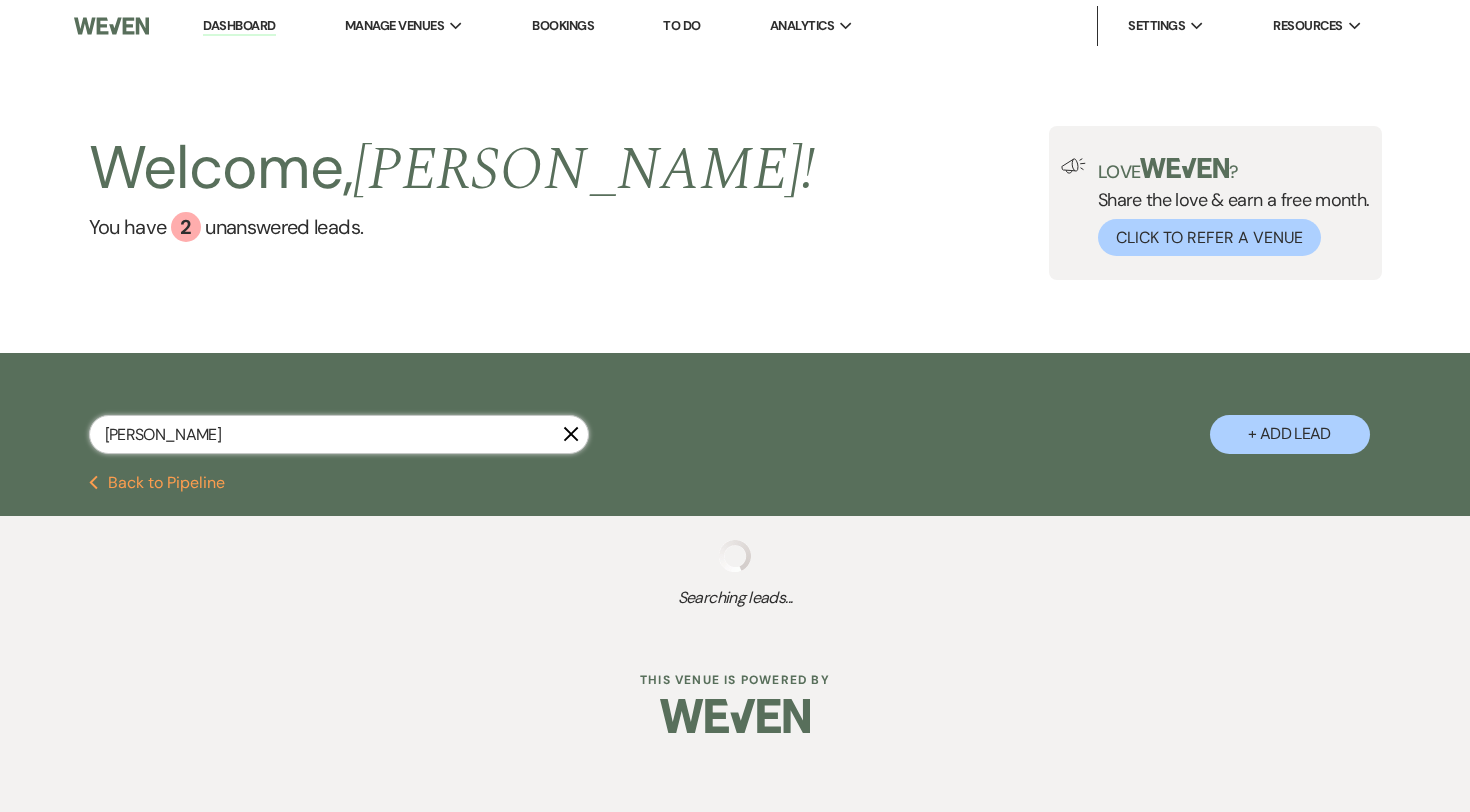 select on "9" 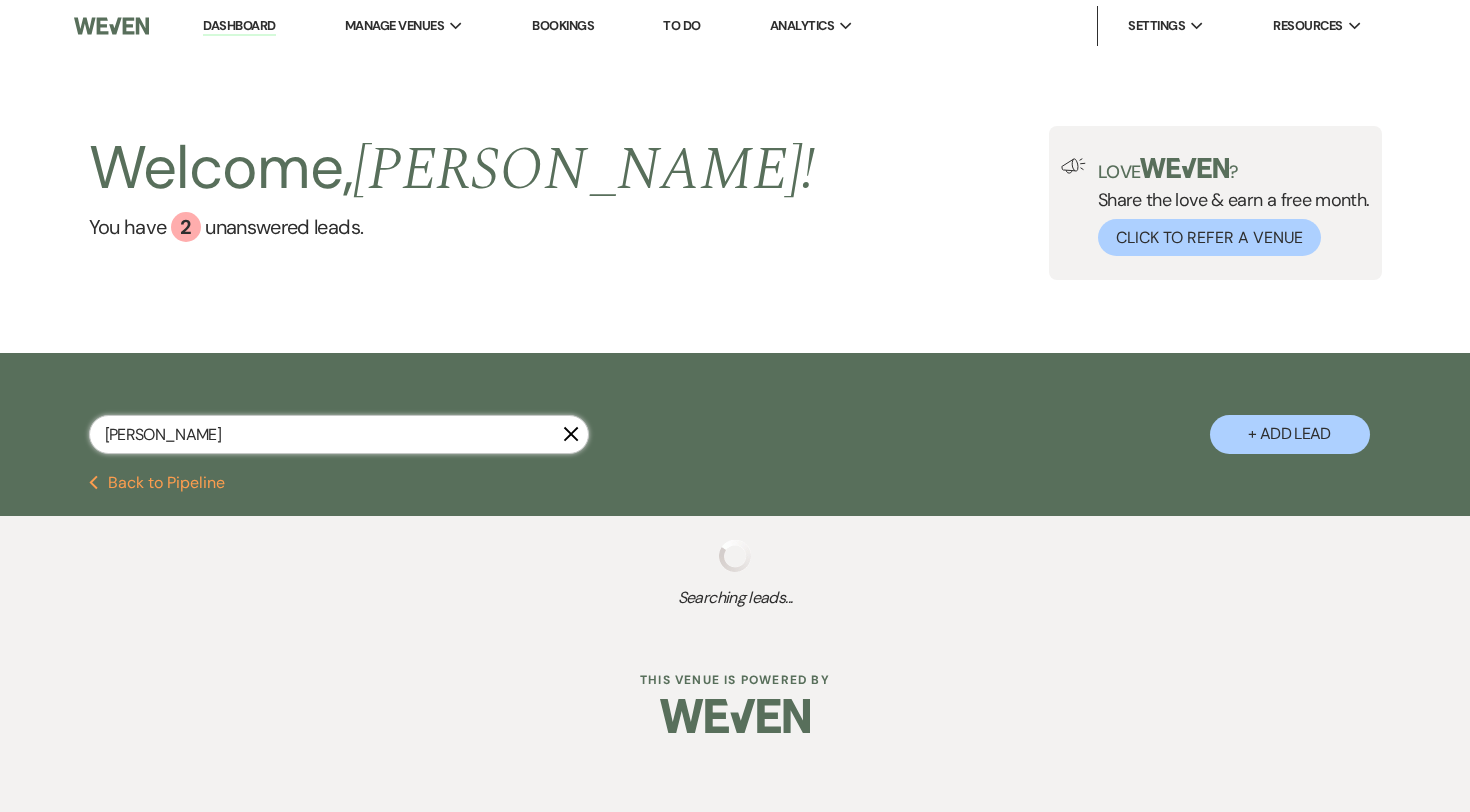 select on "8" 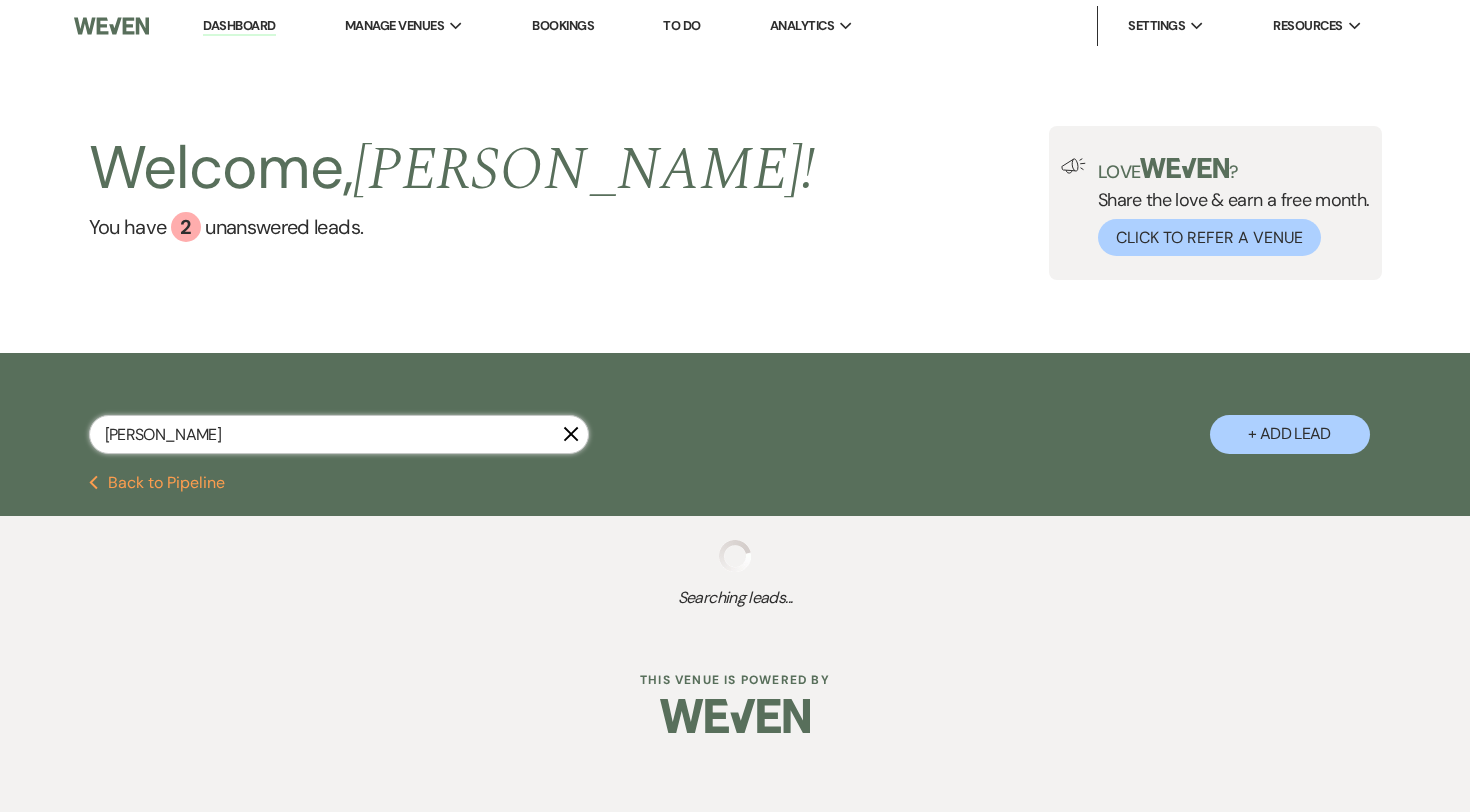 select on "6" 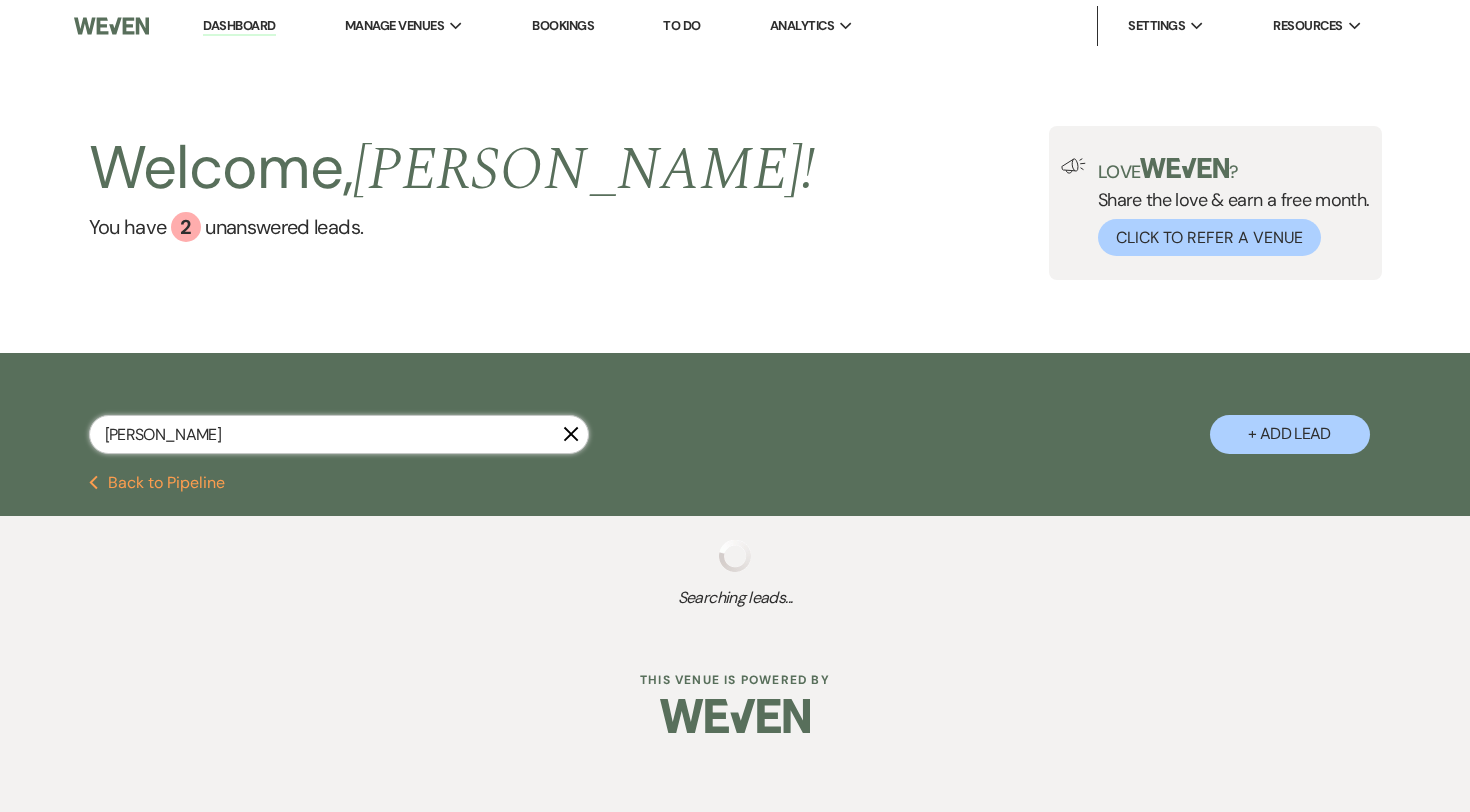 select on "8" 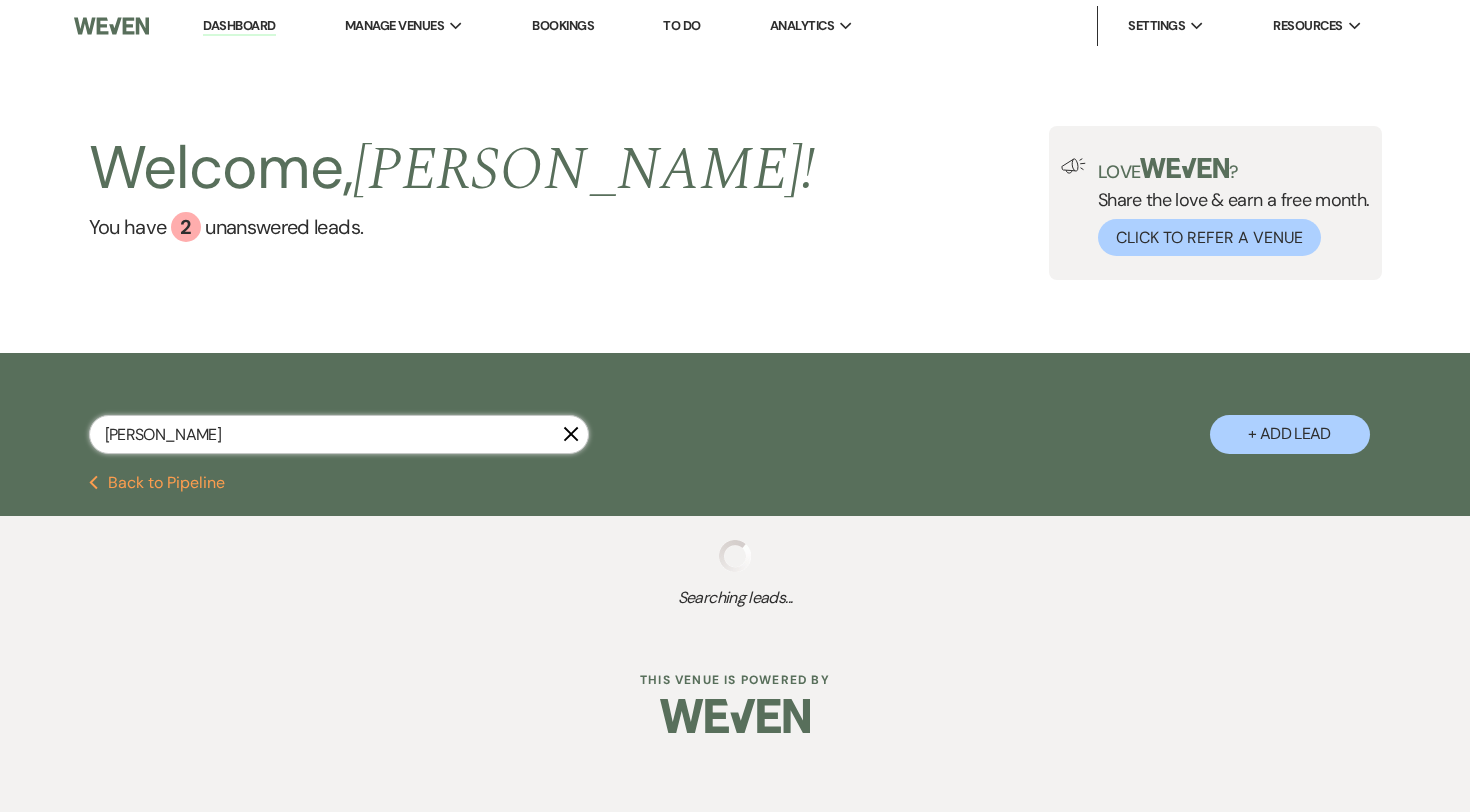 select on "10" 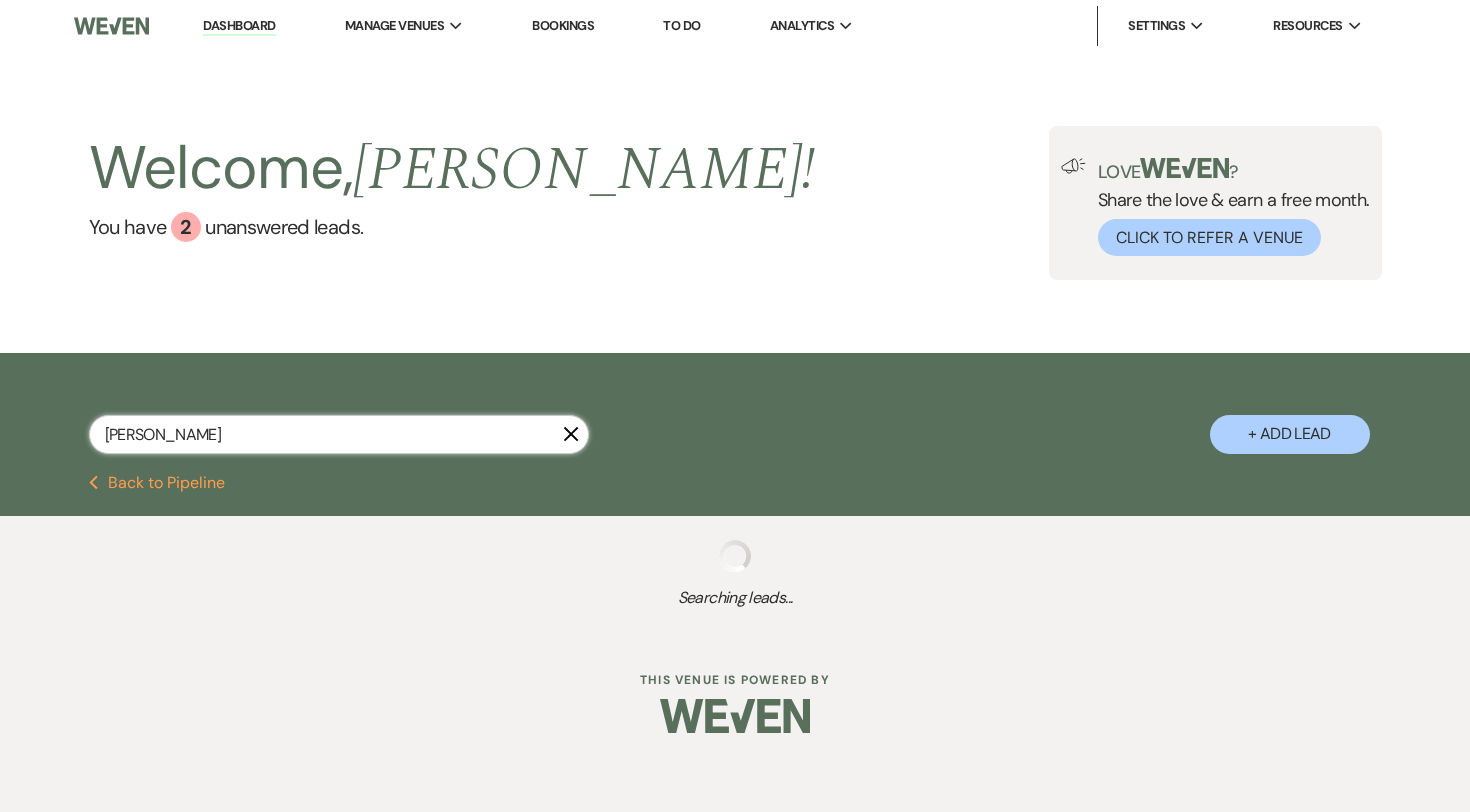 select on "8" 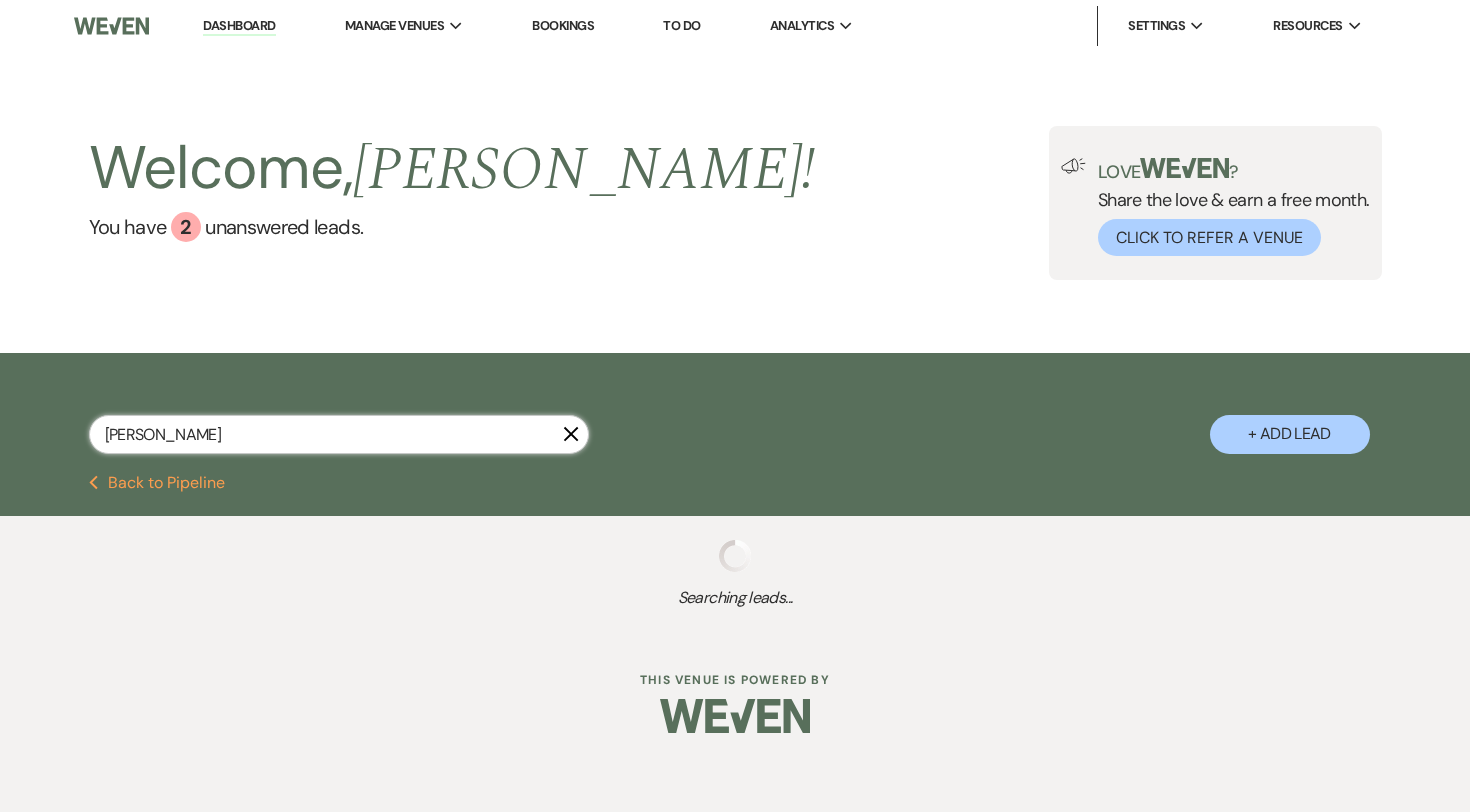 select on "5" 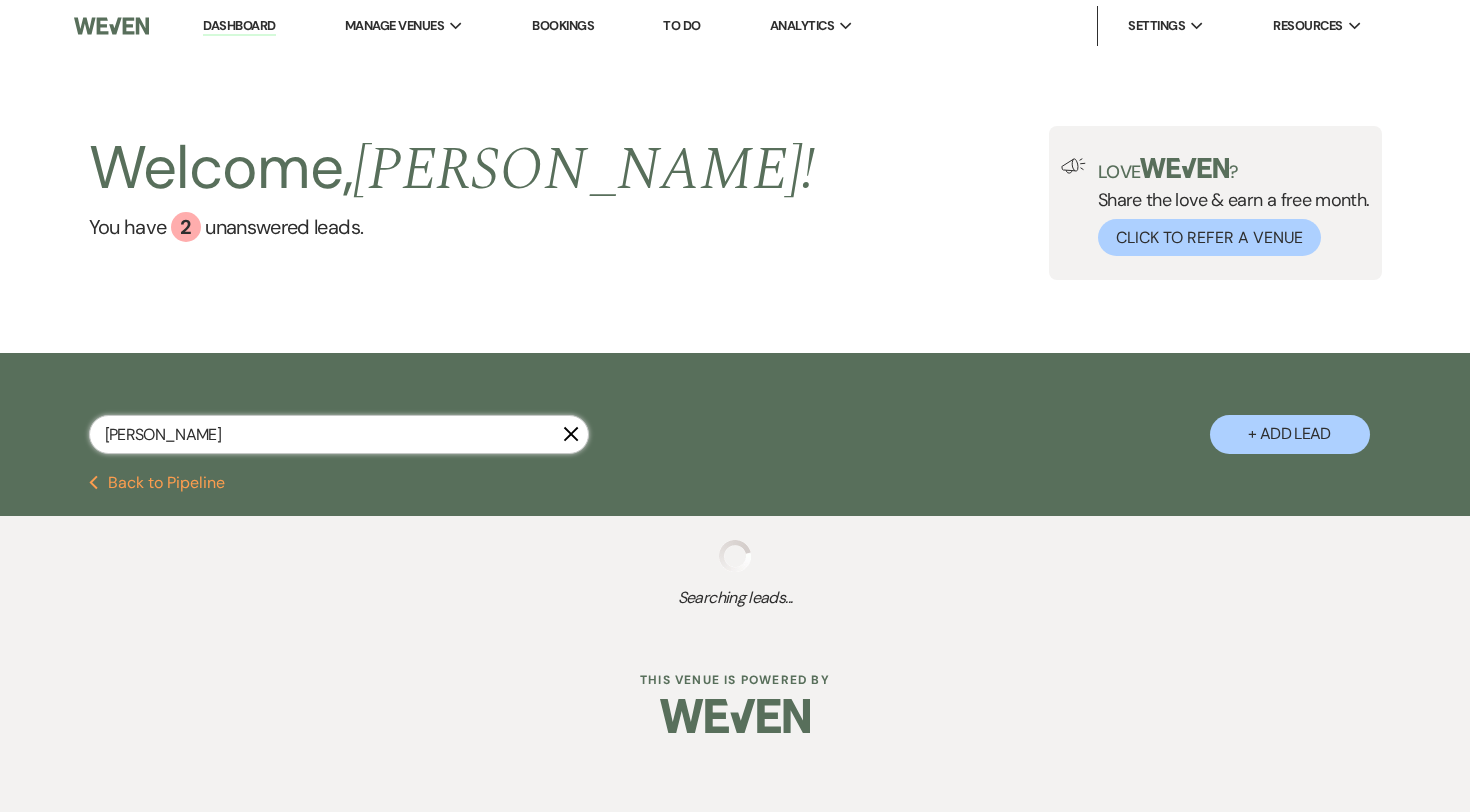select on "8" 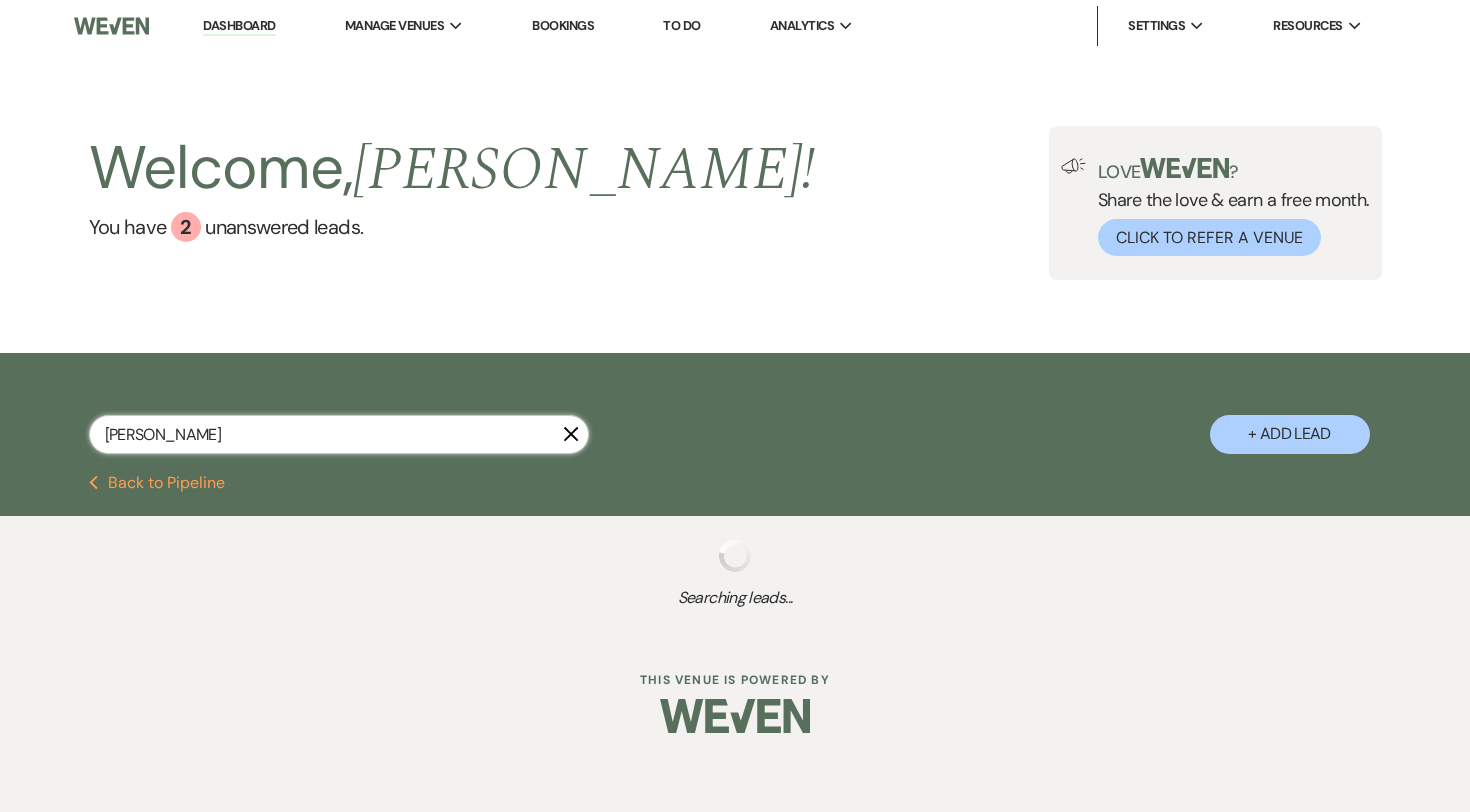 select on "5" 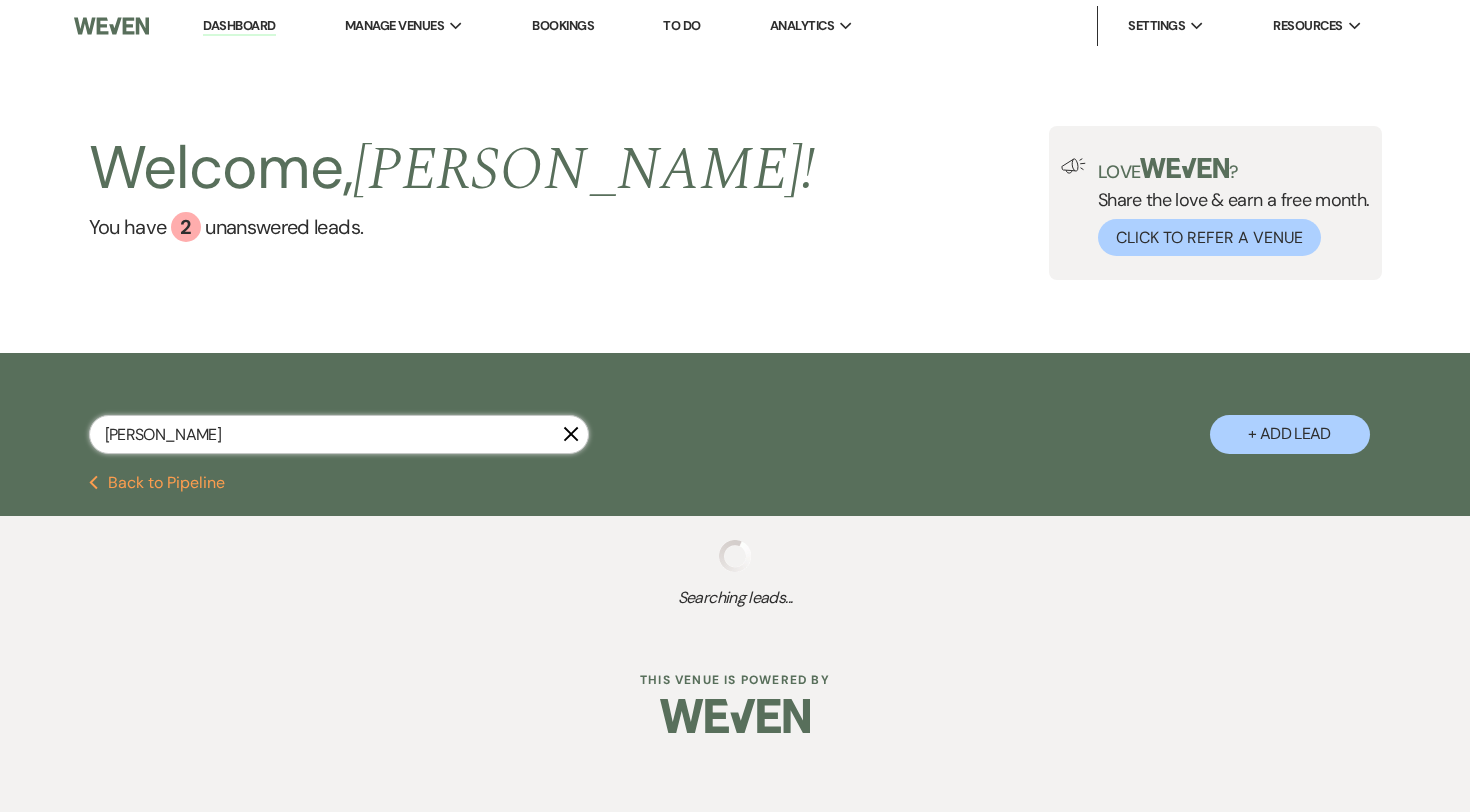 select on "8" 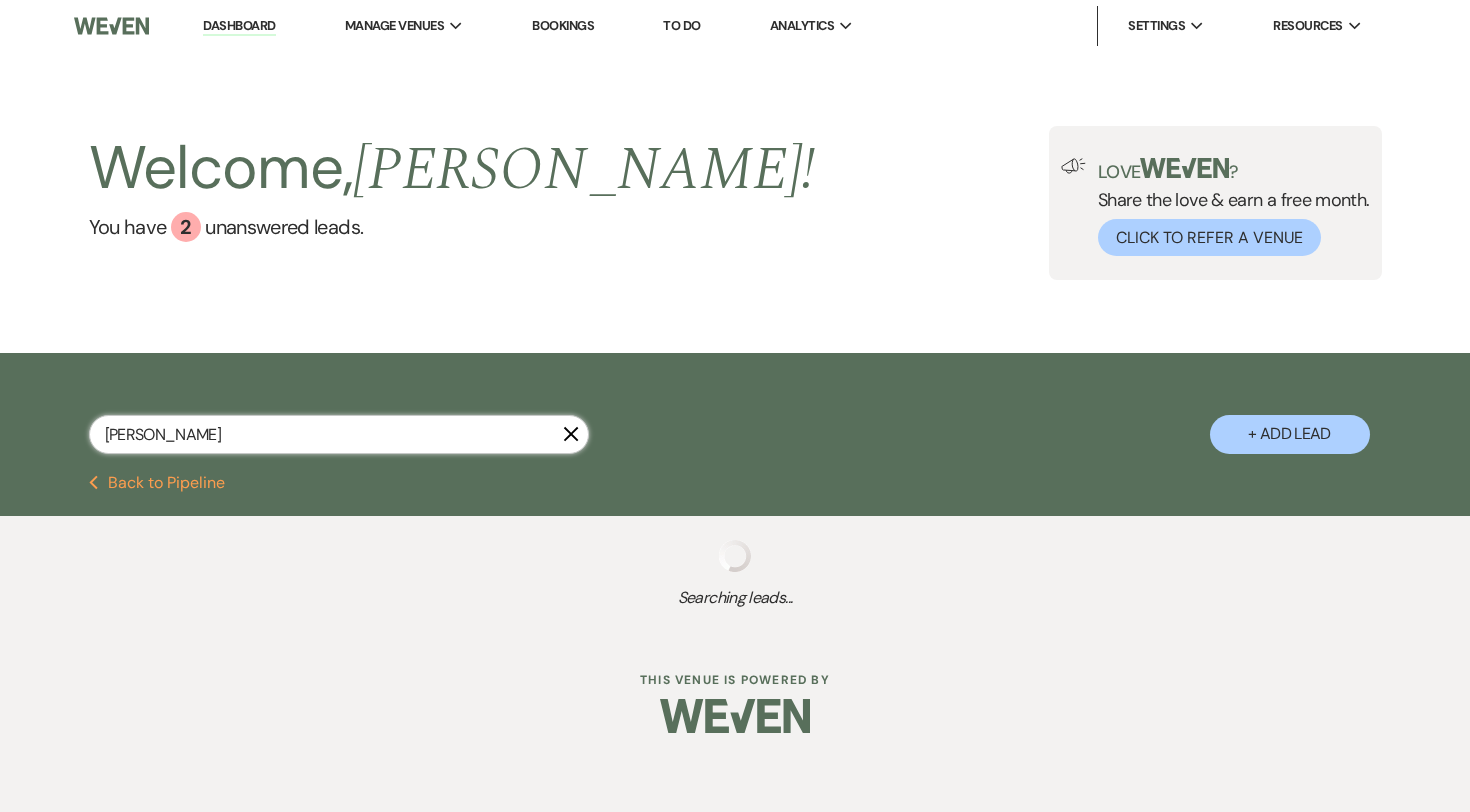 select on "10" 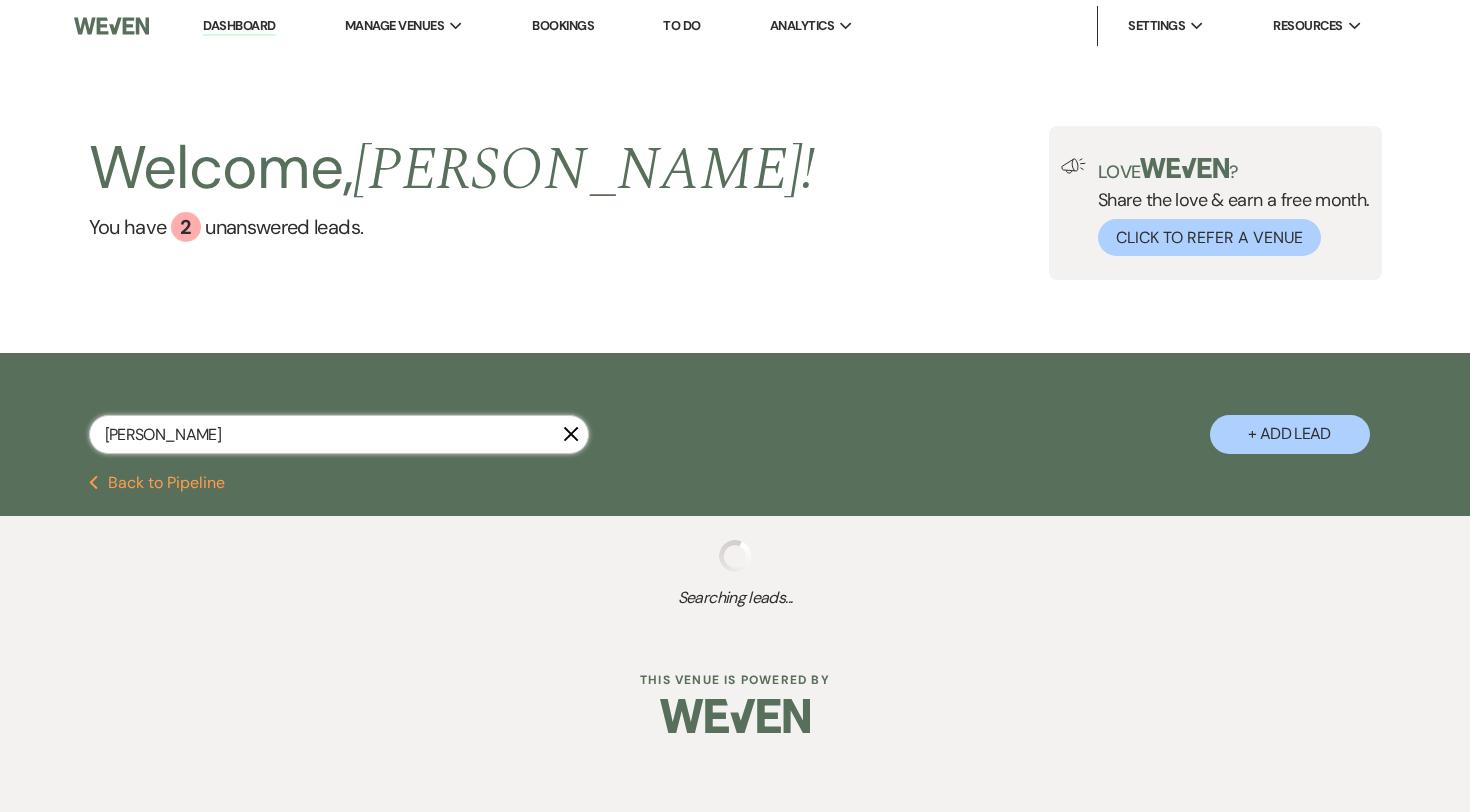 select on "8" 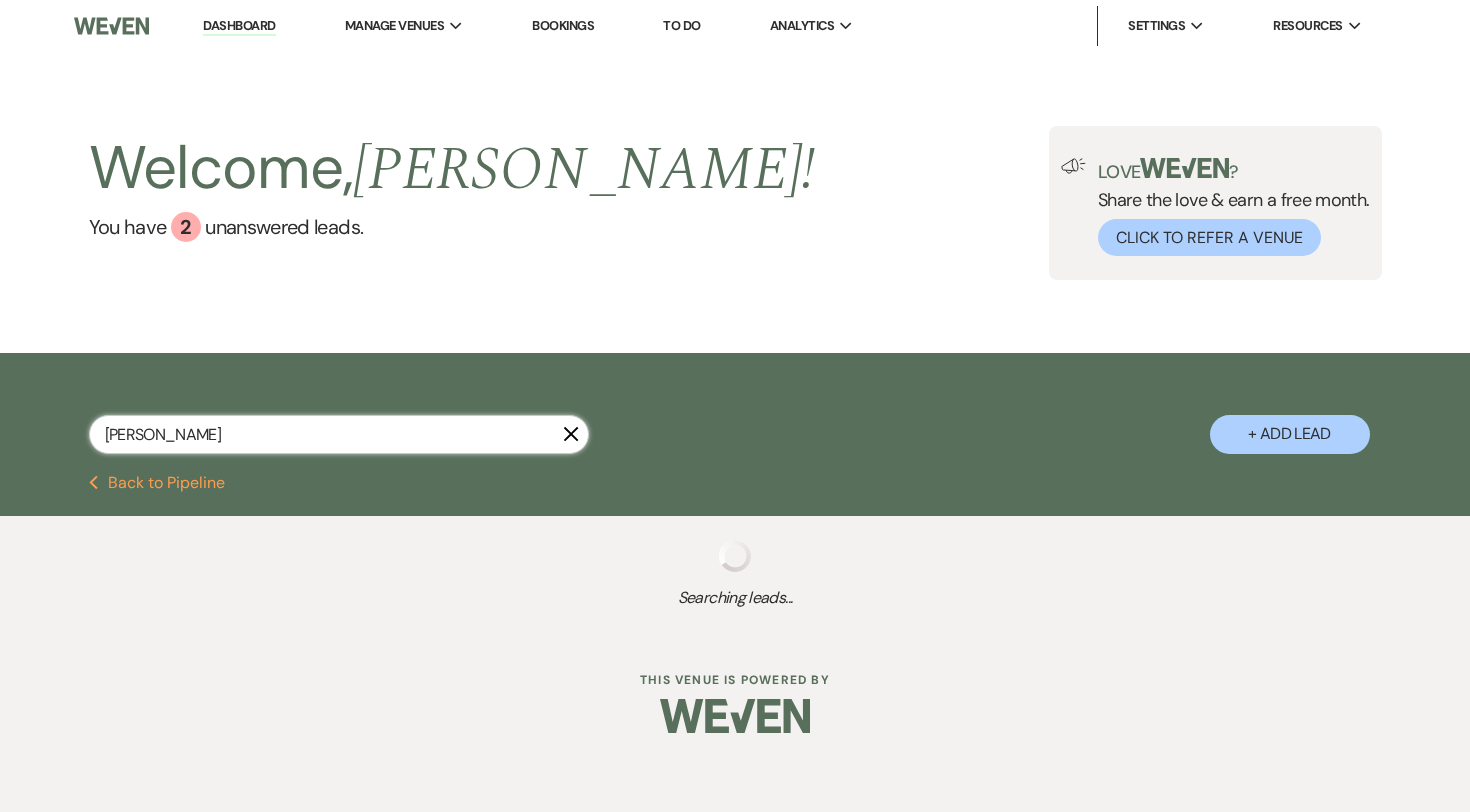 select on "5" 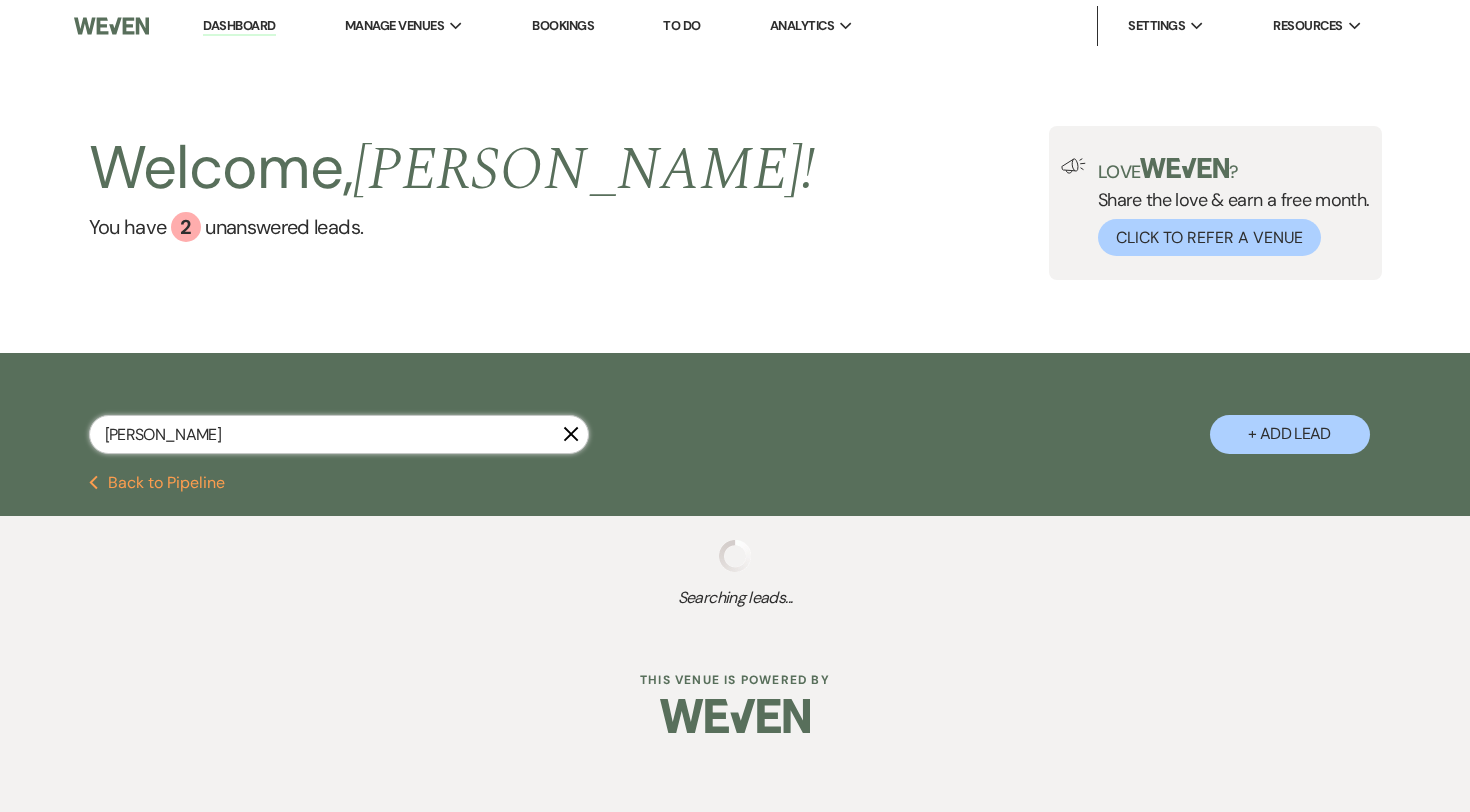 select on "8" 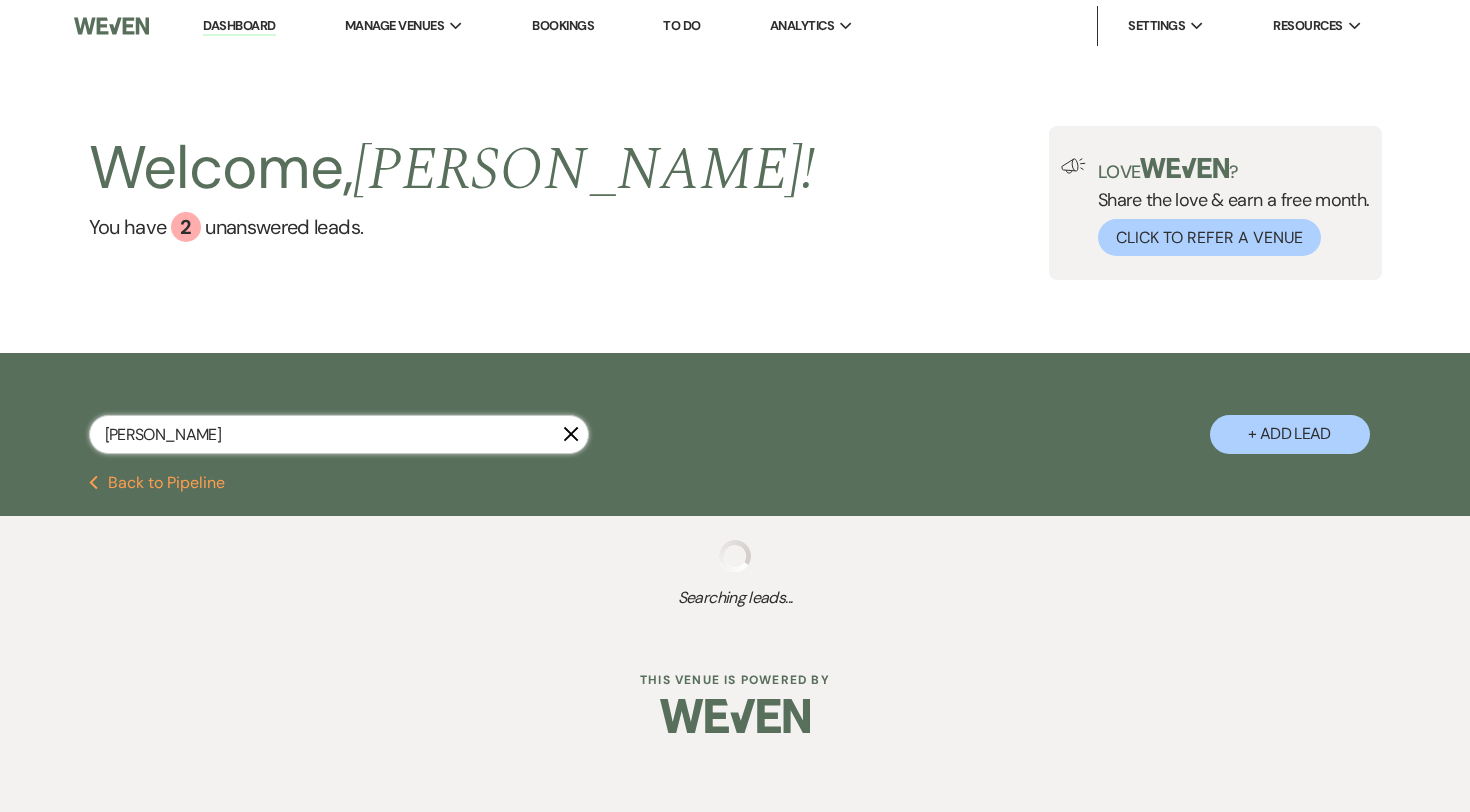 select on "4" 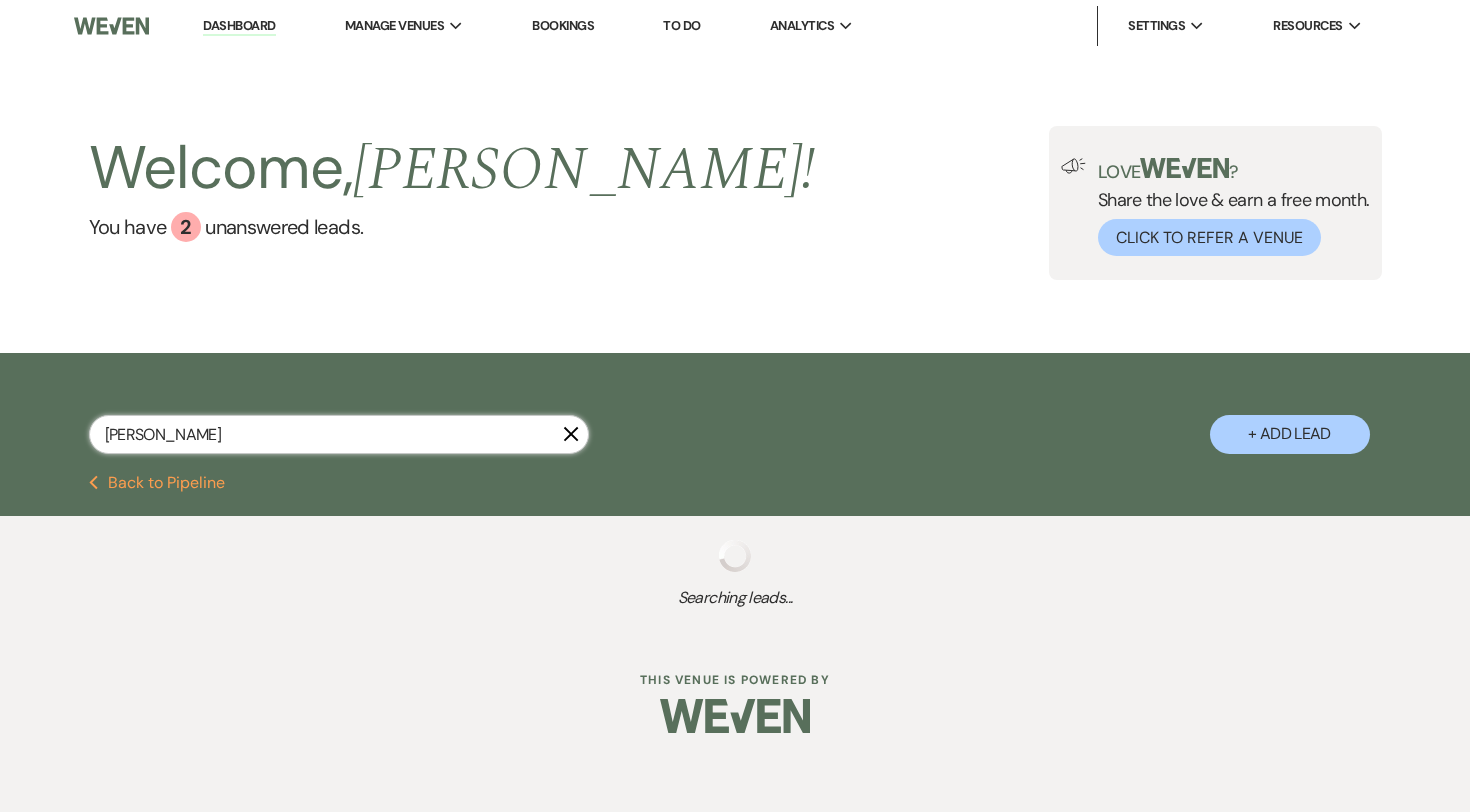 select on "8" 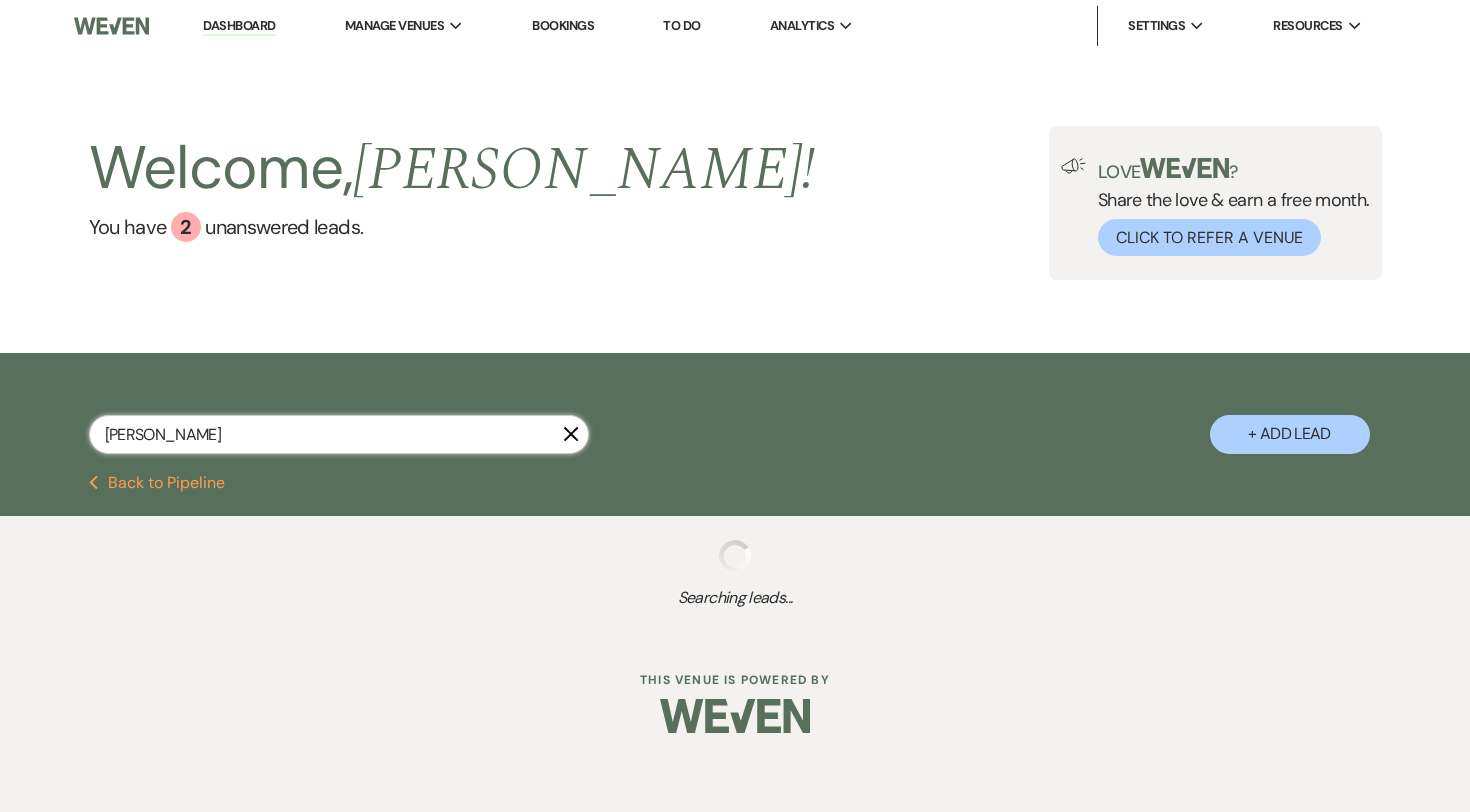 select on "10" 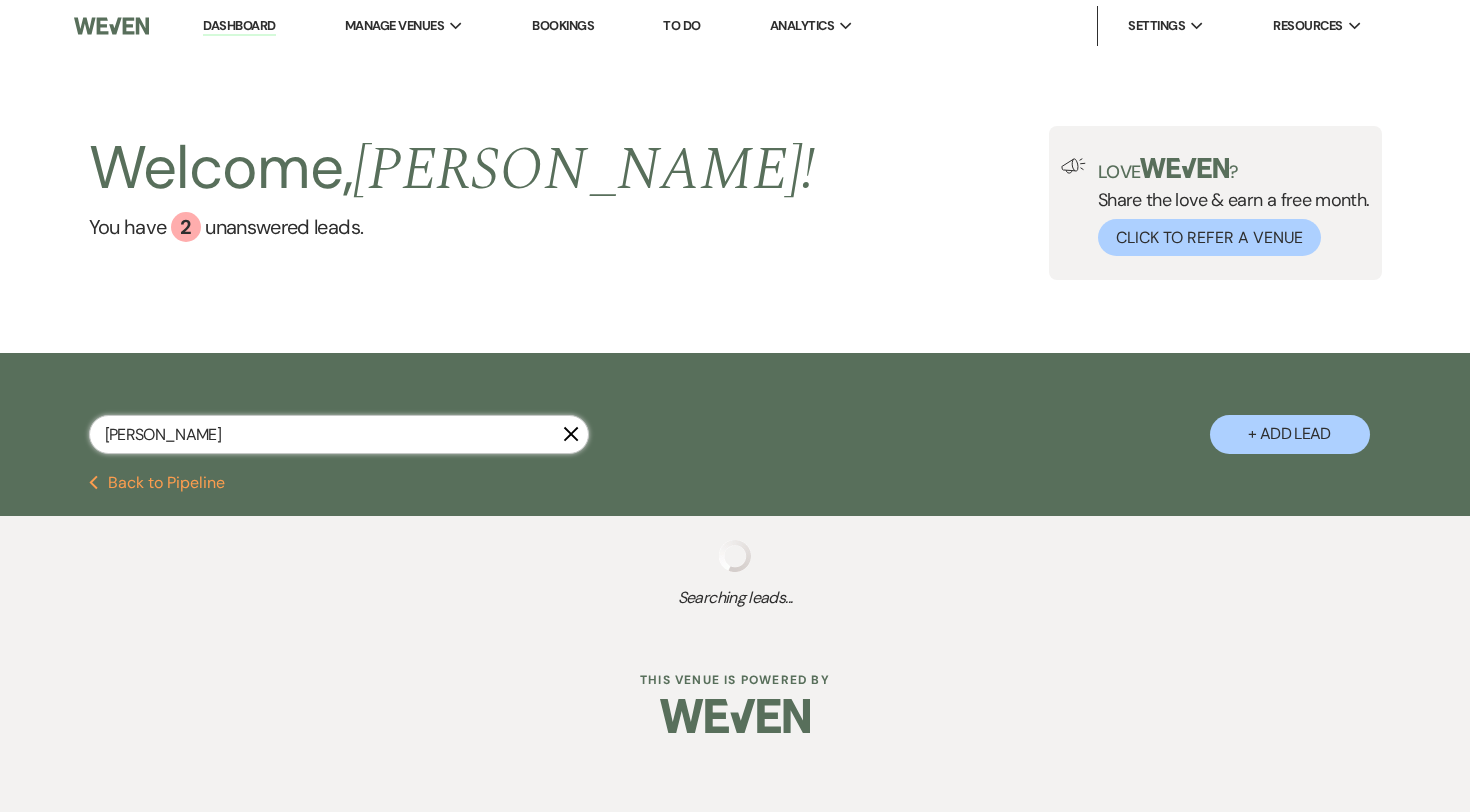 select on "8" 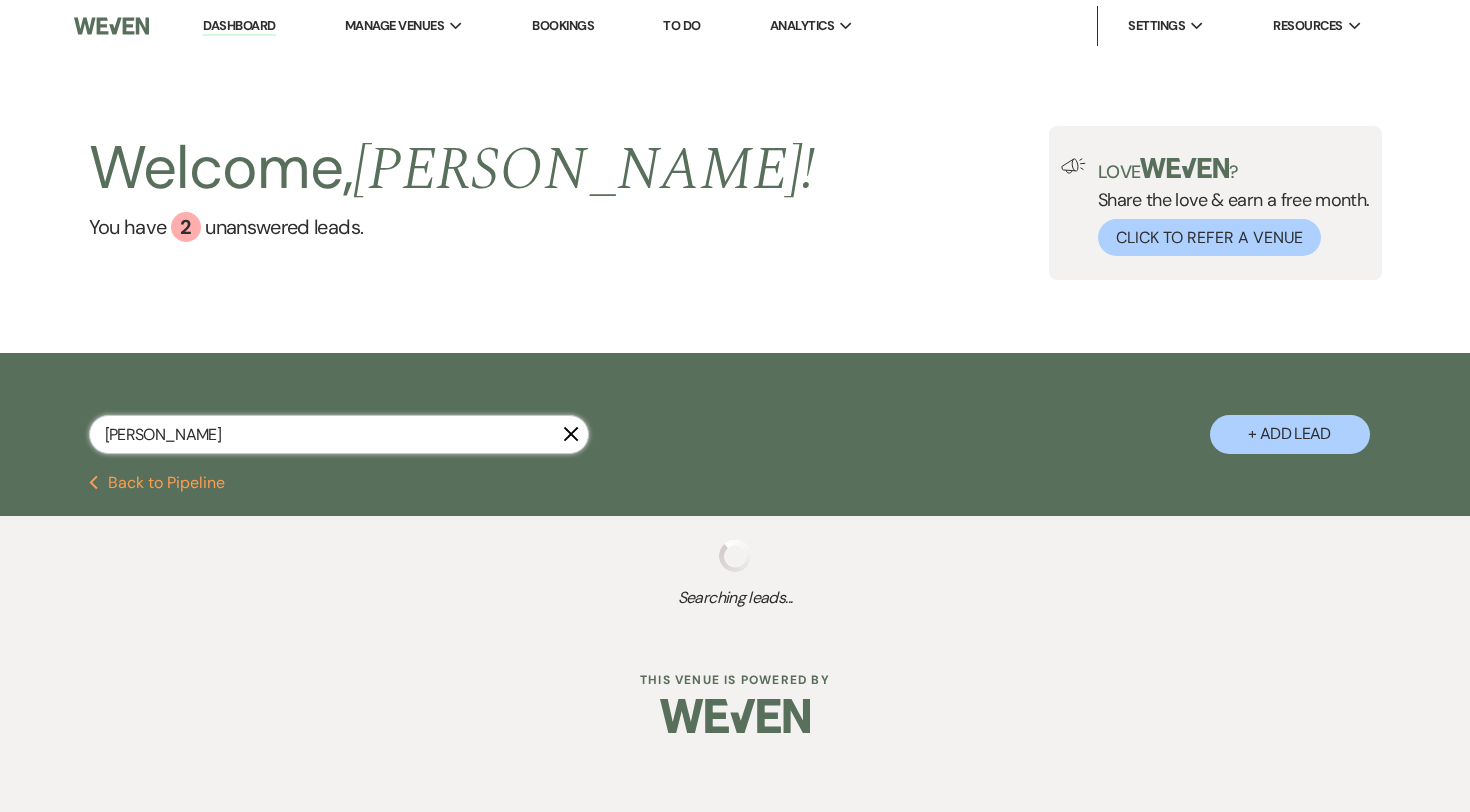 select on "5" 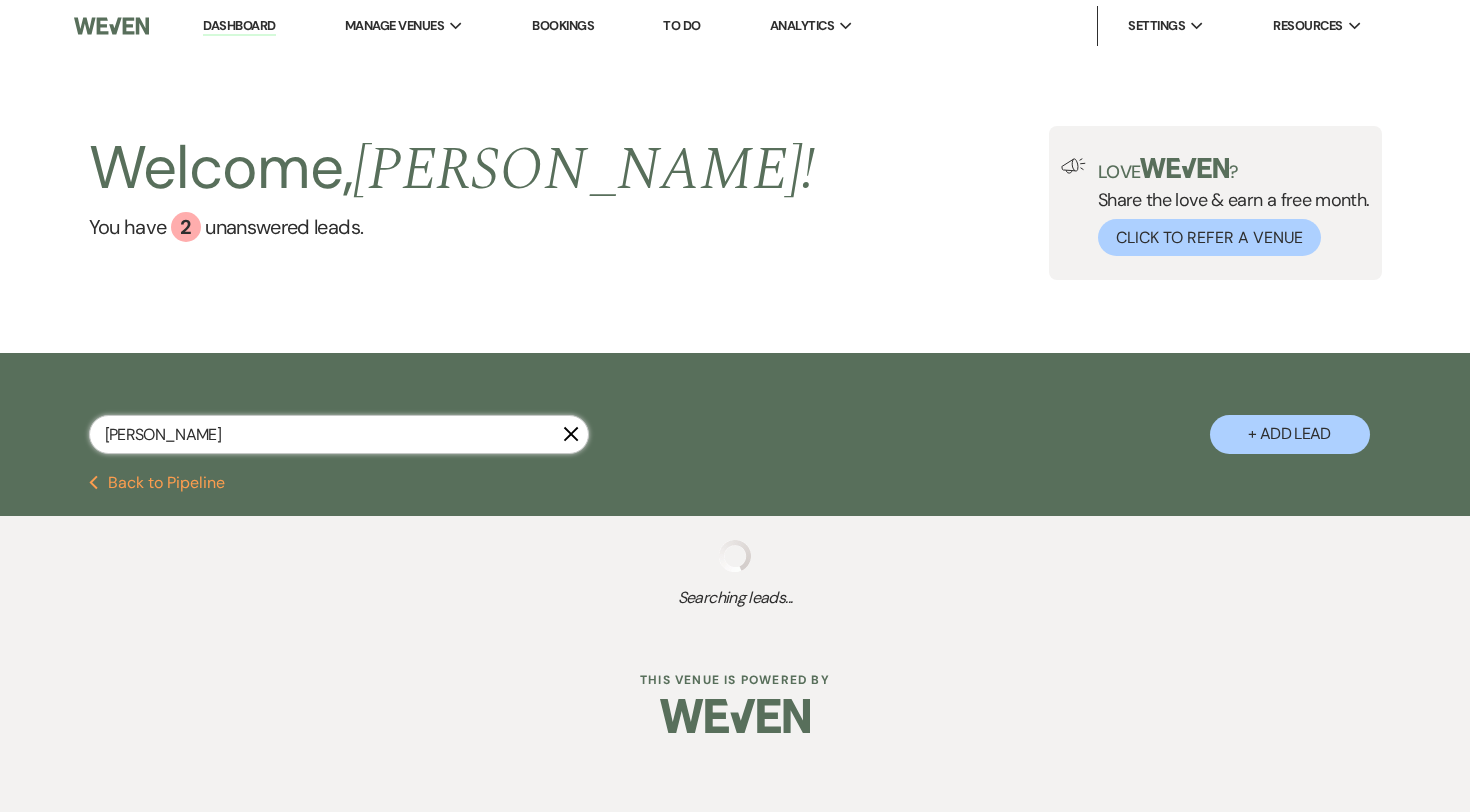 select on "8" 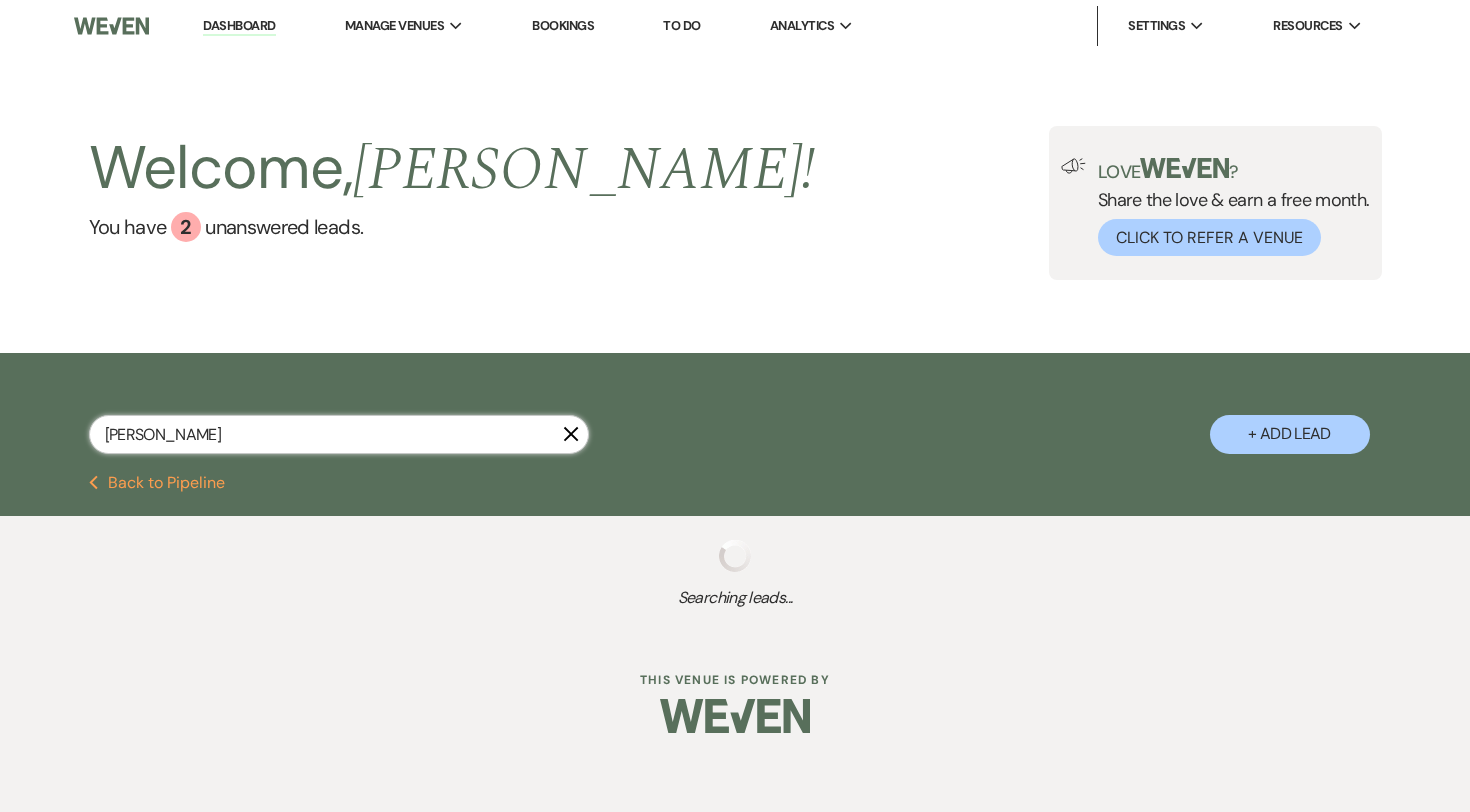 select on "8" 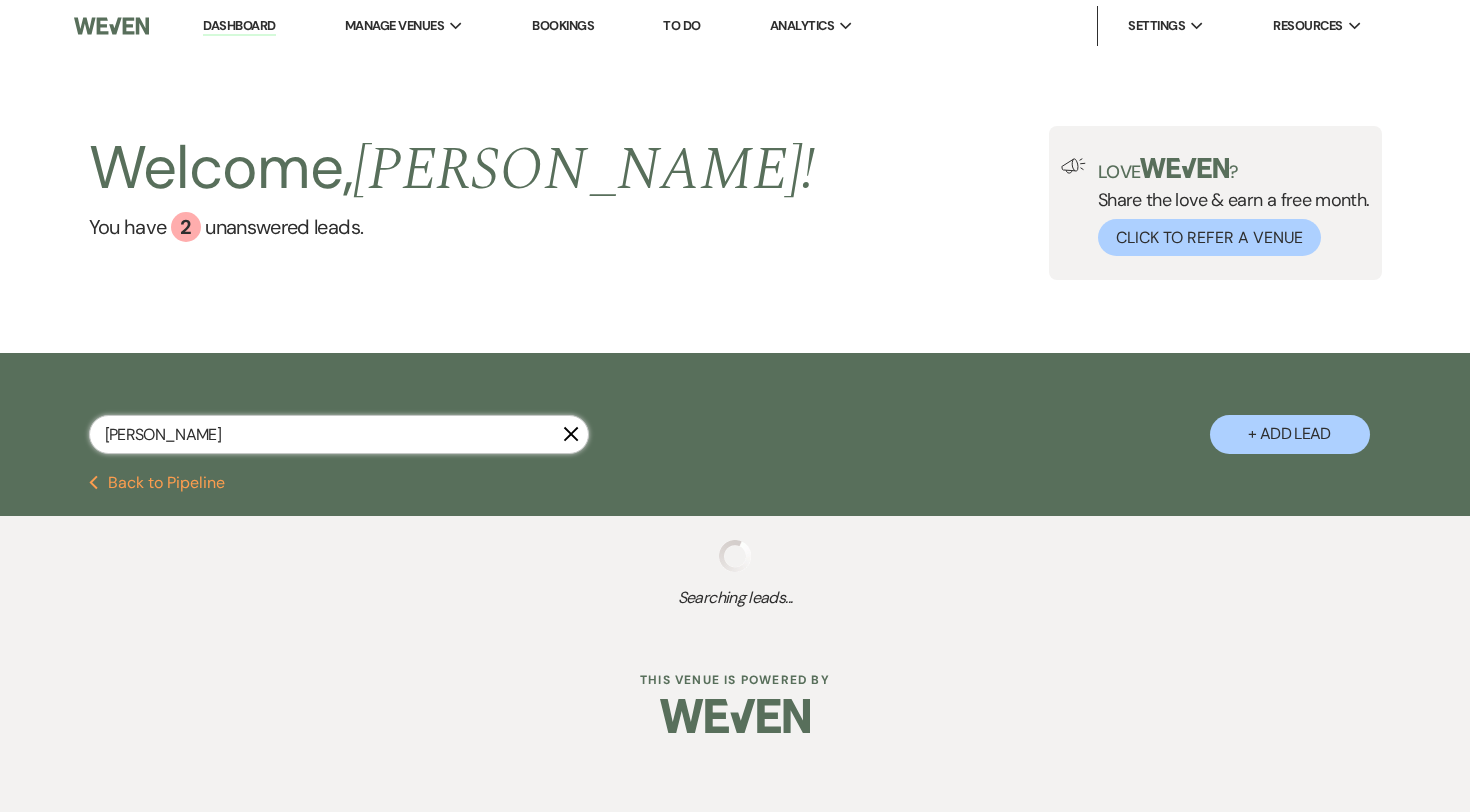 select on "8" 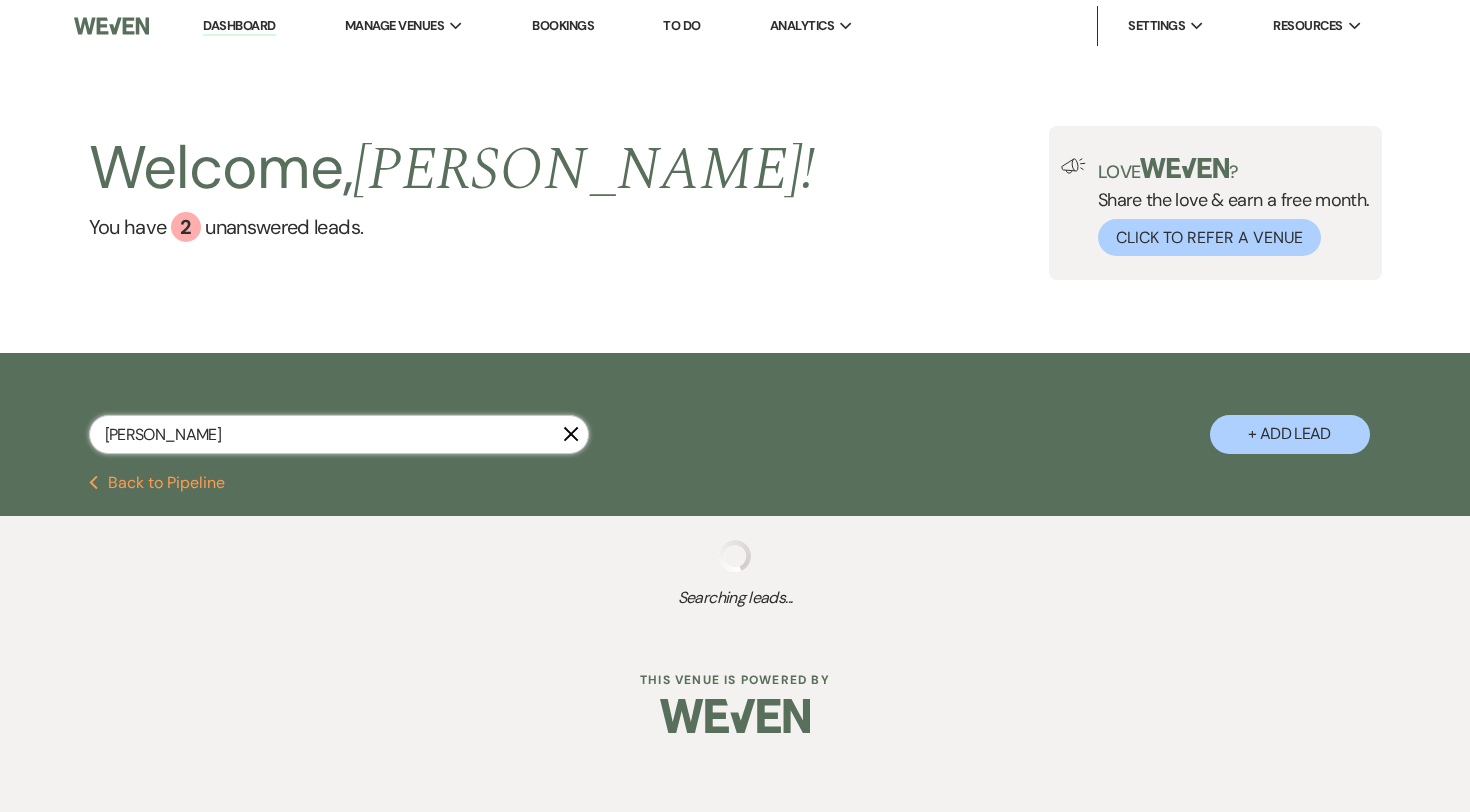 select on "8" 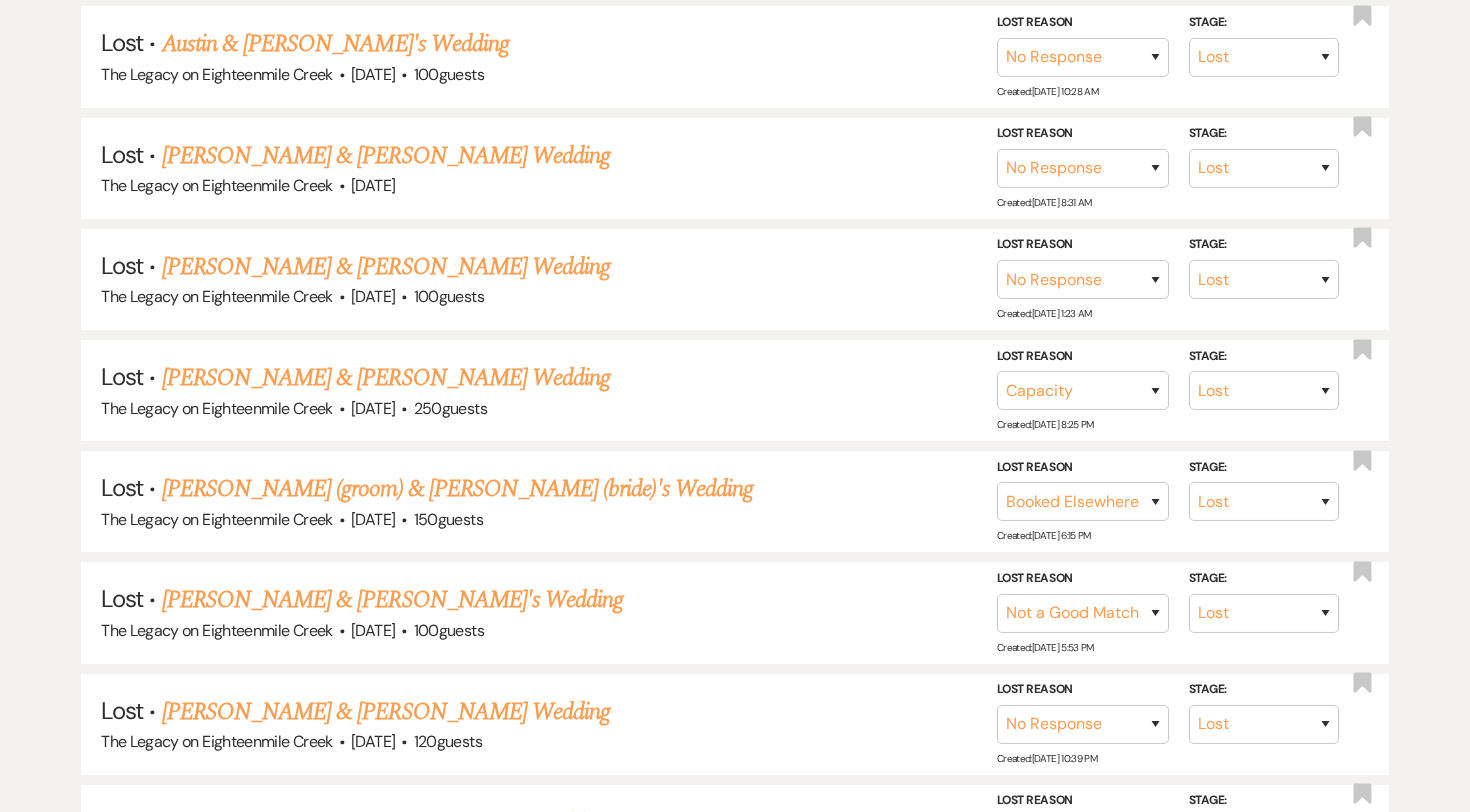 scroll, scrollTop: 1024, scrollLeft: 0, axis: vertical 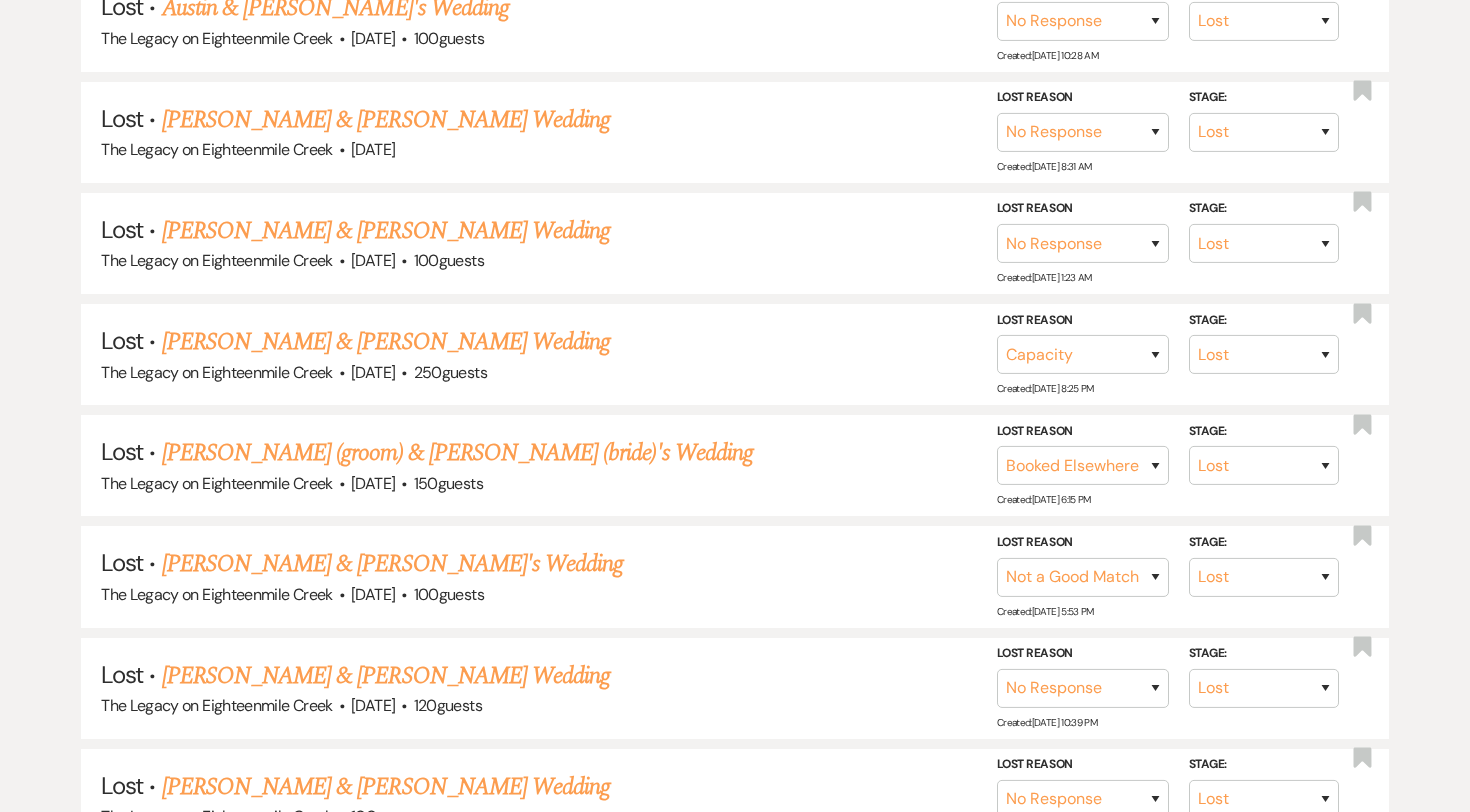 type on "Nicole Moss" 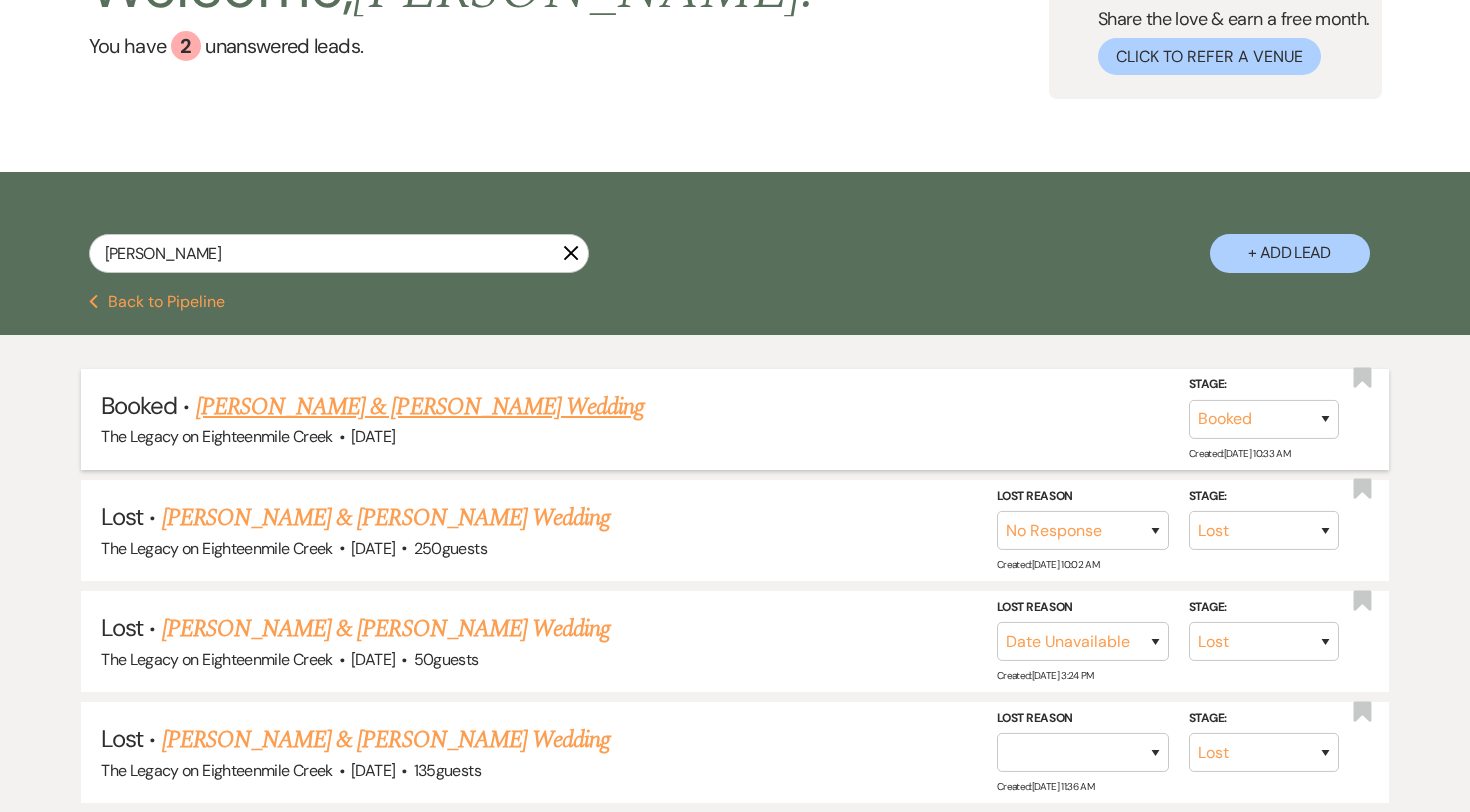 scroll, scrollTop: 1503, scrollLeft: 0, axis: vertical 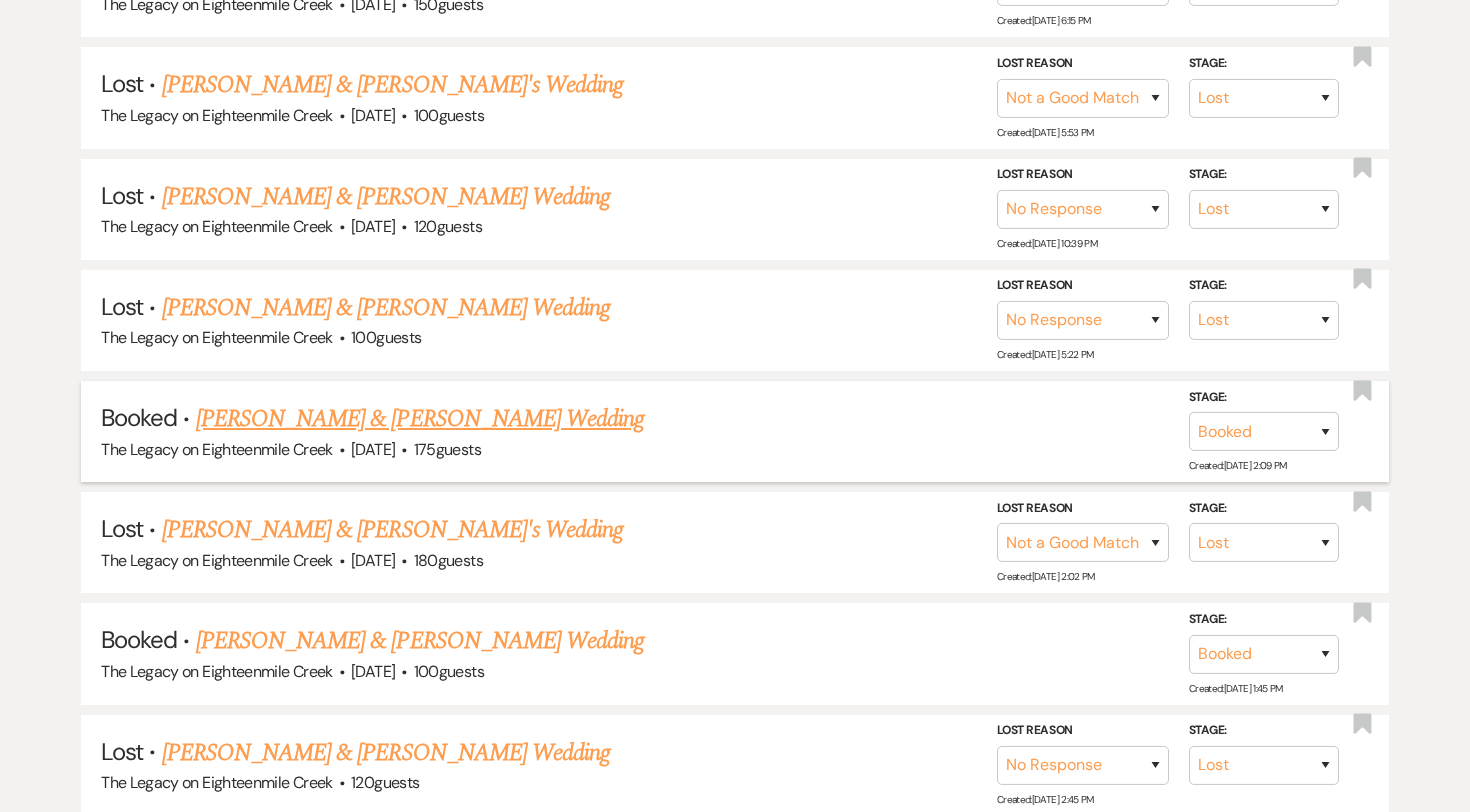 click on "Dale Fogelsonger & Nicole Moss's Wedding" at bounding box center [420, 419] 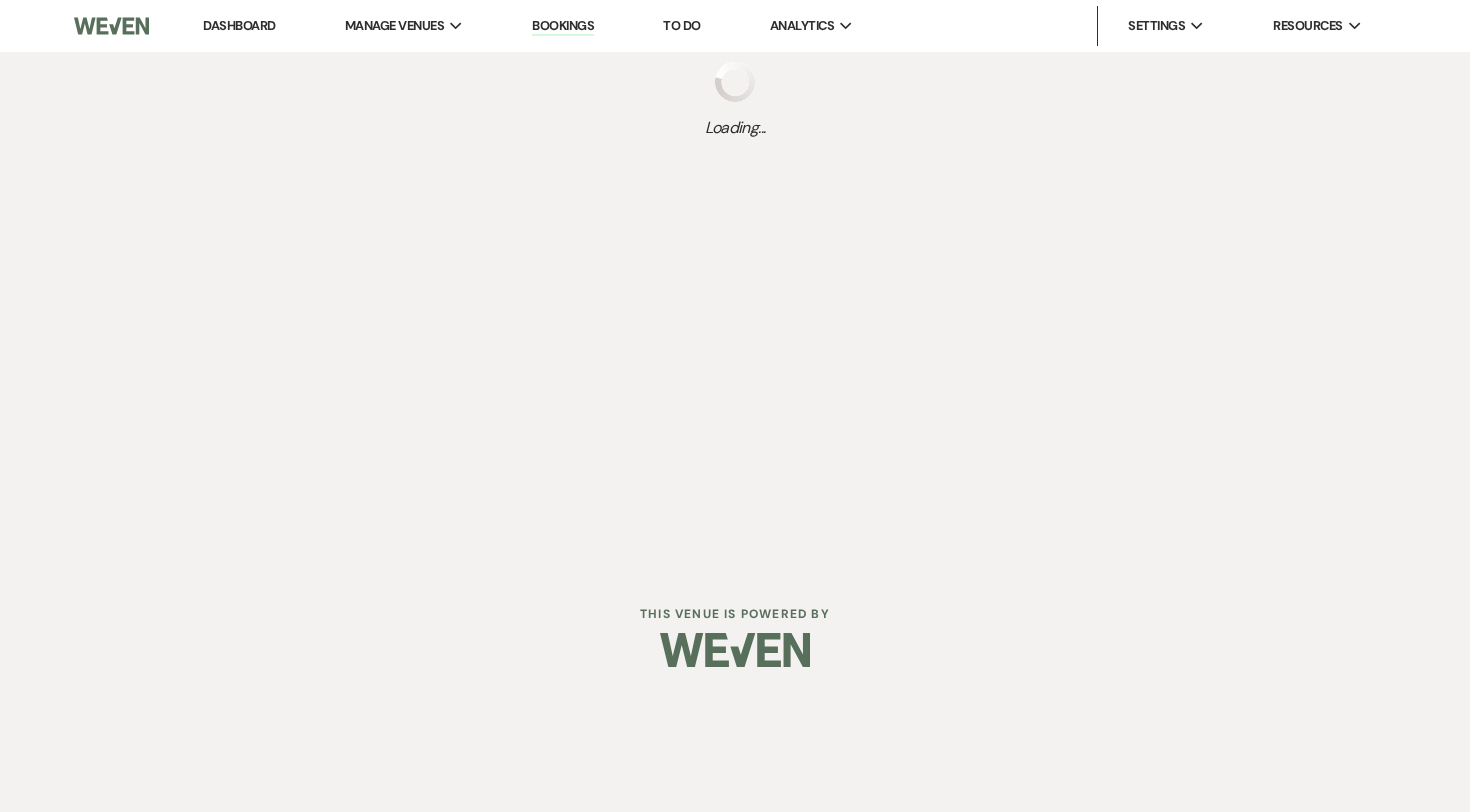 scroll, scrollTop: 0, scrollLeft: 0, axis: both 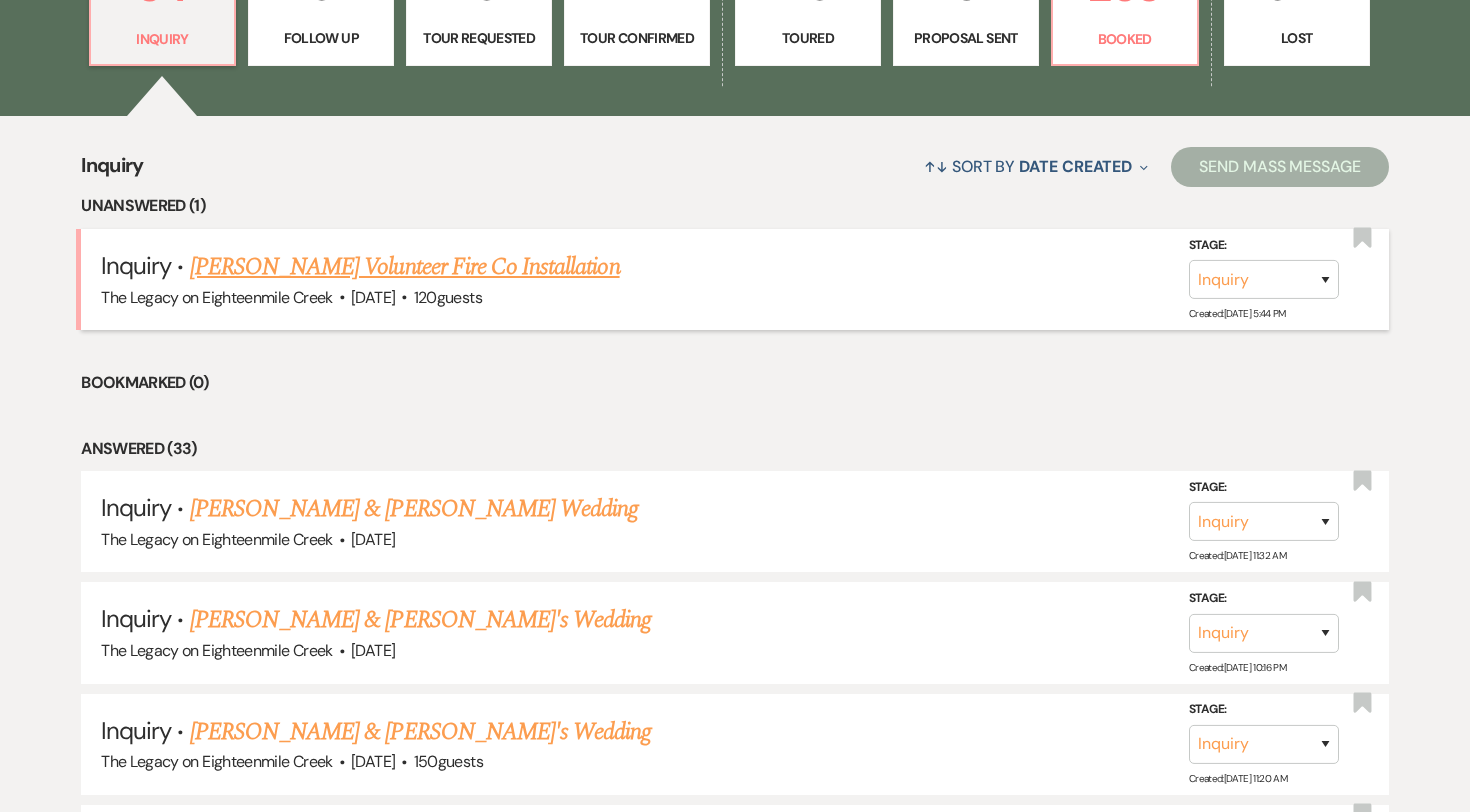 click on "[PERSON_NAME] Volunteer Fire Co Installation" at bounding box center (405, 267) 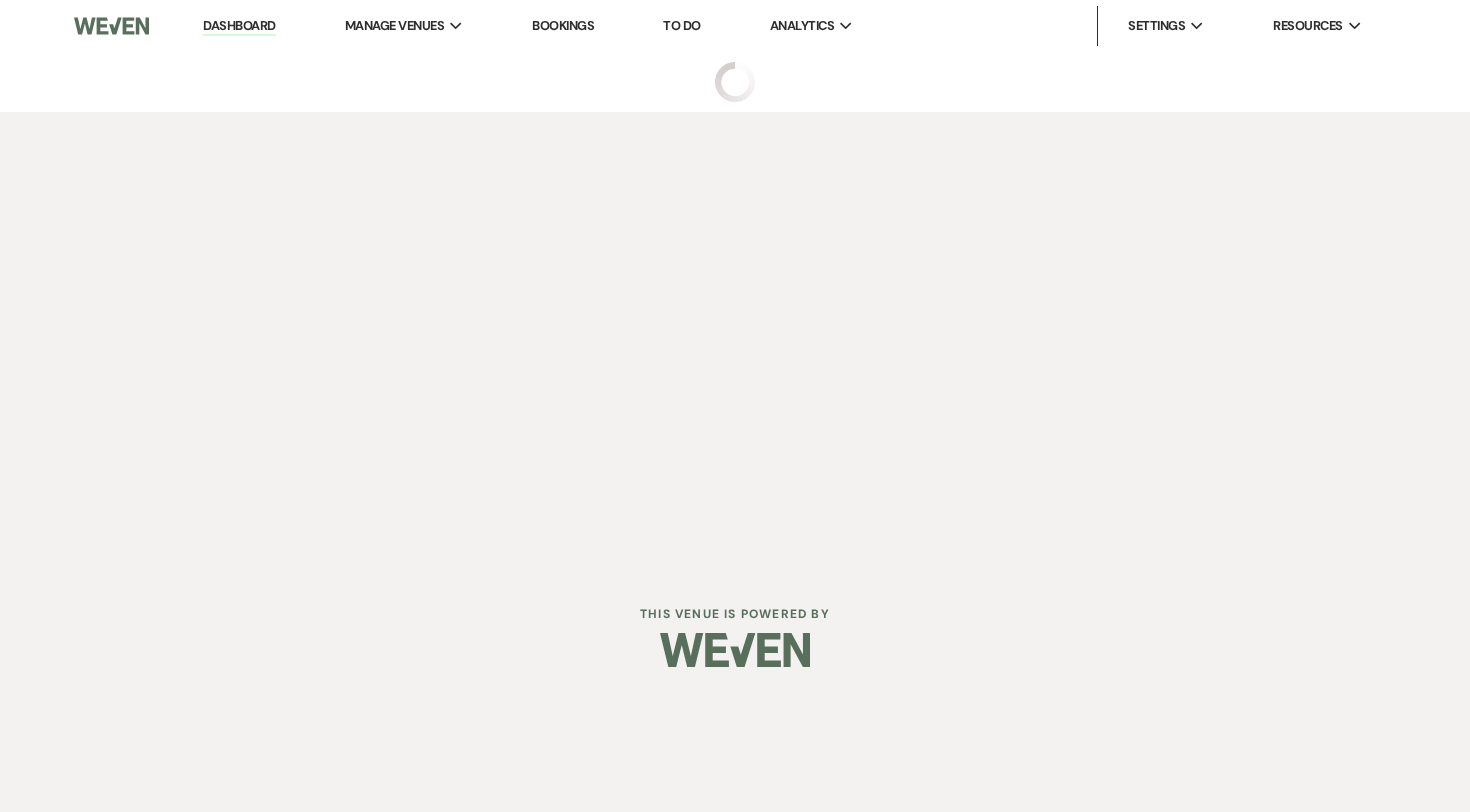 scroll, scrollTop: 0, scrollLeft: 0, axis: both 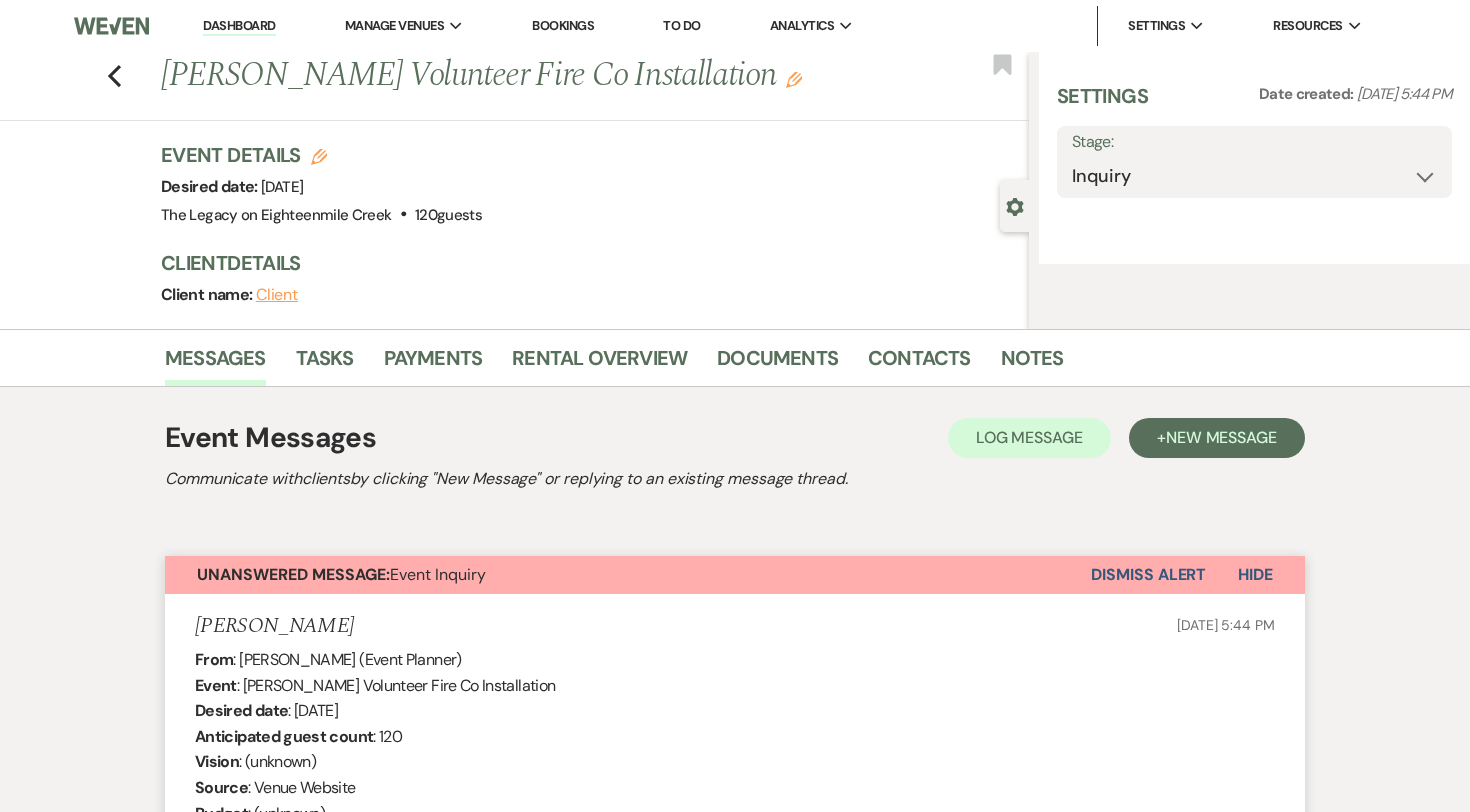 select on "5" 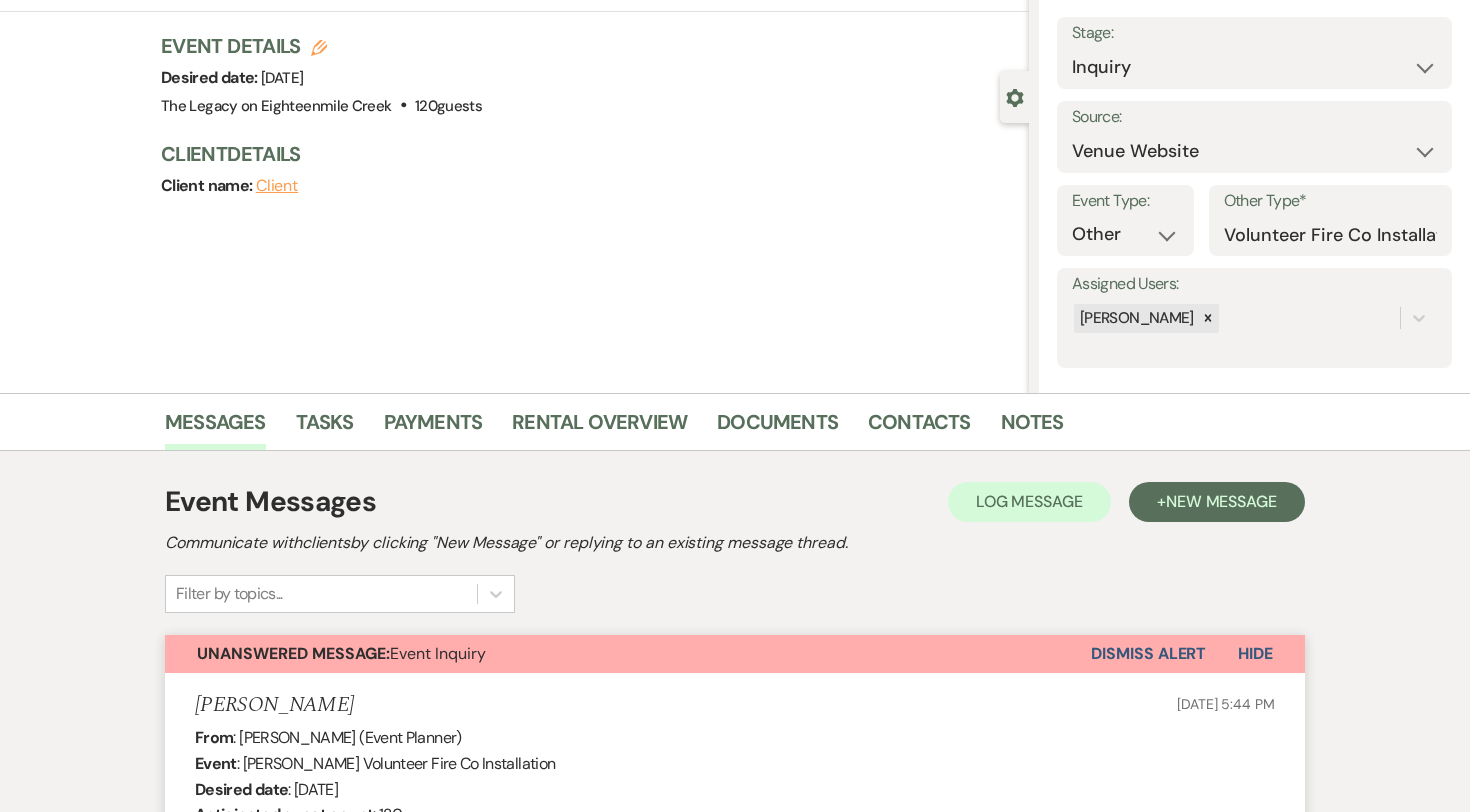 scroll, scrollTop: 0, scrollLeft: 0, axis: both 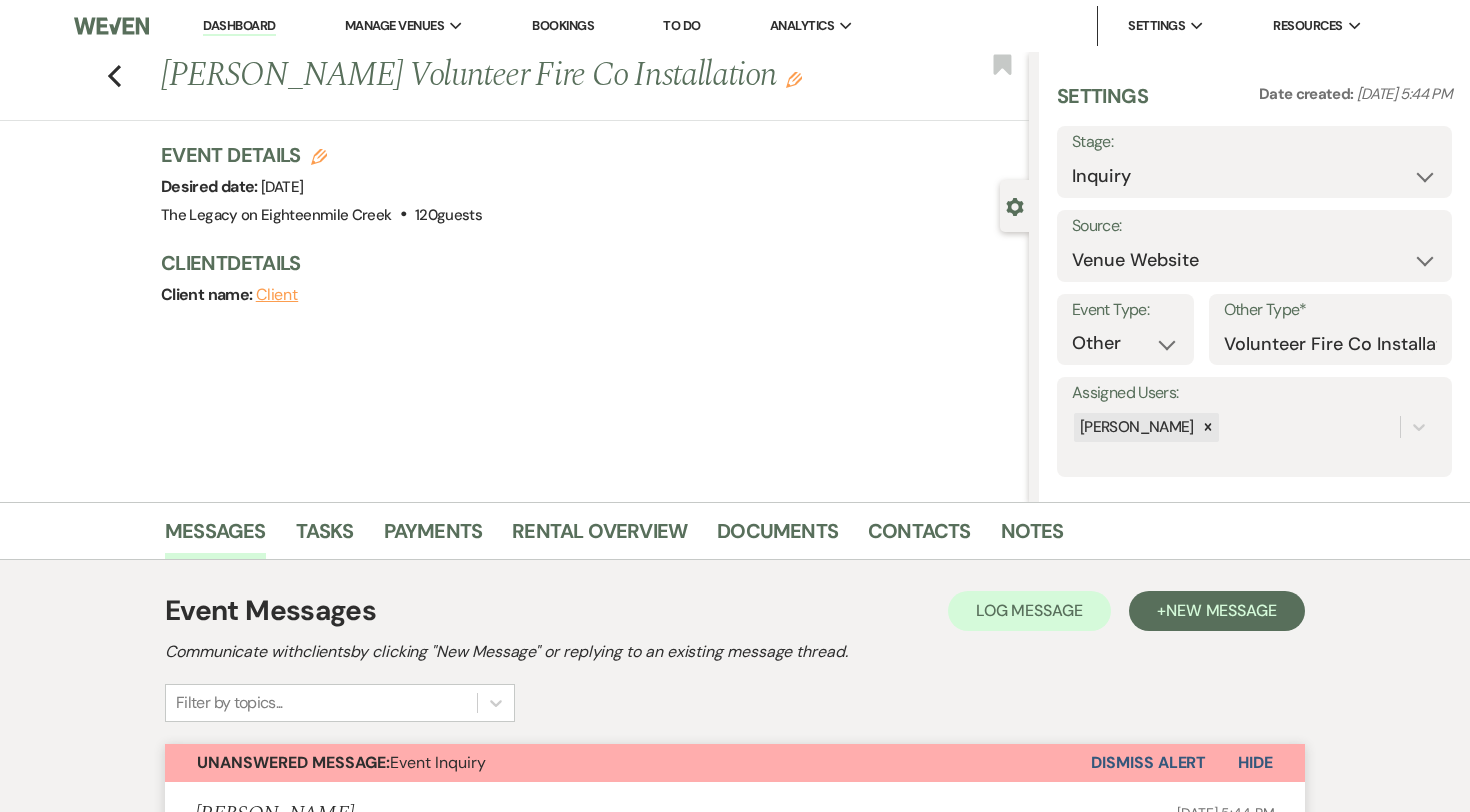 click at bounding box center (111, 26) 